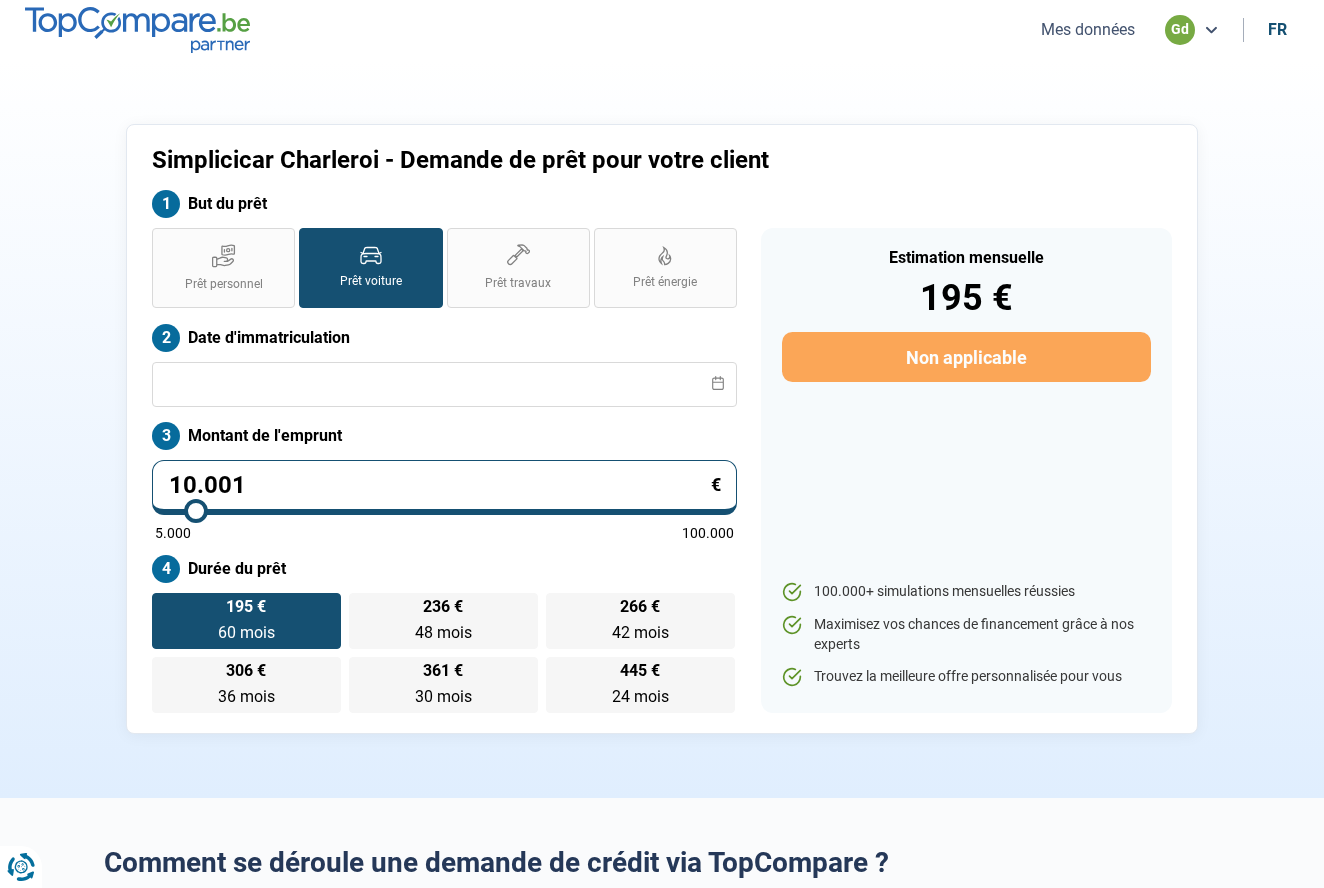 scroll, scrollTop: 0, scrollLeft: 0, axis: both 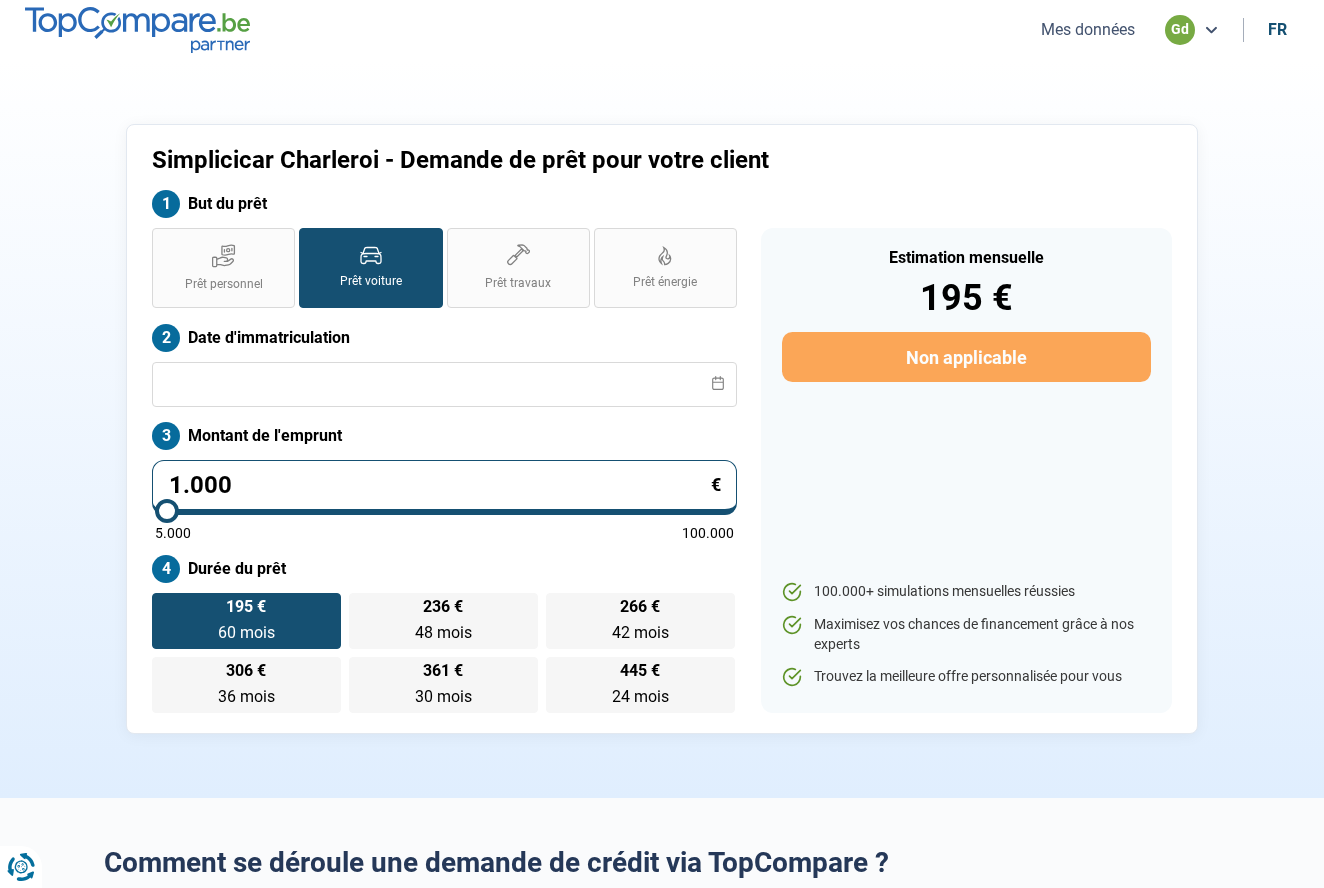 type on "100" 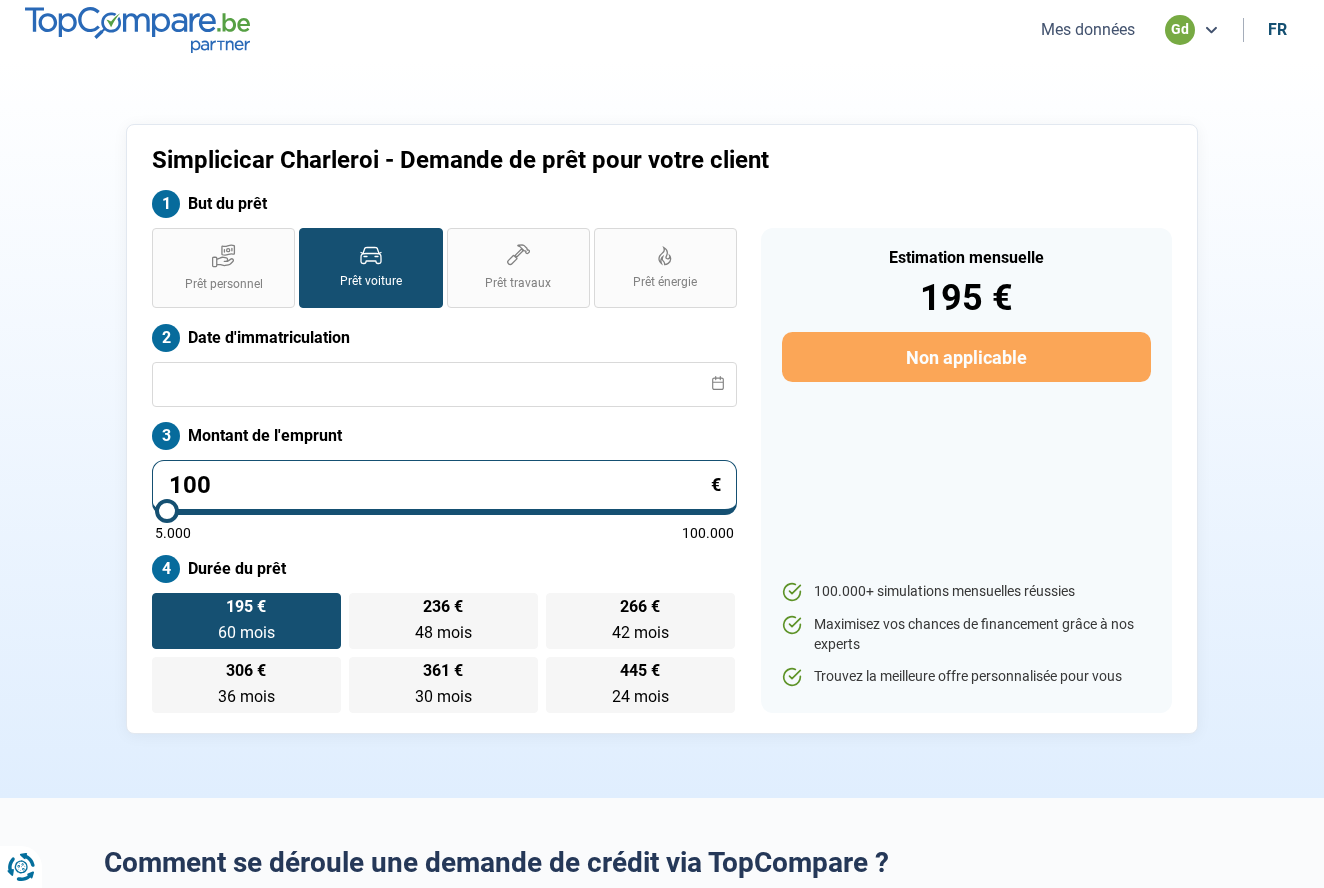type on "10" 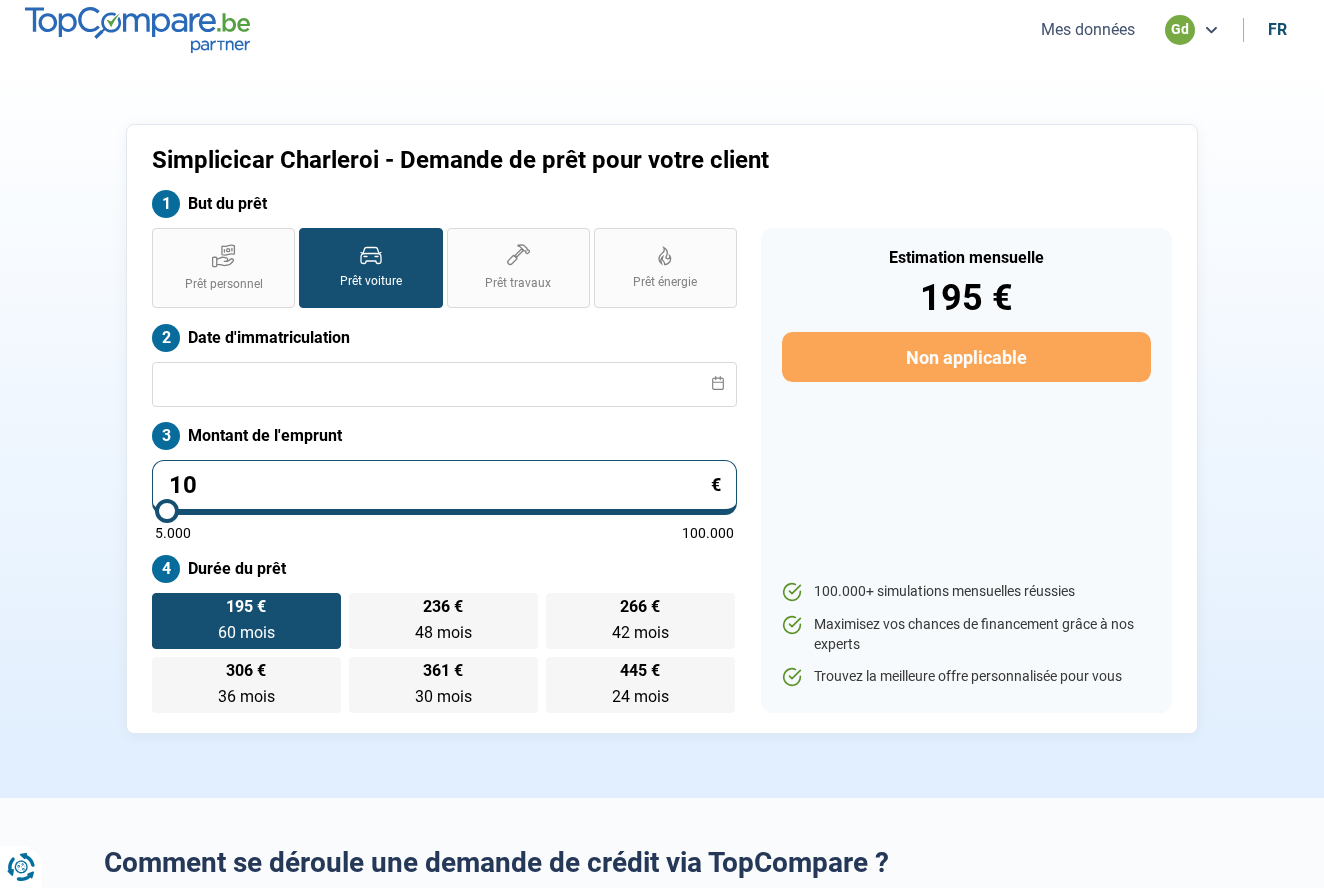 type on "1" 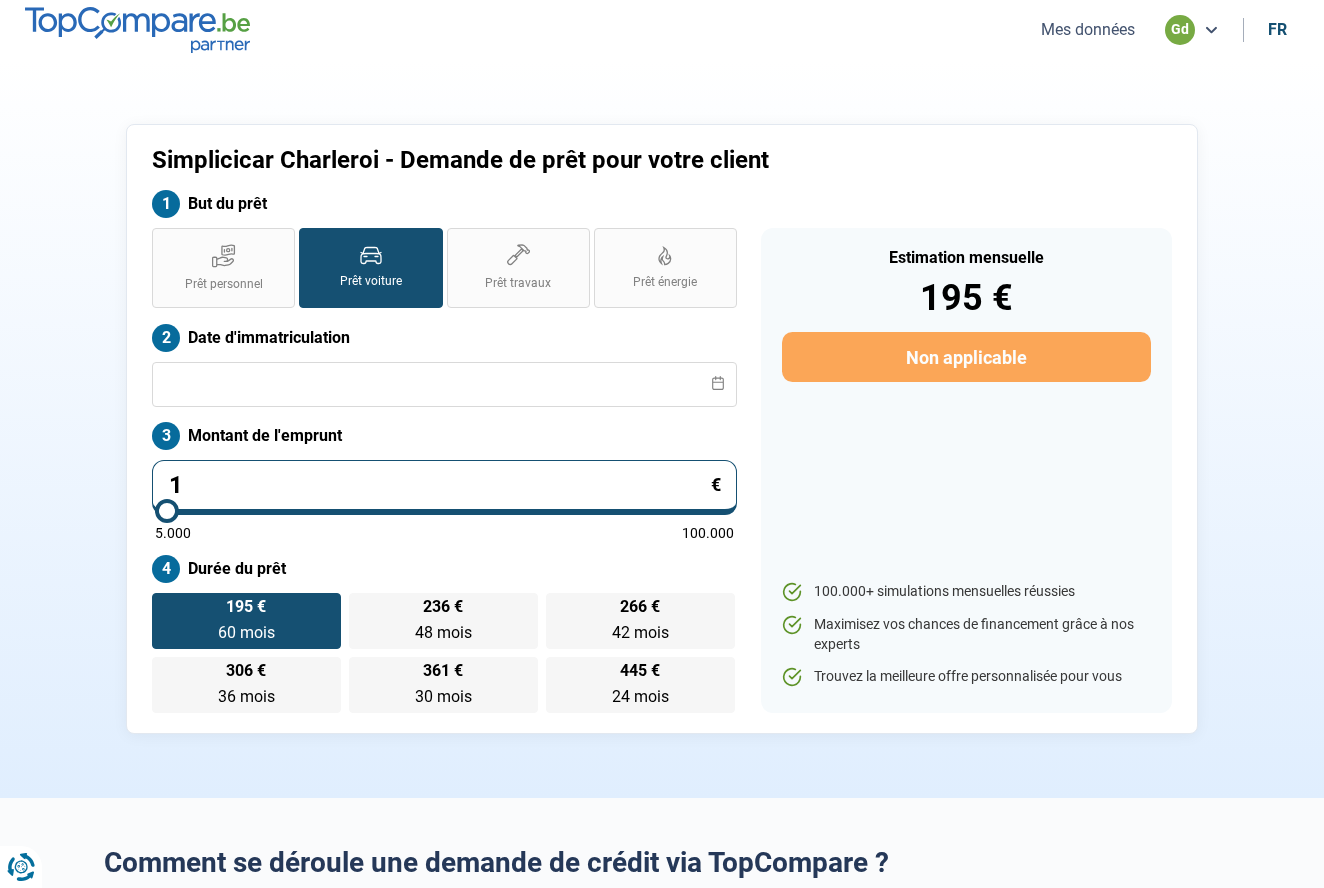 type on "0" 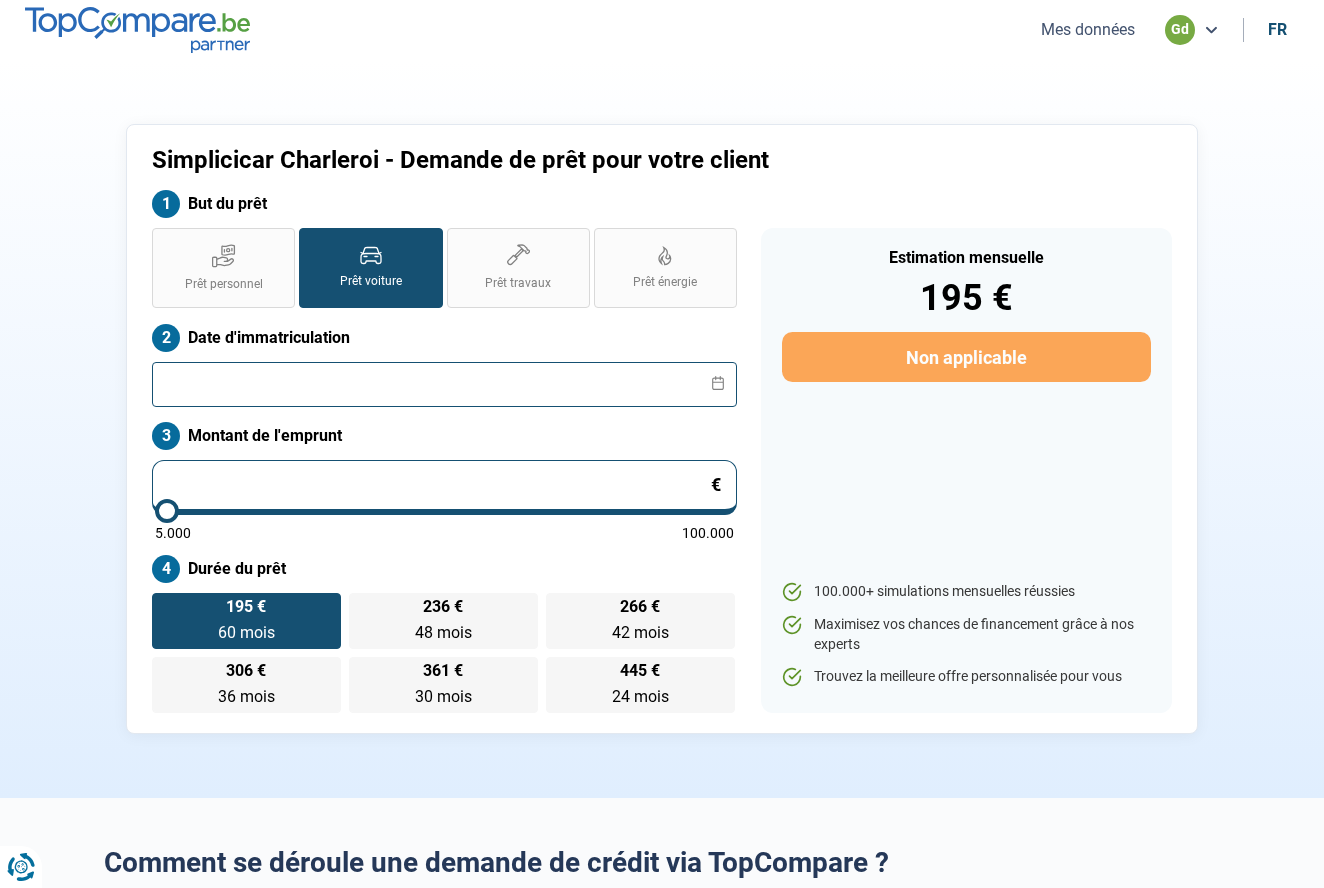 type on "5.000" 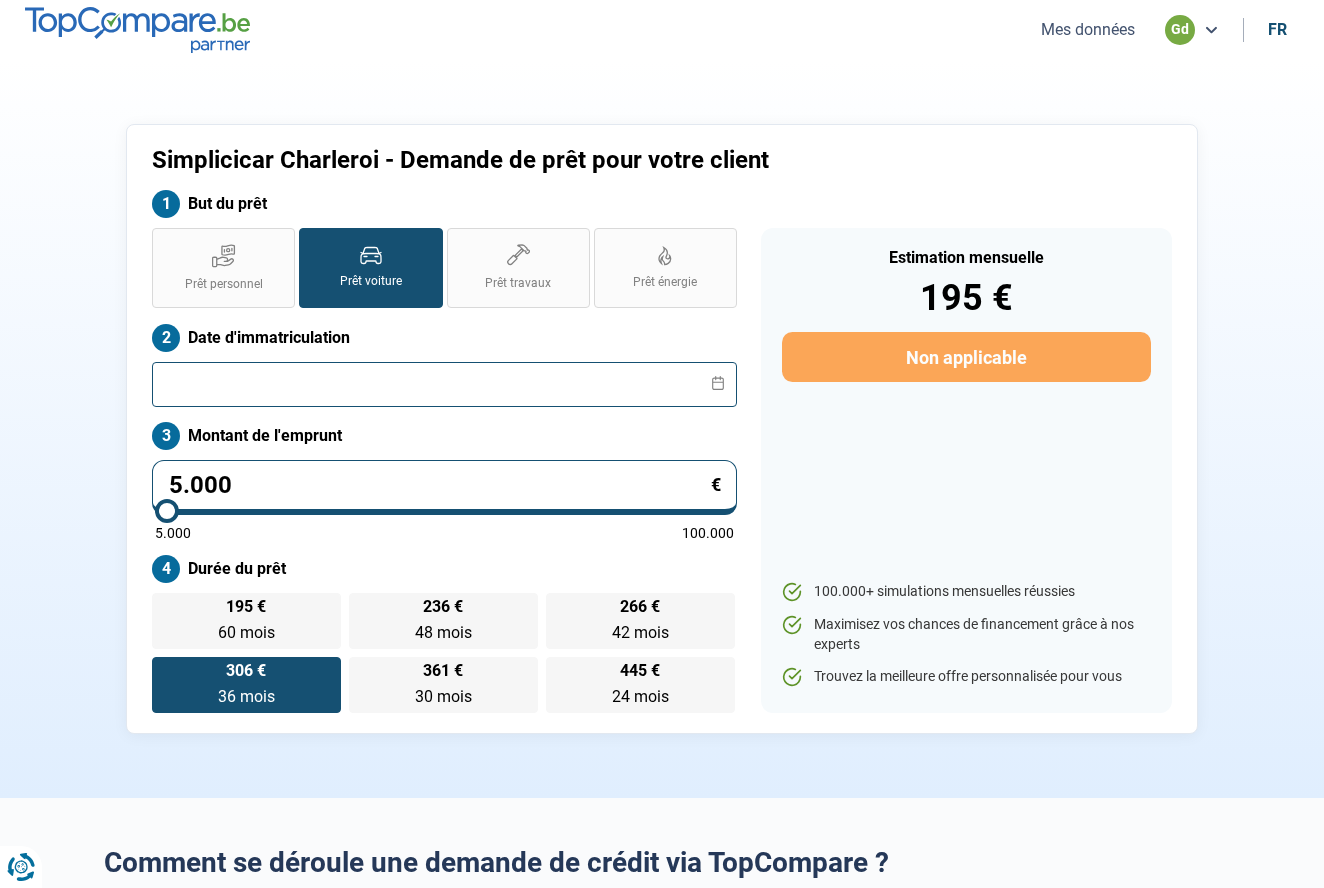 click at bounding box center (444, 384) 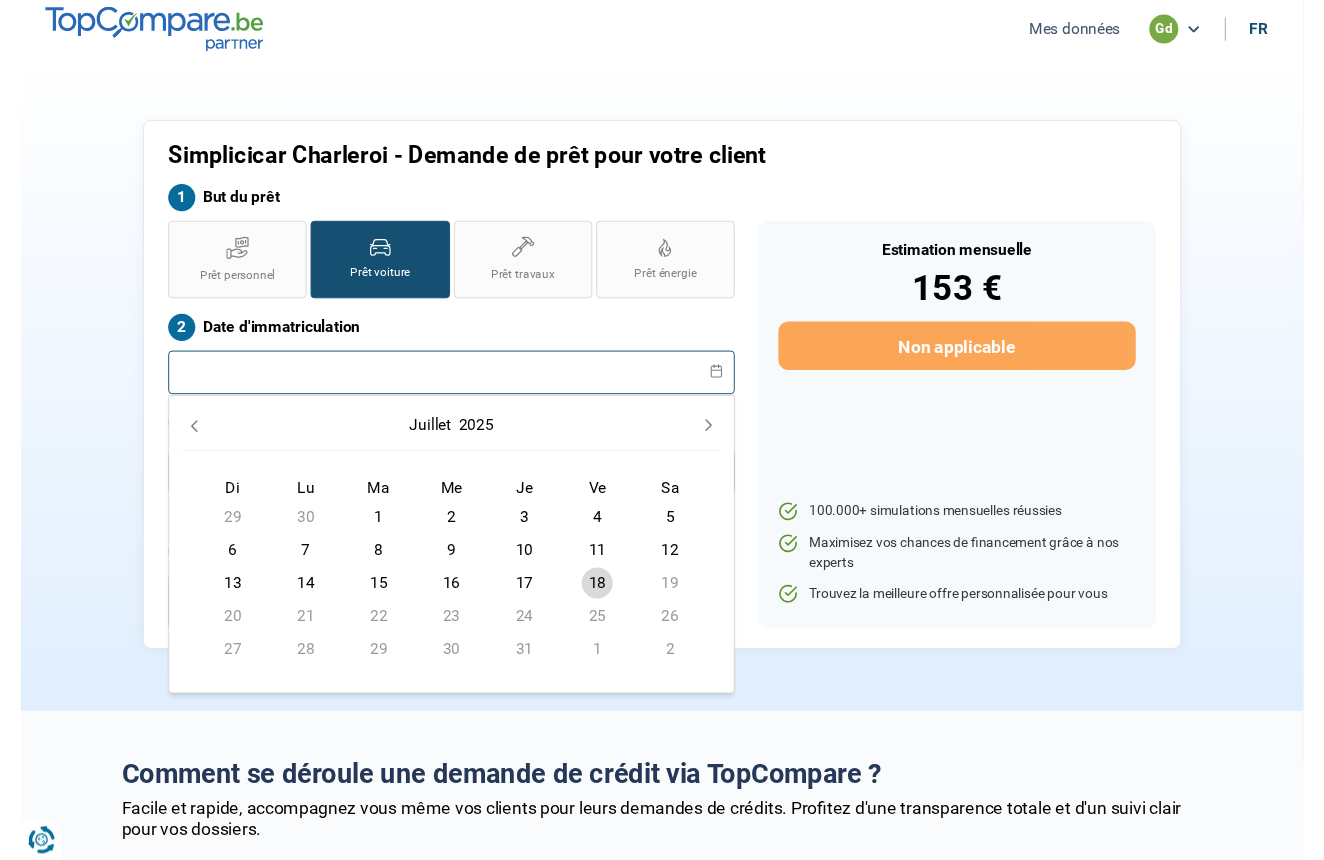 scroll, scrollTop: 1, scrollLeft: 0, axis: vertical 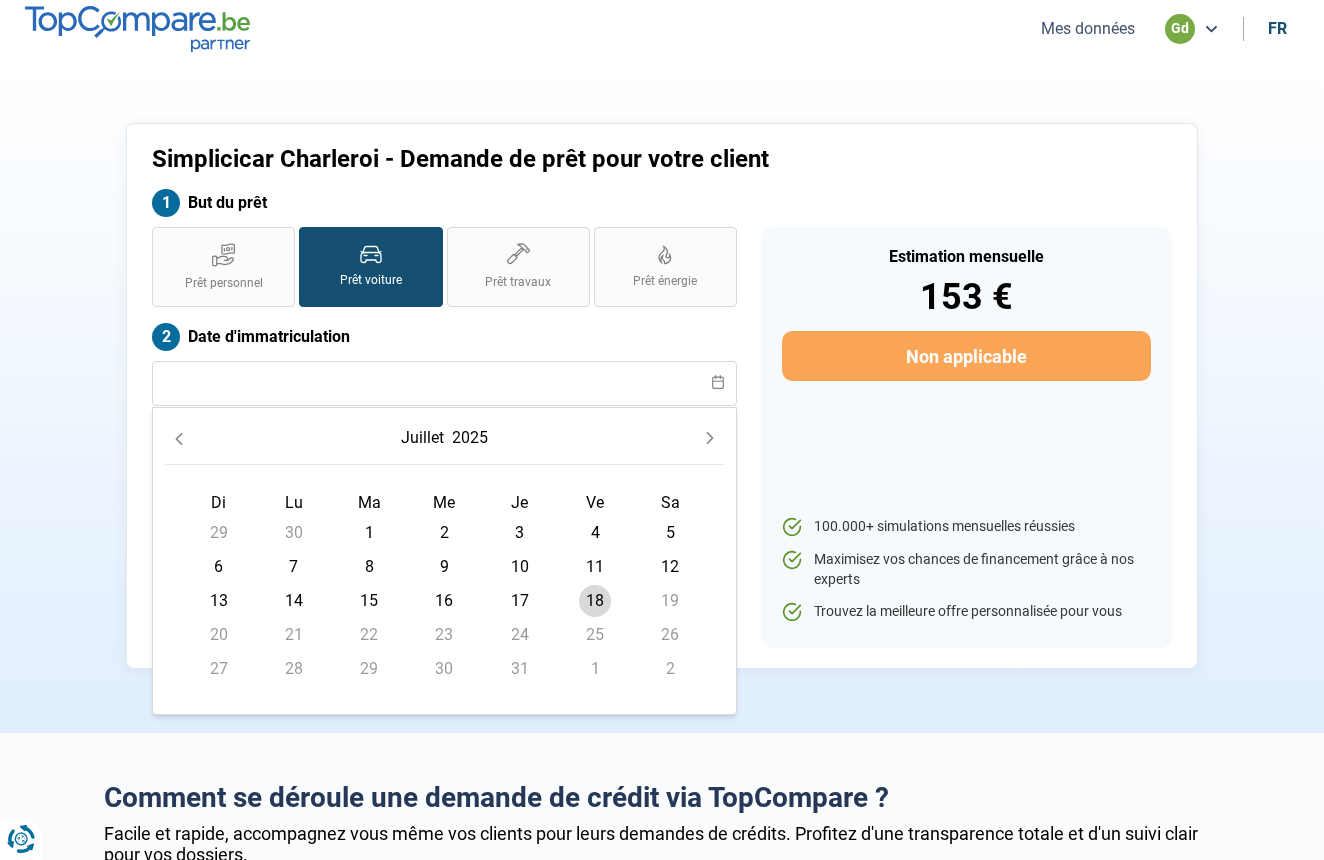 click on "juillet" 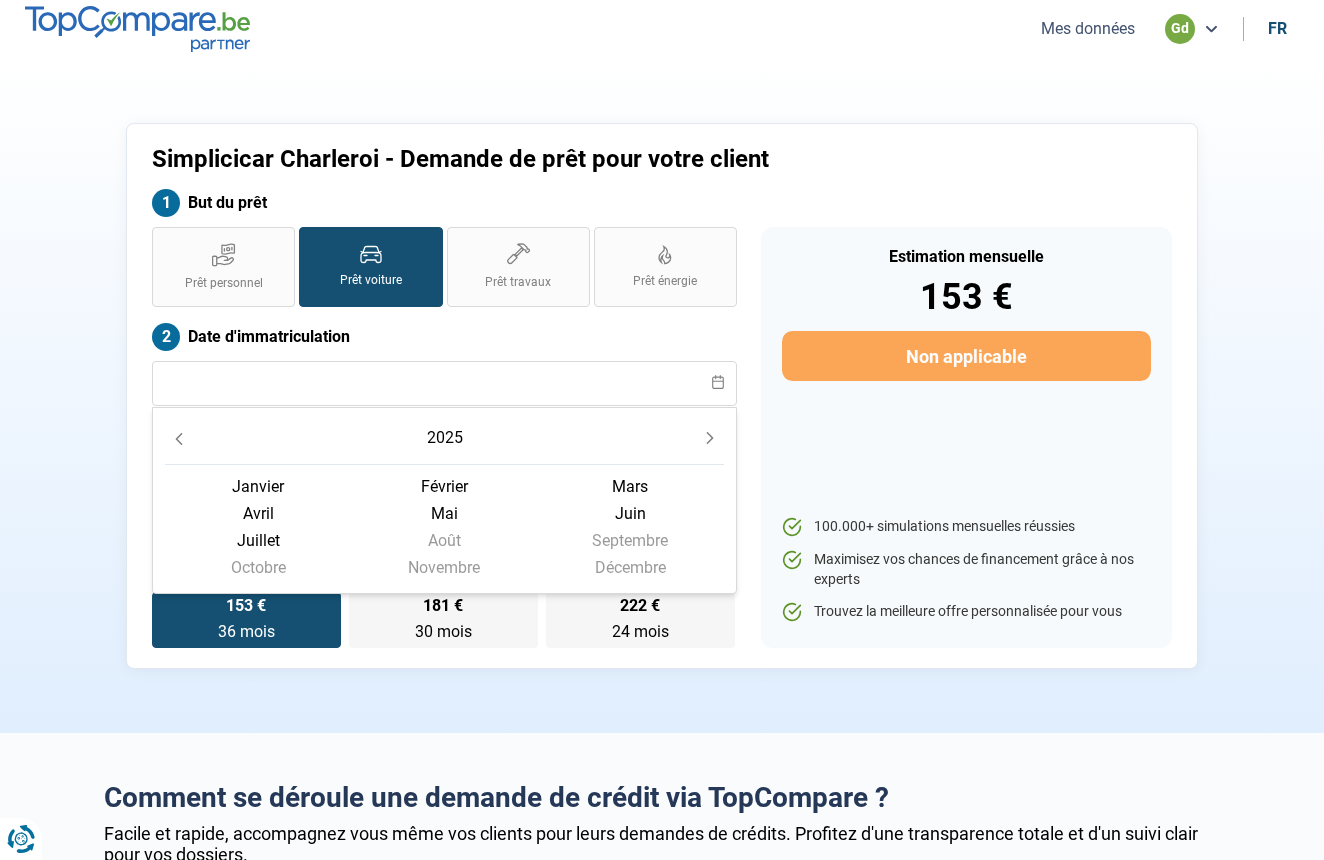 click on "février" 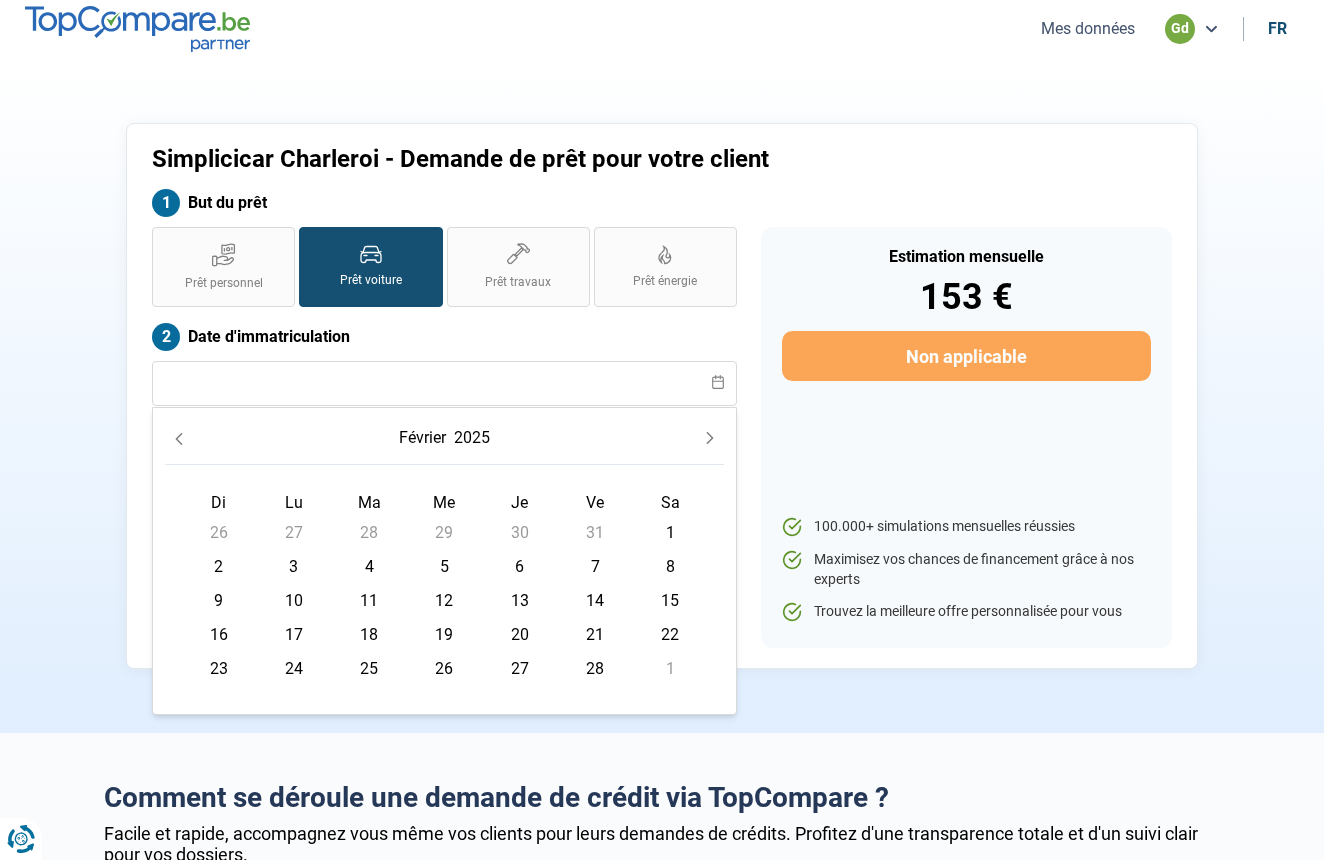 click on "12" at bounding box center (444, 601) 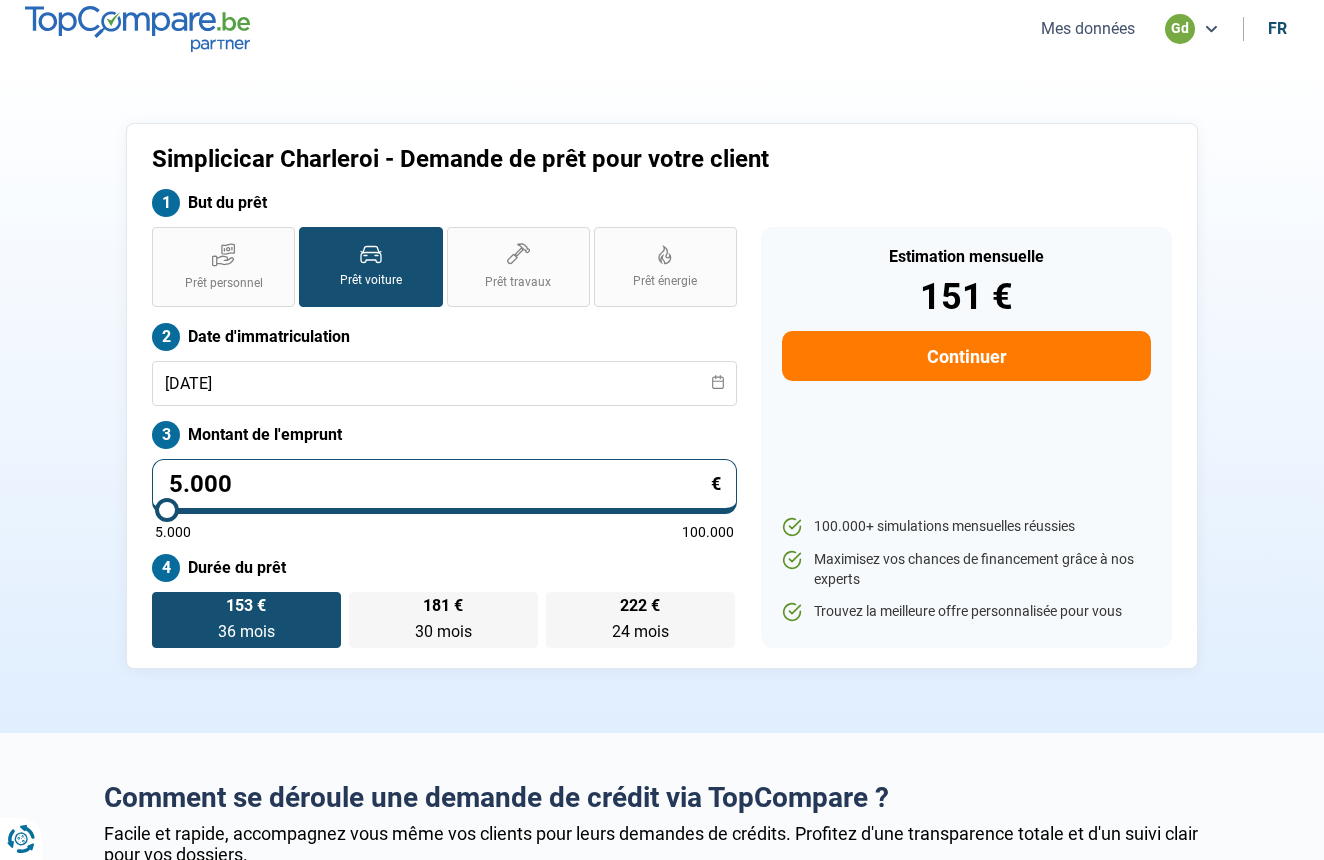 click on "5.000" at bounding box center [444, 486] 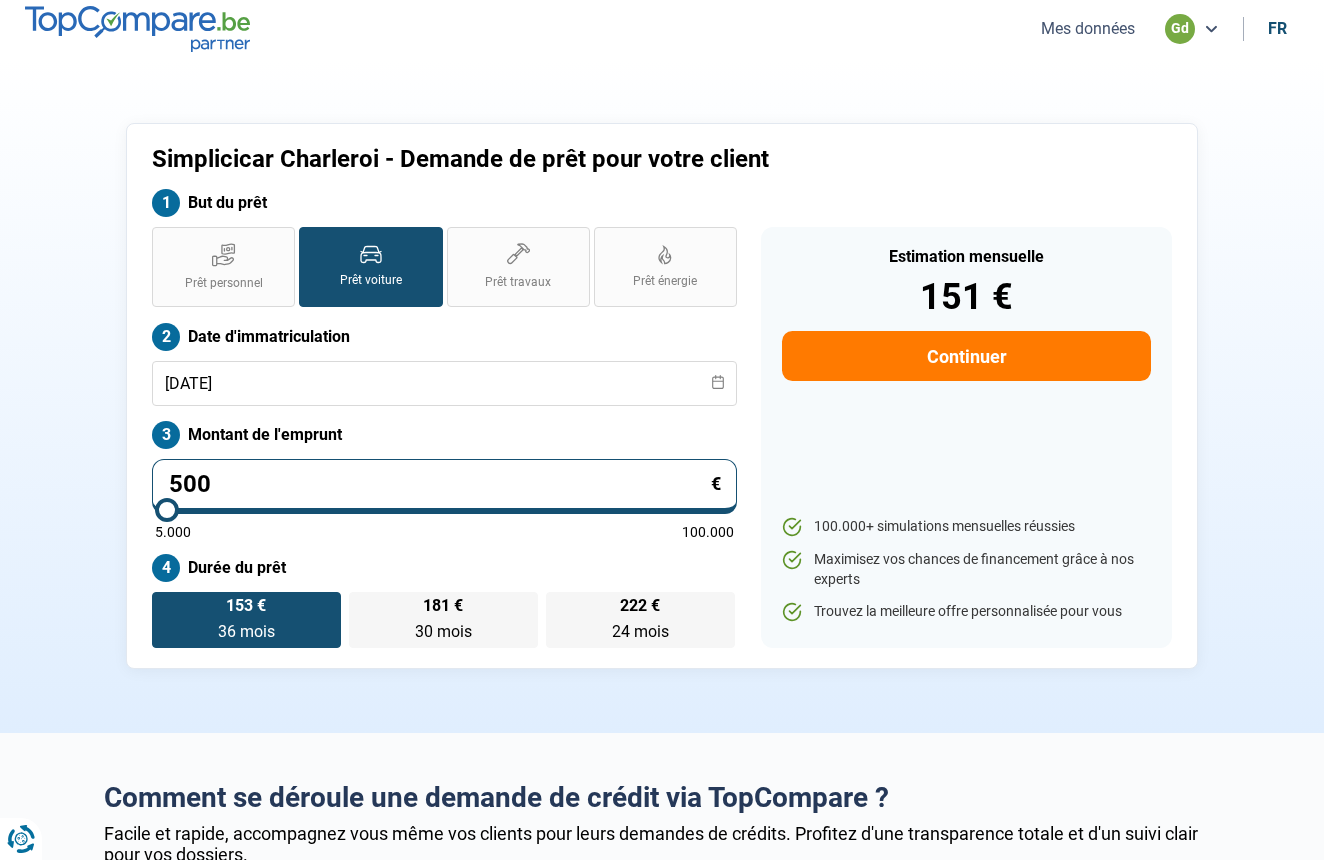 type on "50" 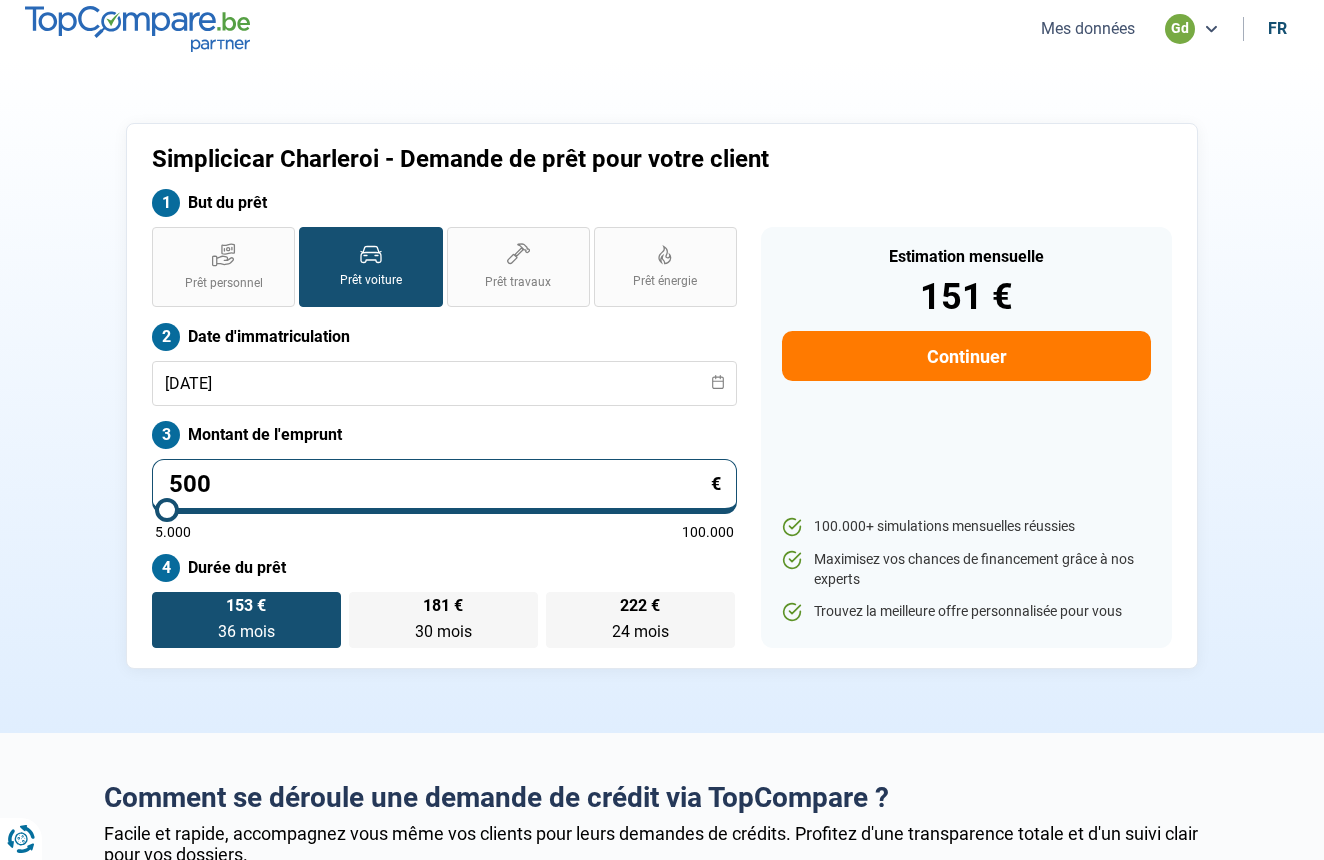 type on "5000" 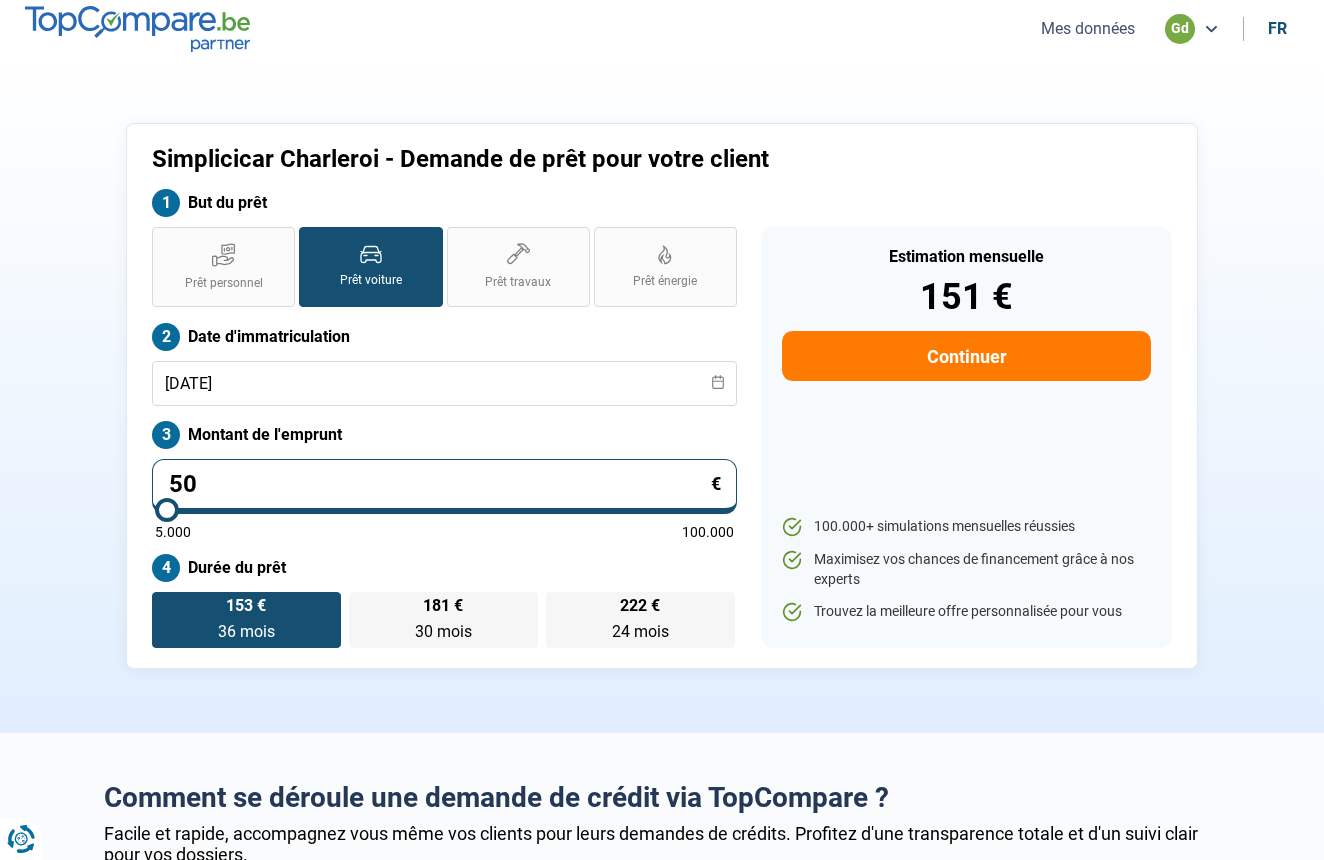 type on "5" 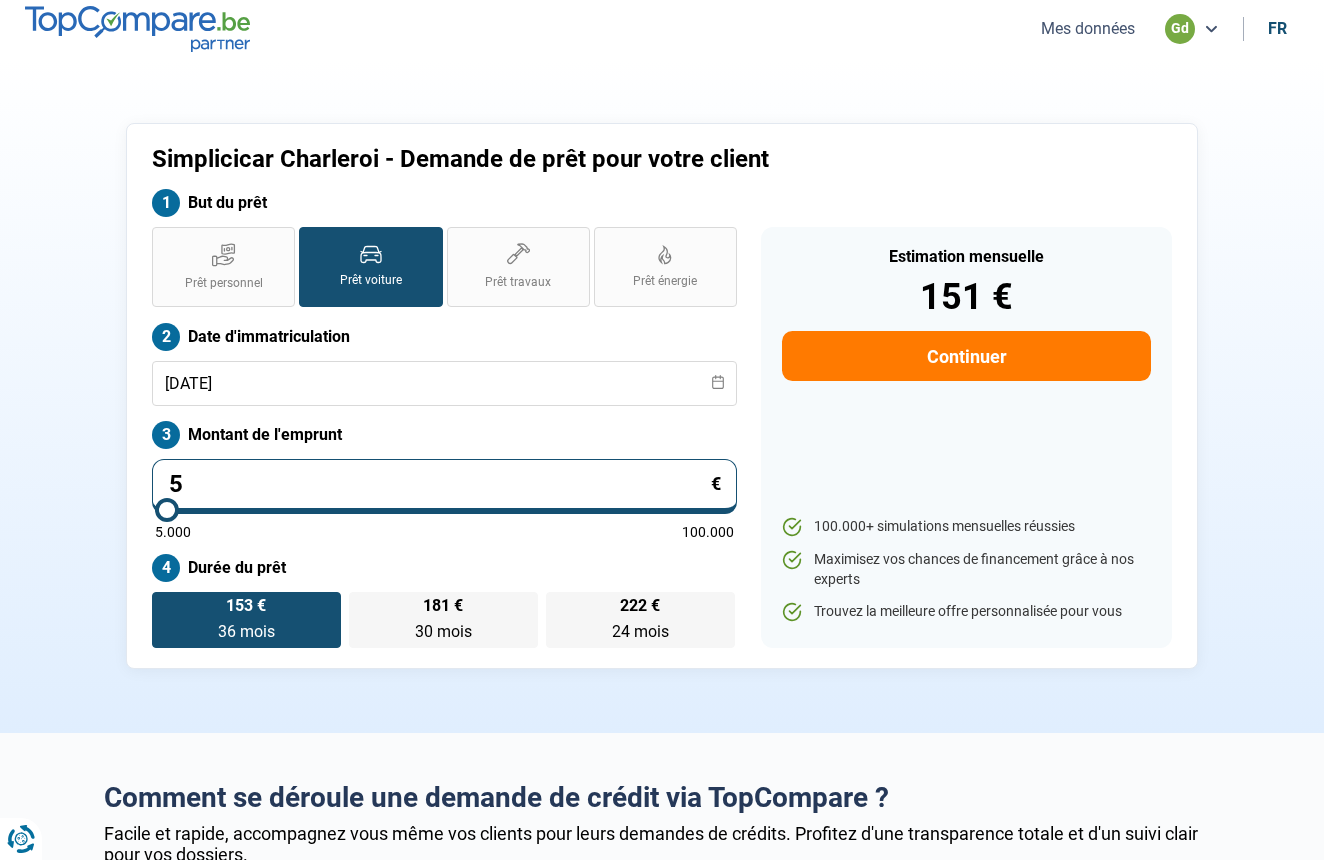 type on "0" 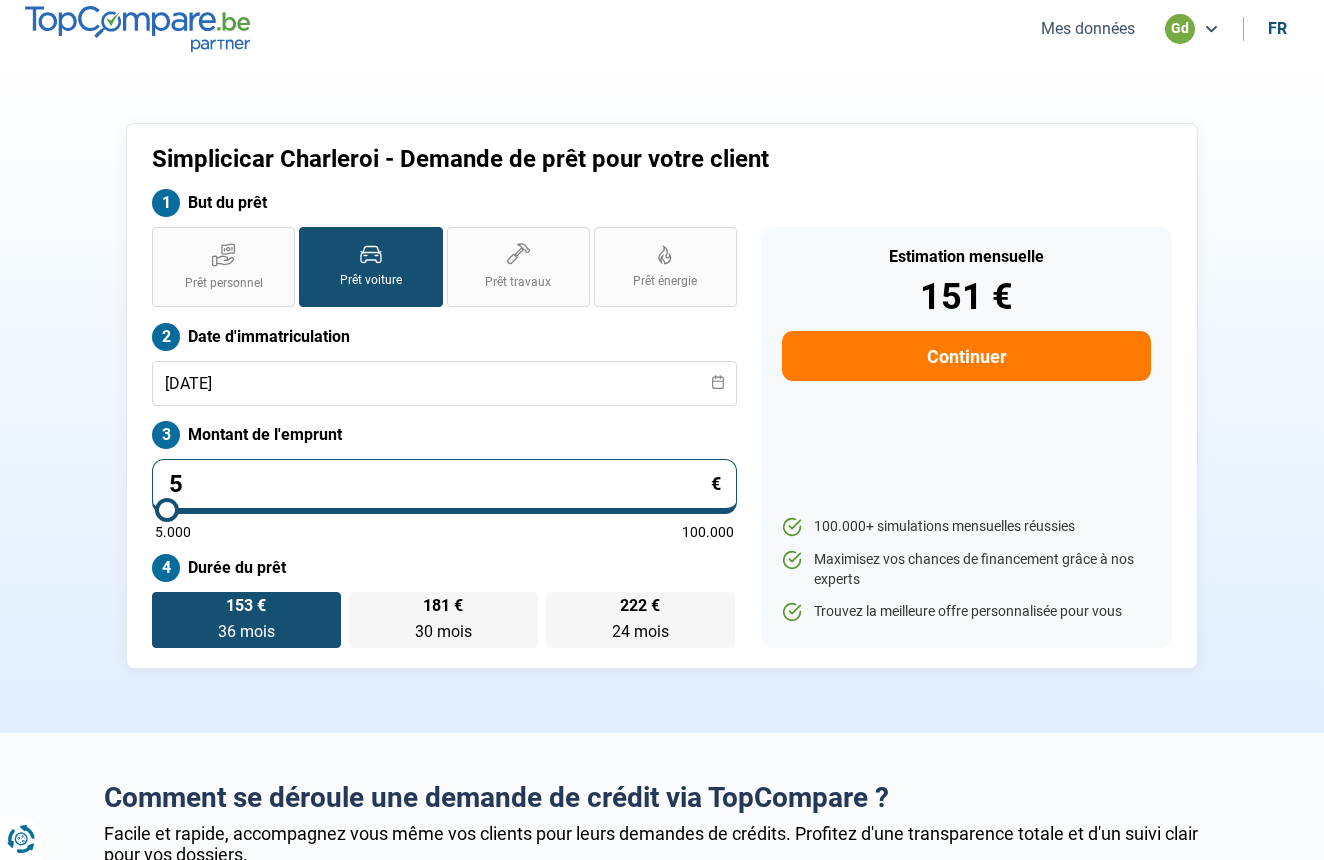 type on "5000" 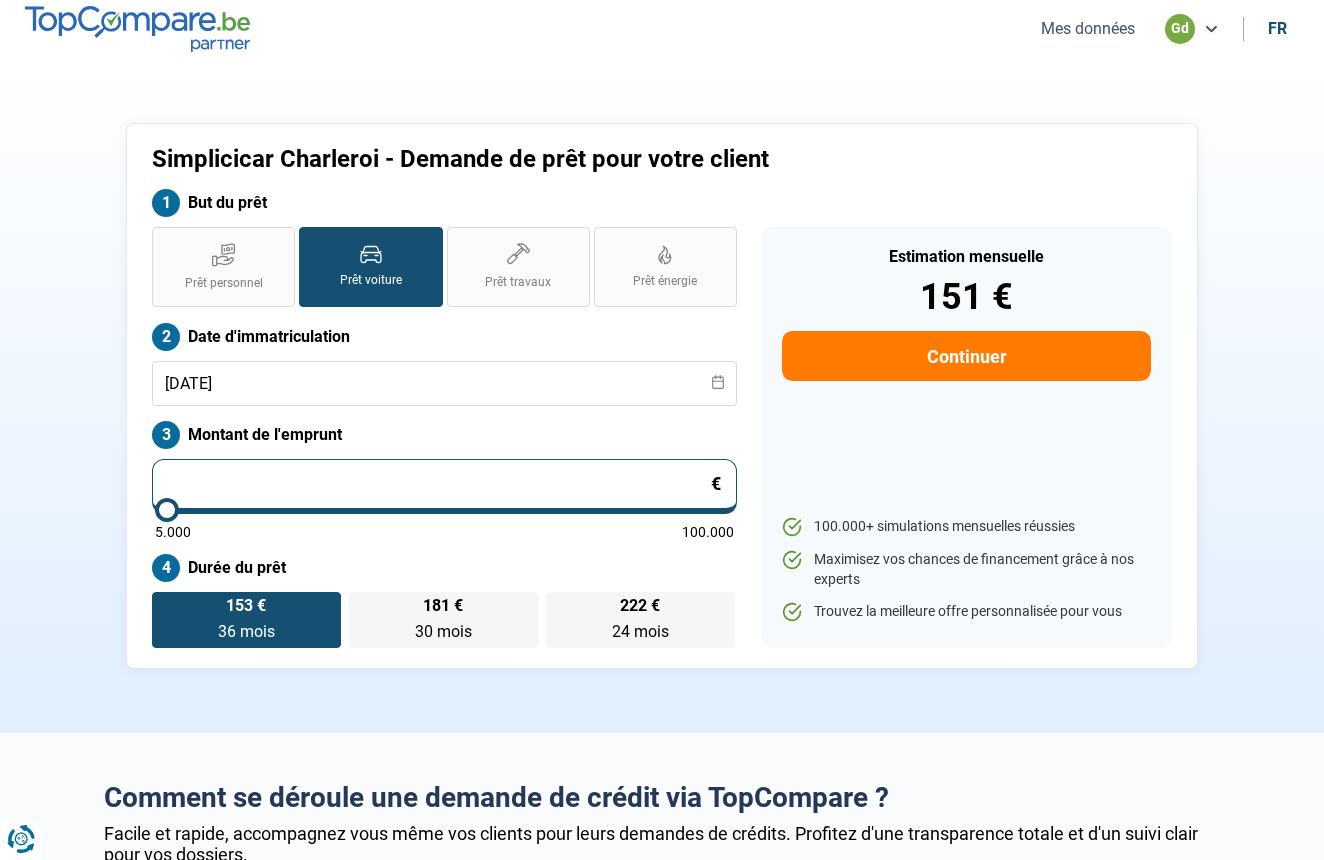 type on "5.000" 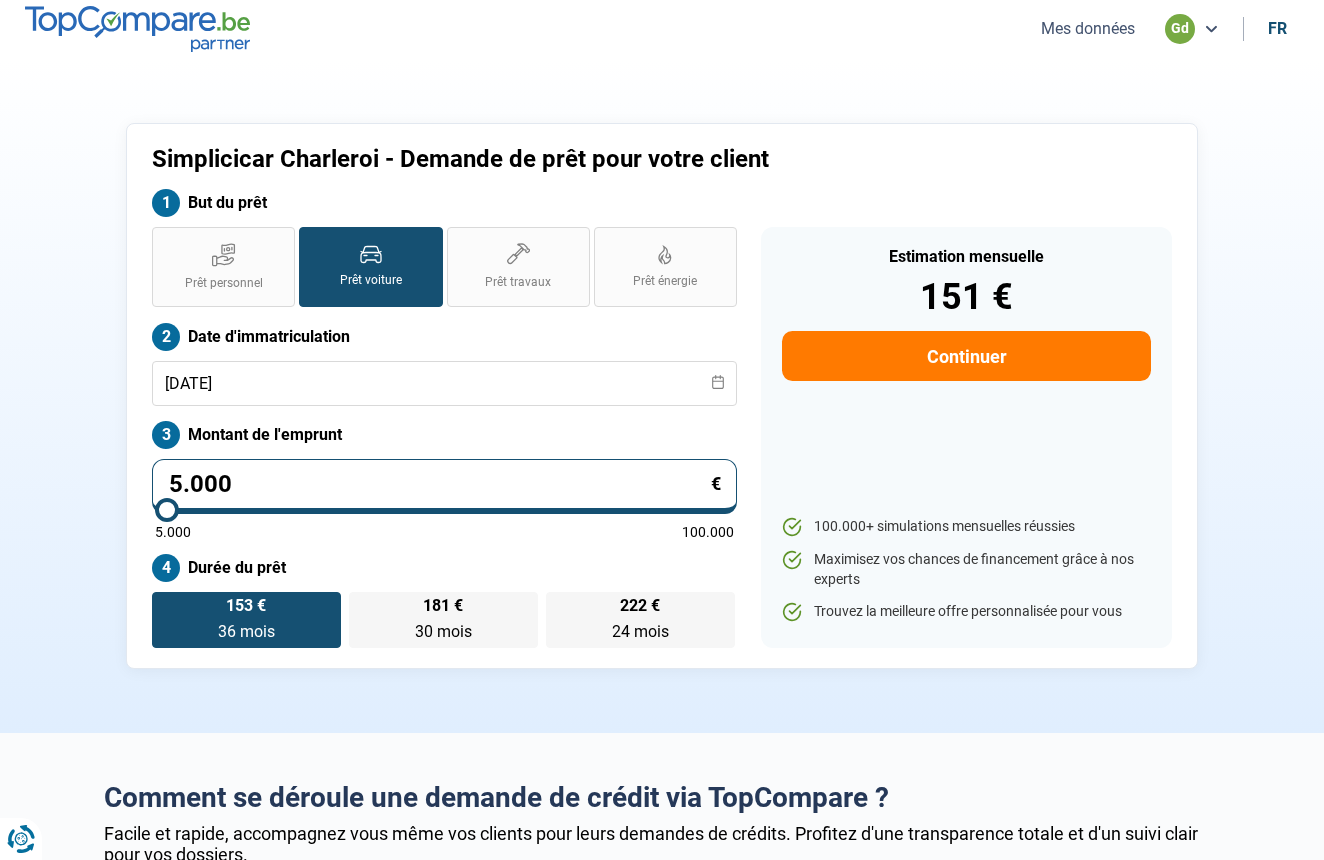 type on "50.002" 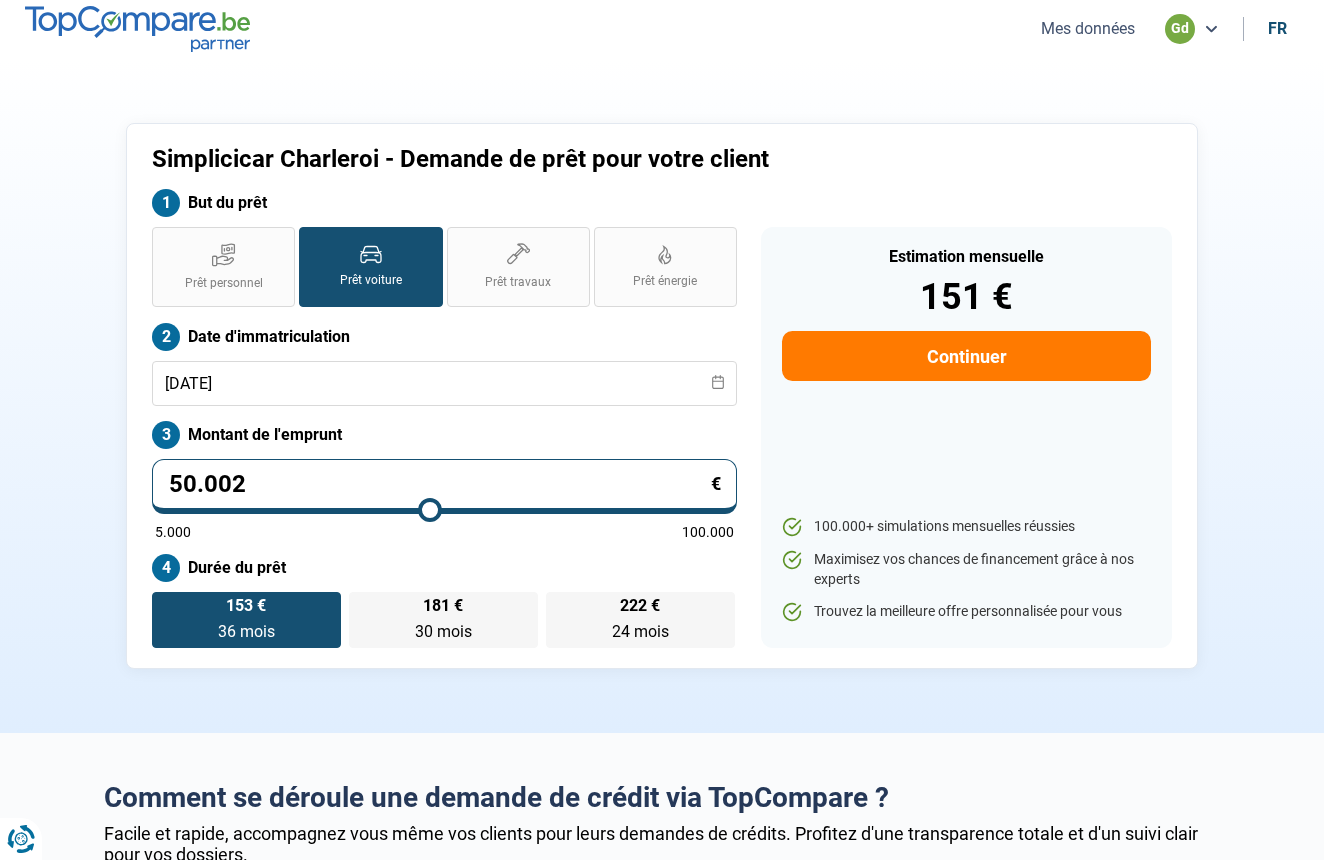 type on "500.023" 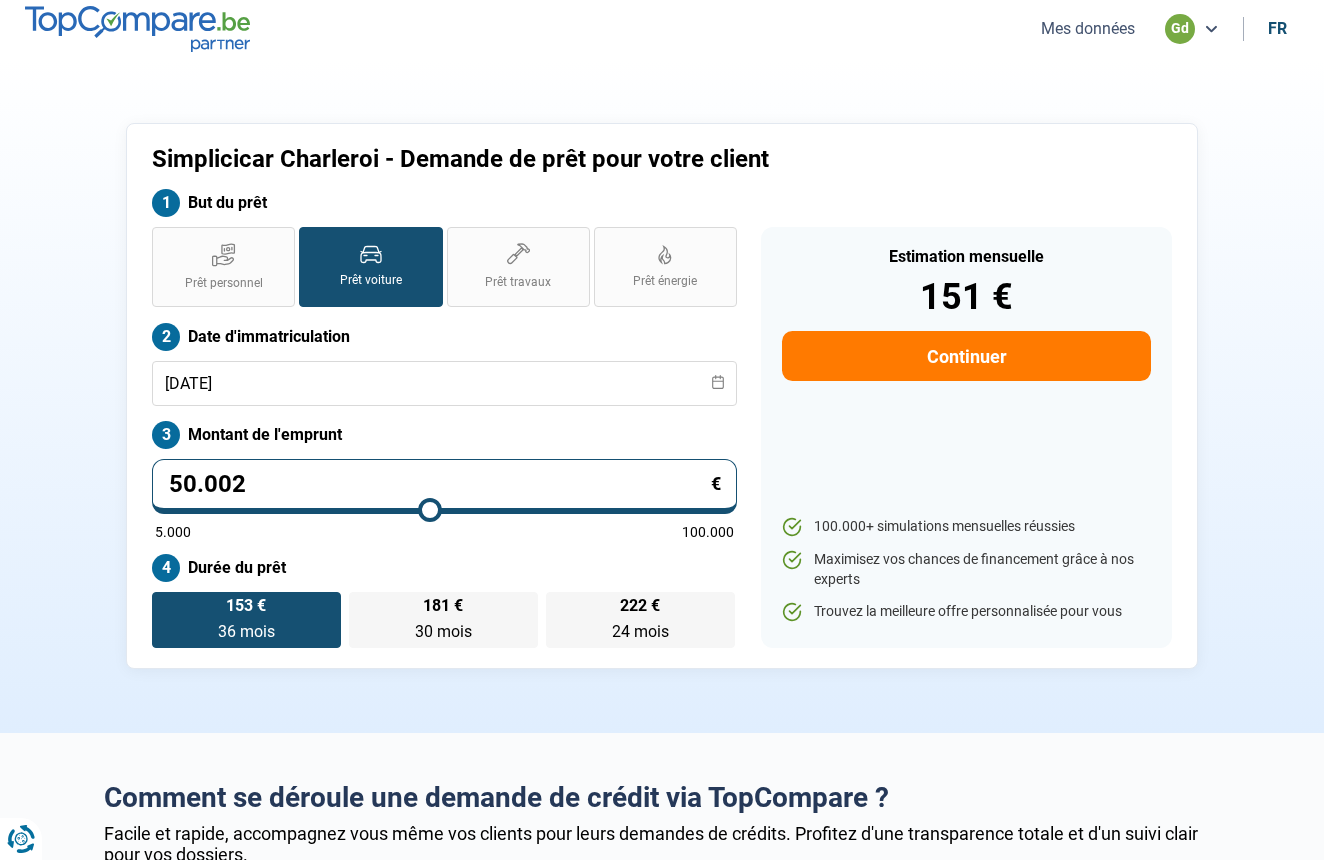 type on "100000" 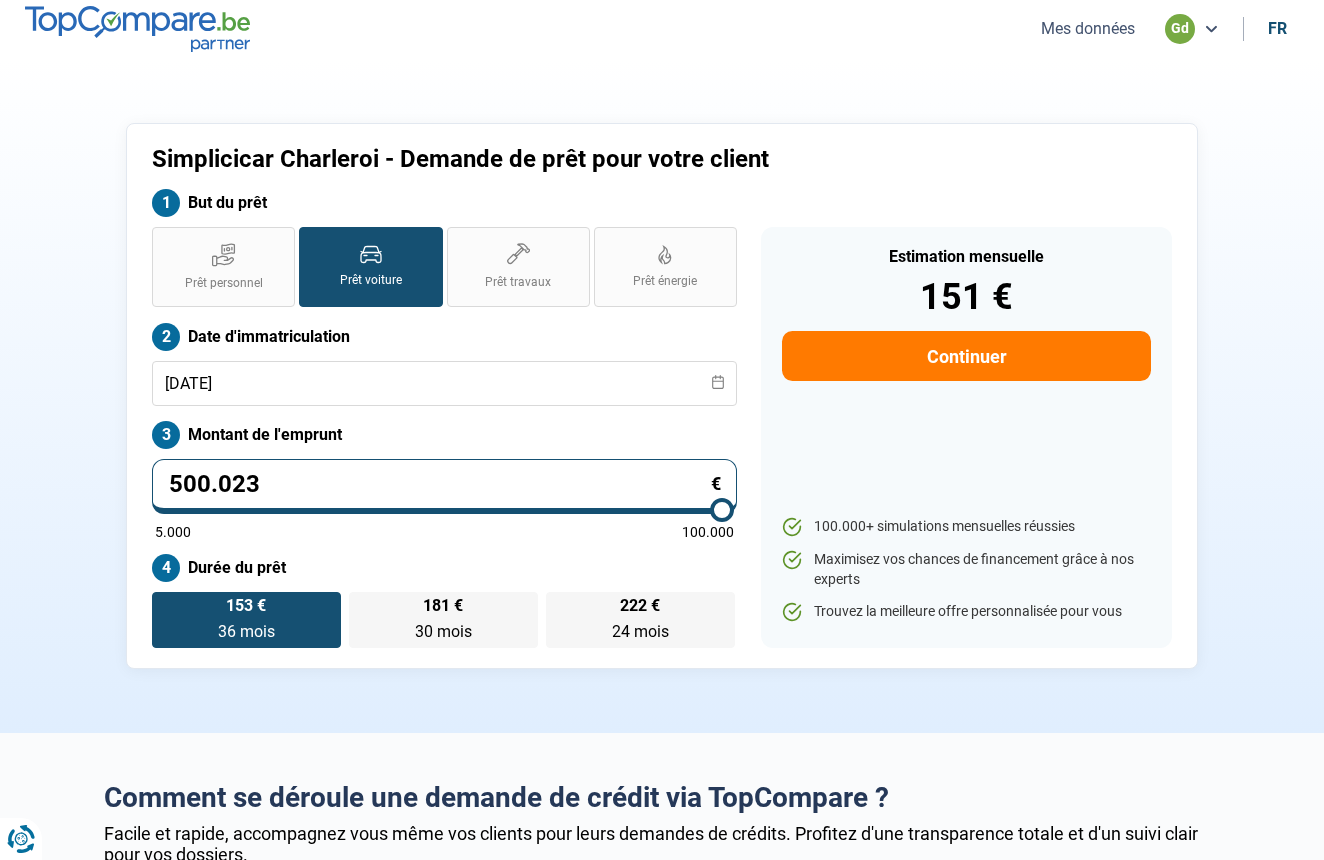 type on "100.000" 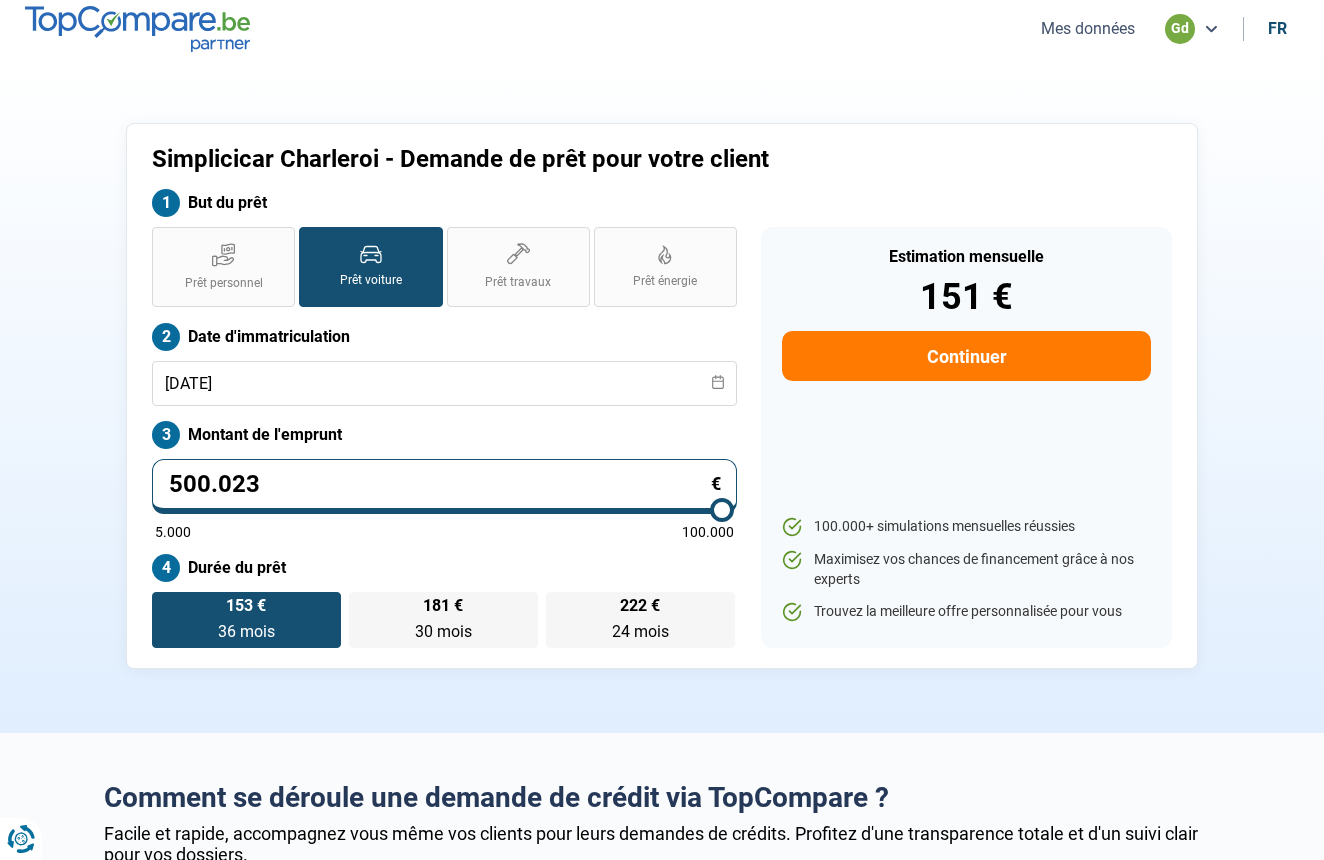 type on "100000" 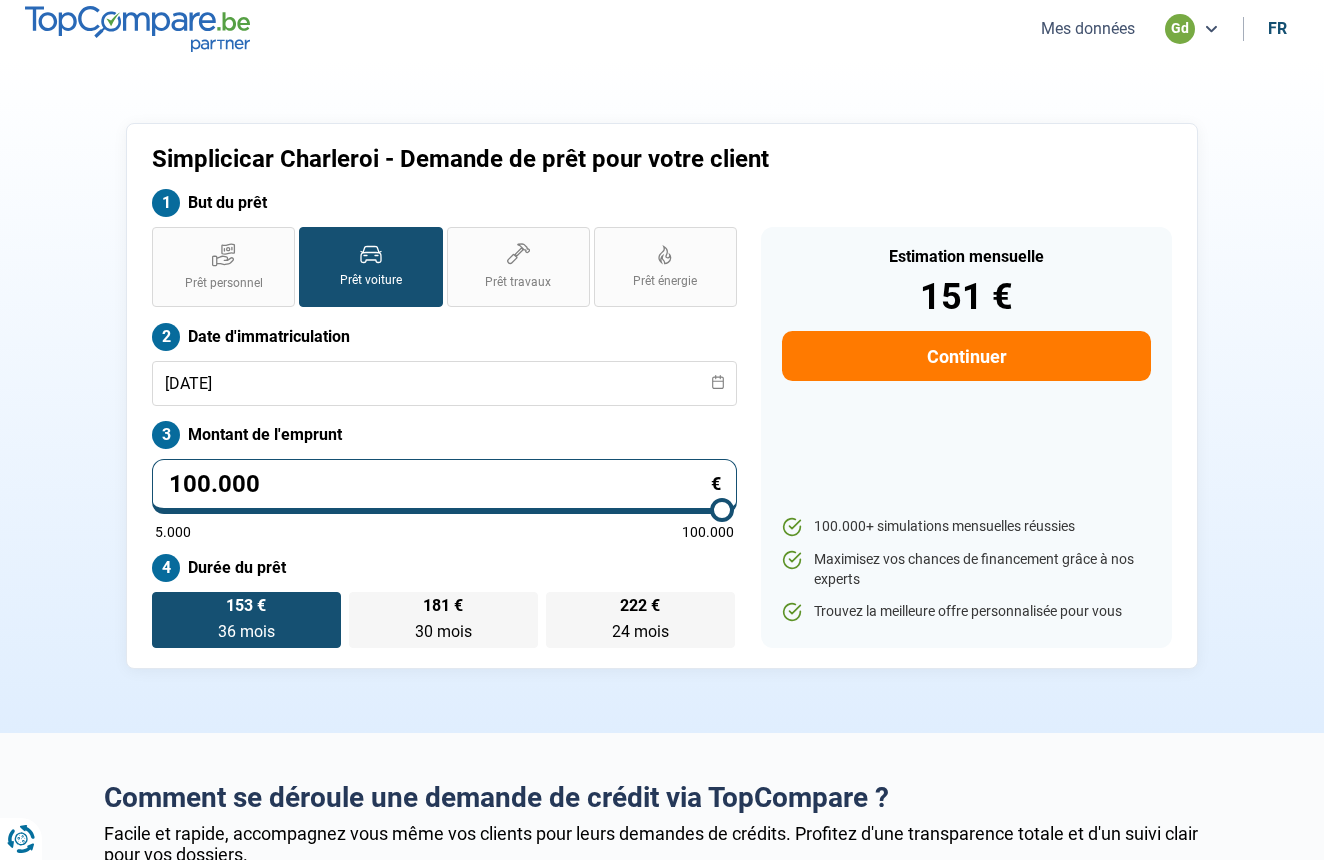 radio on "false" 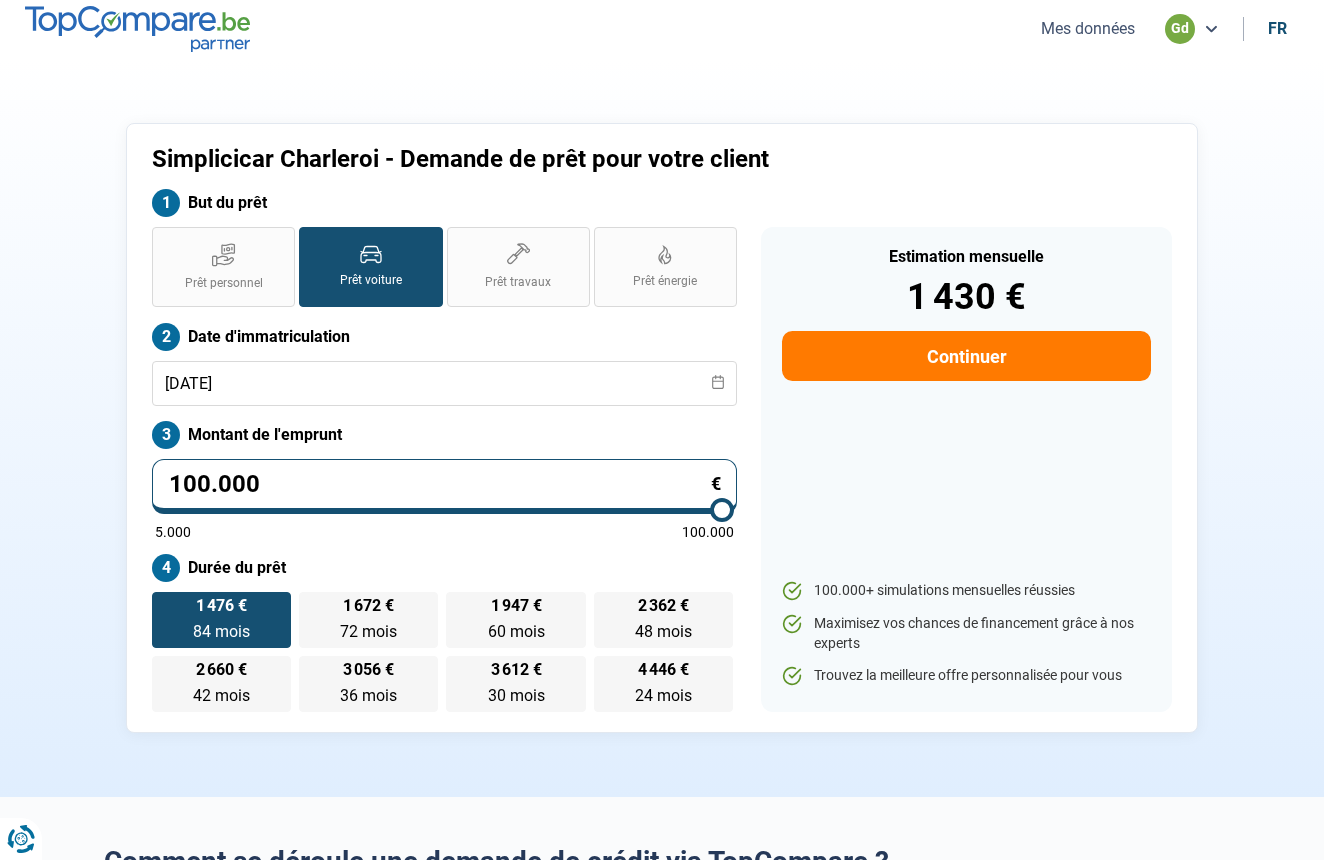 scroll, scrollTop: 0, scrollLeft: 0, axis: both 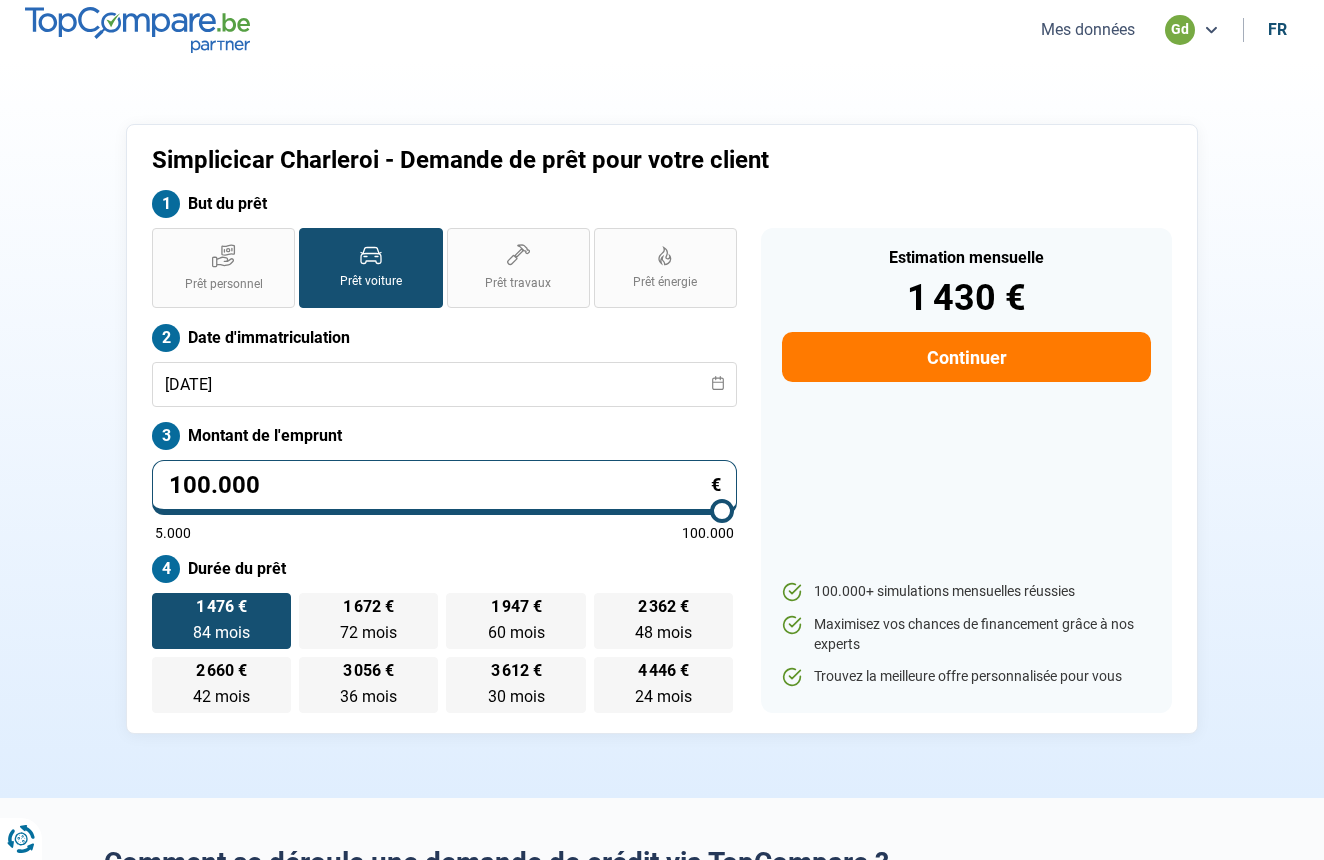 type on "10.000" 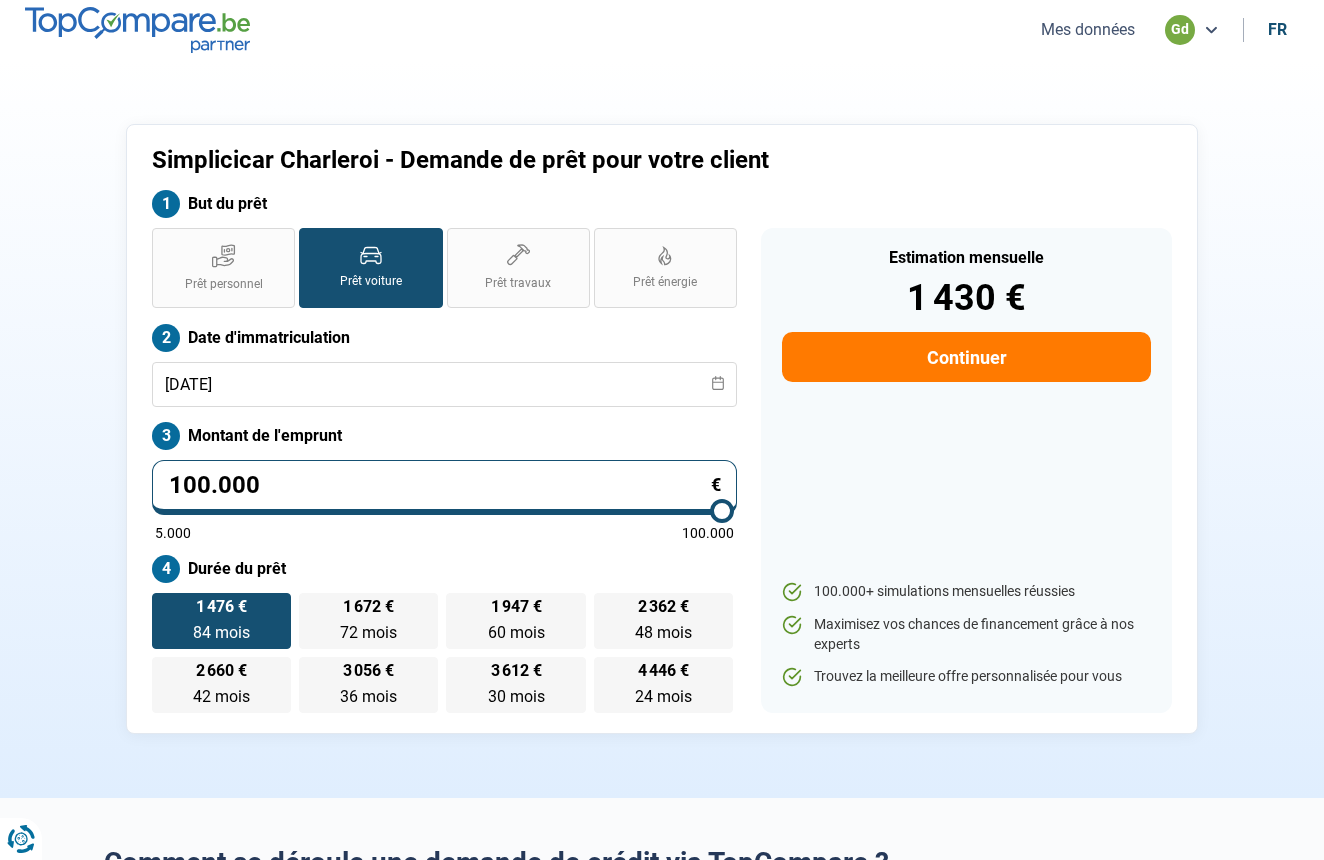 type on "10000" 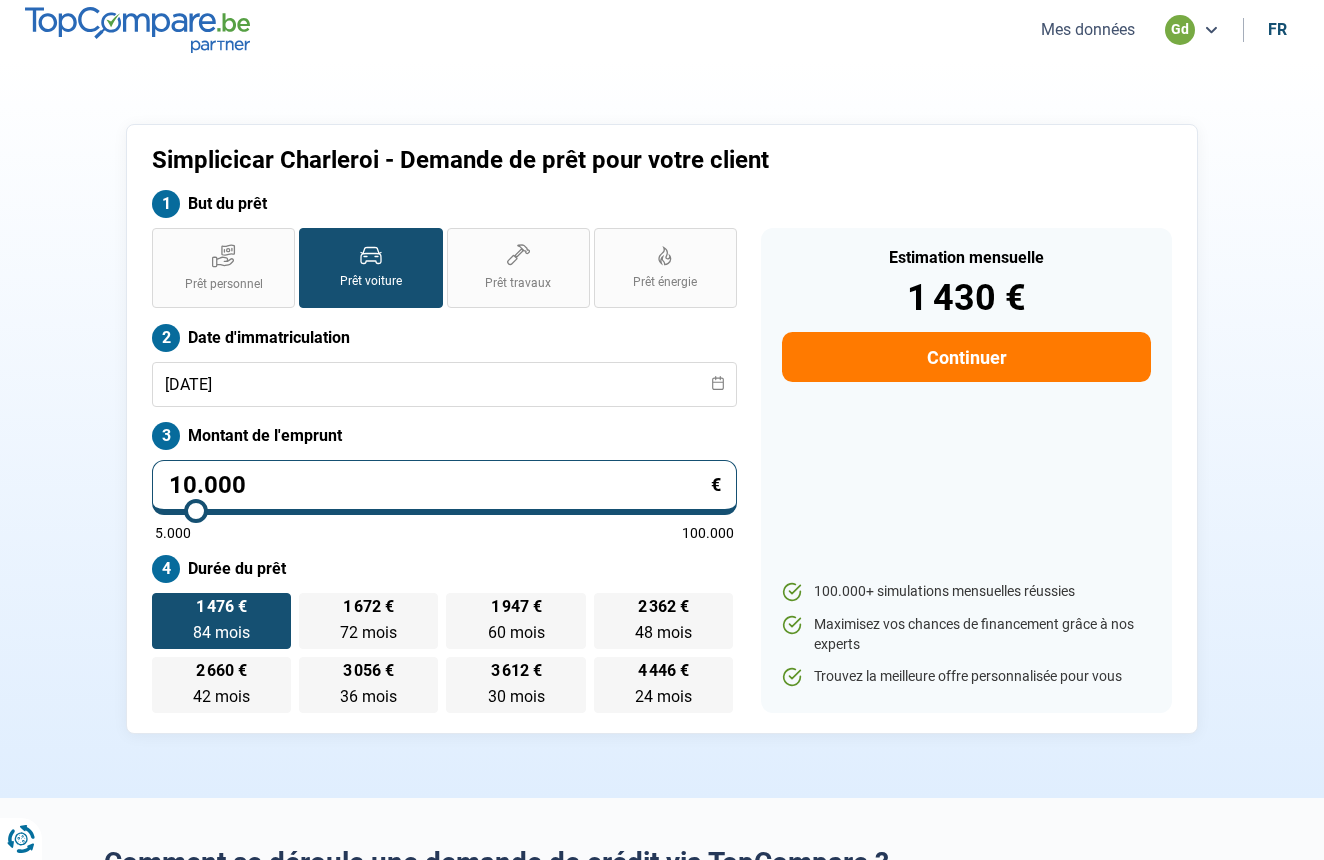 type on "1.000" 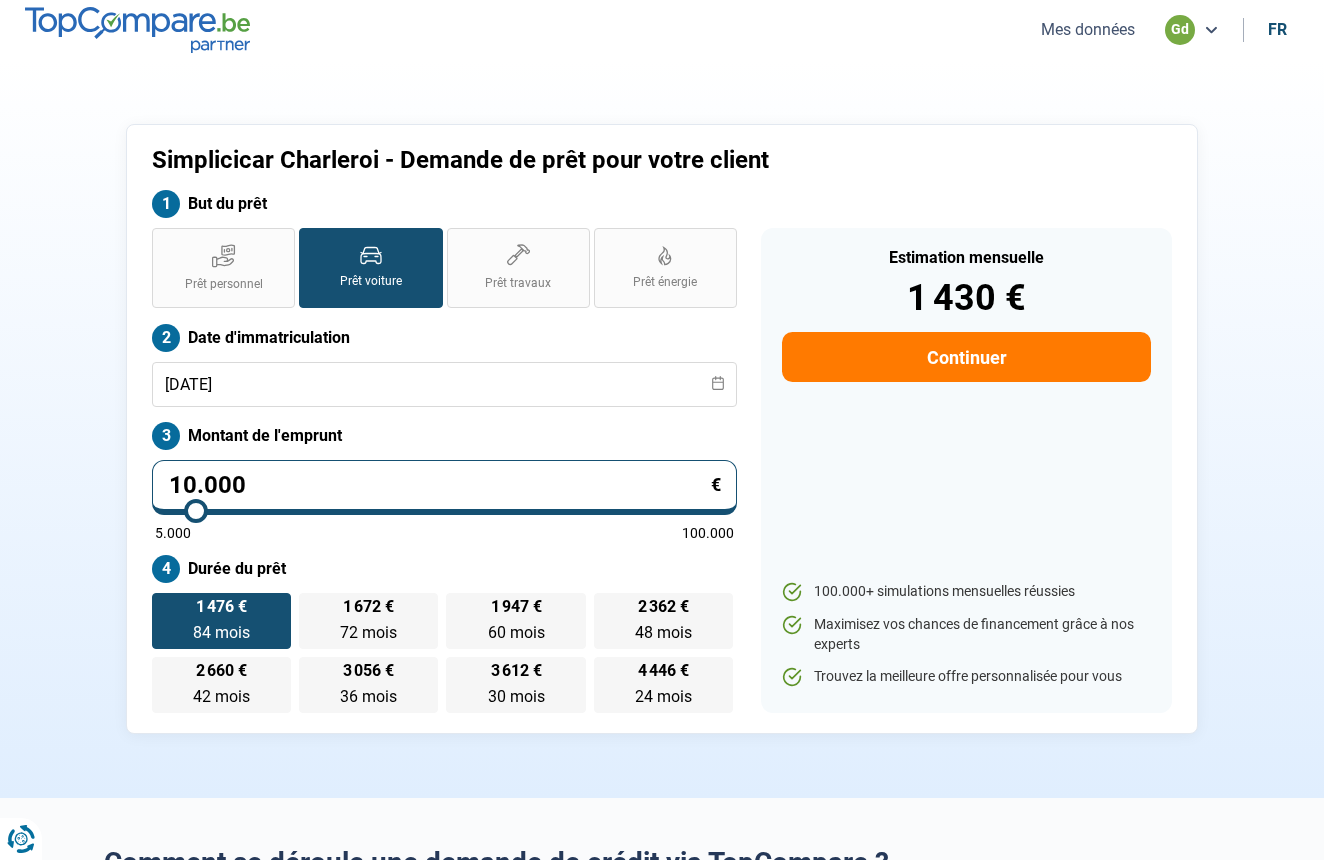 type on "5000" 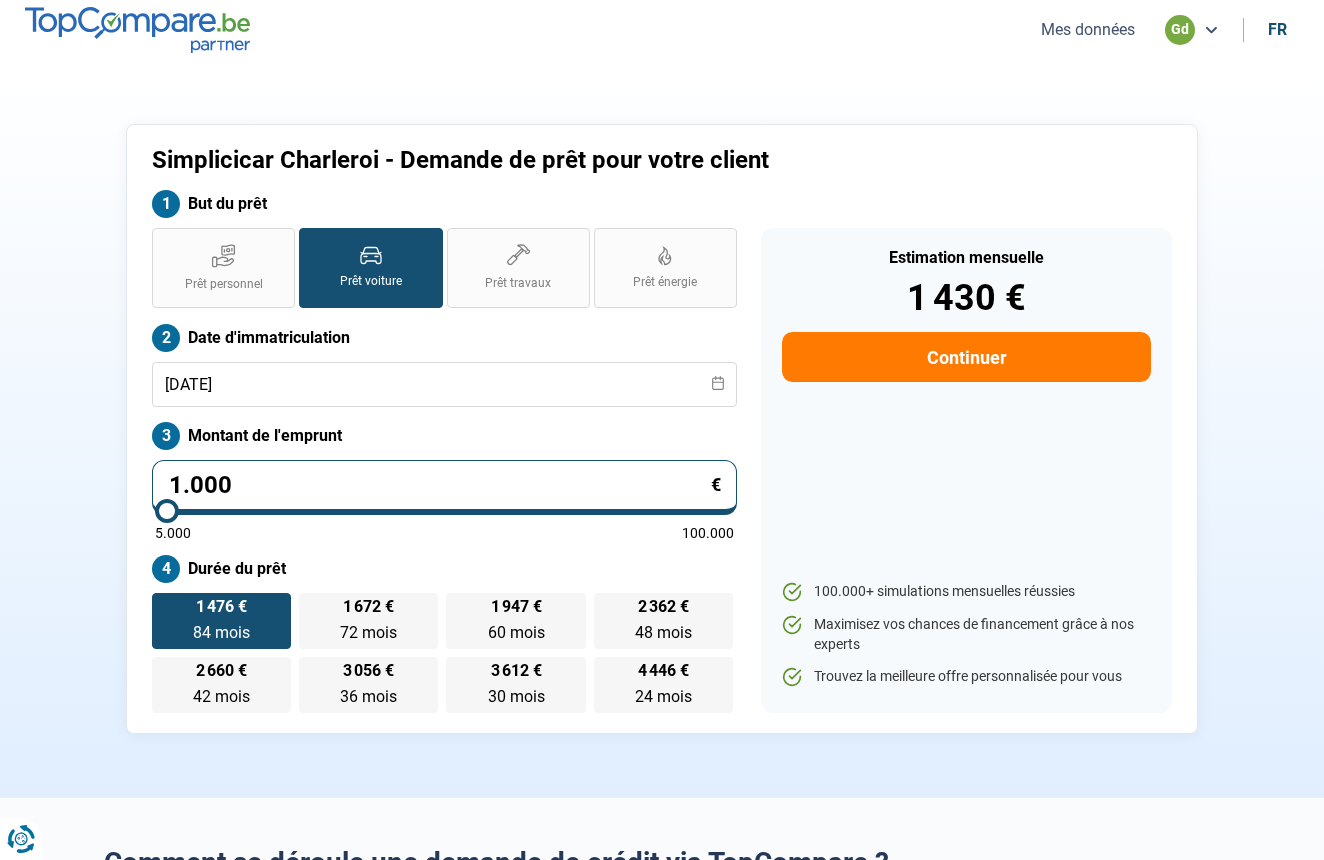type on "100" 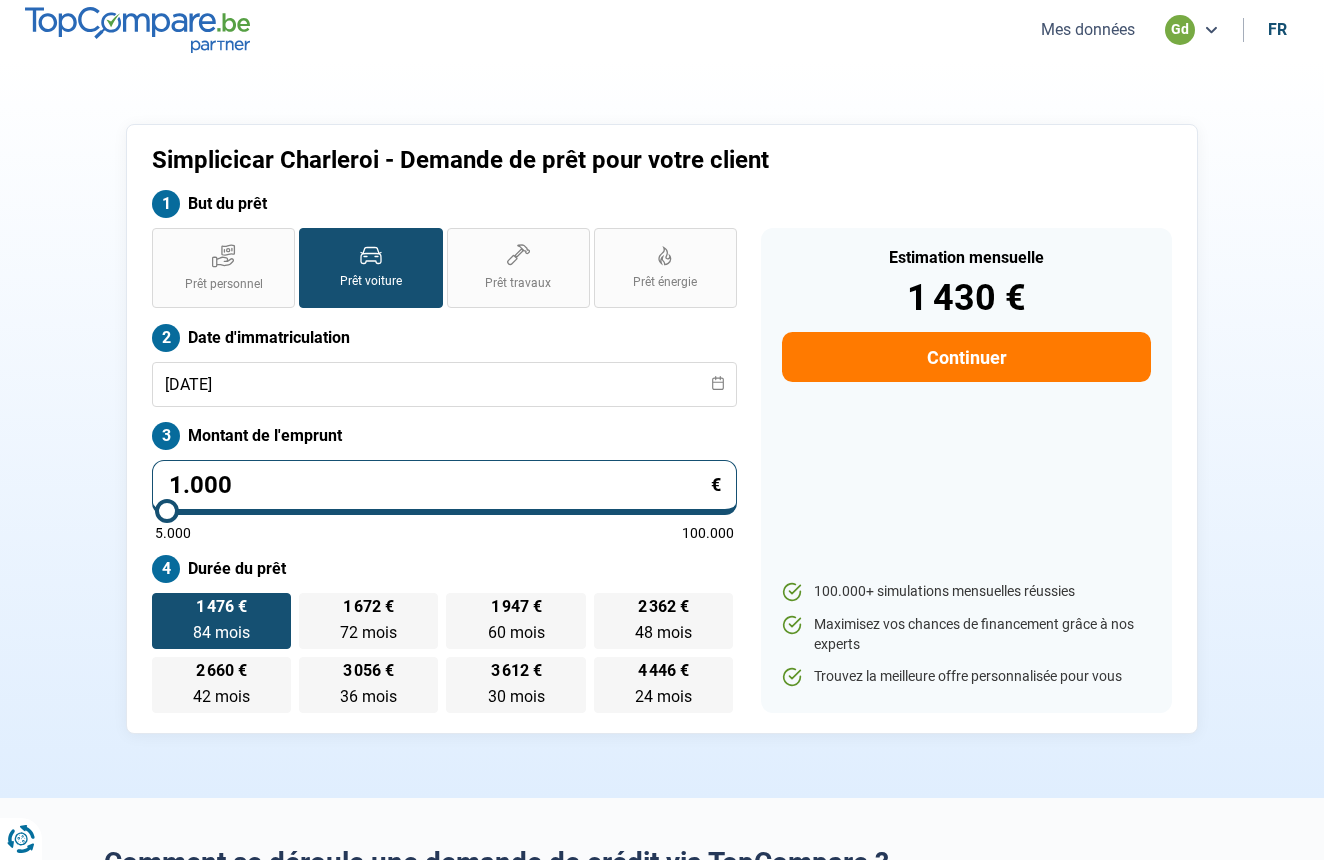 type on "5000" 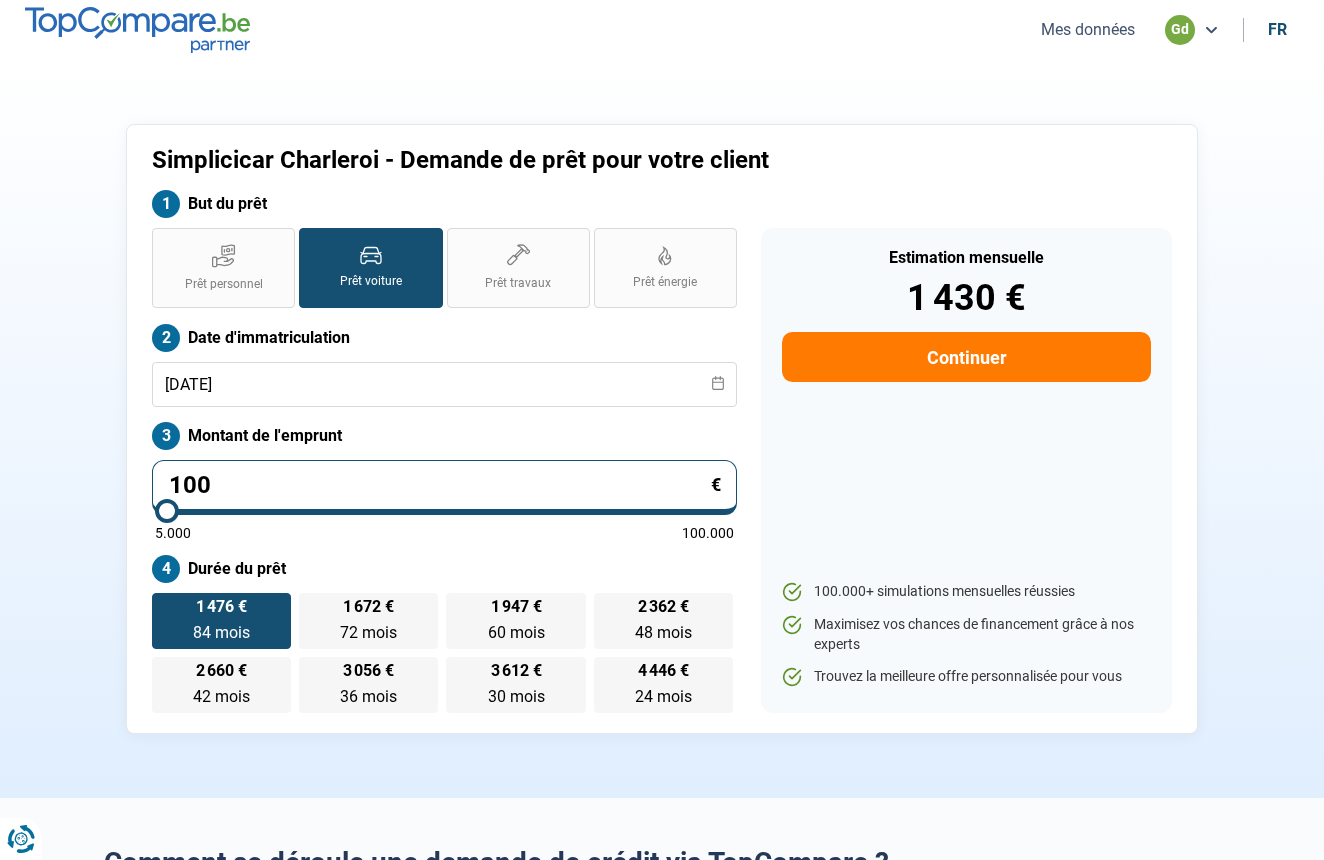type on "10" 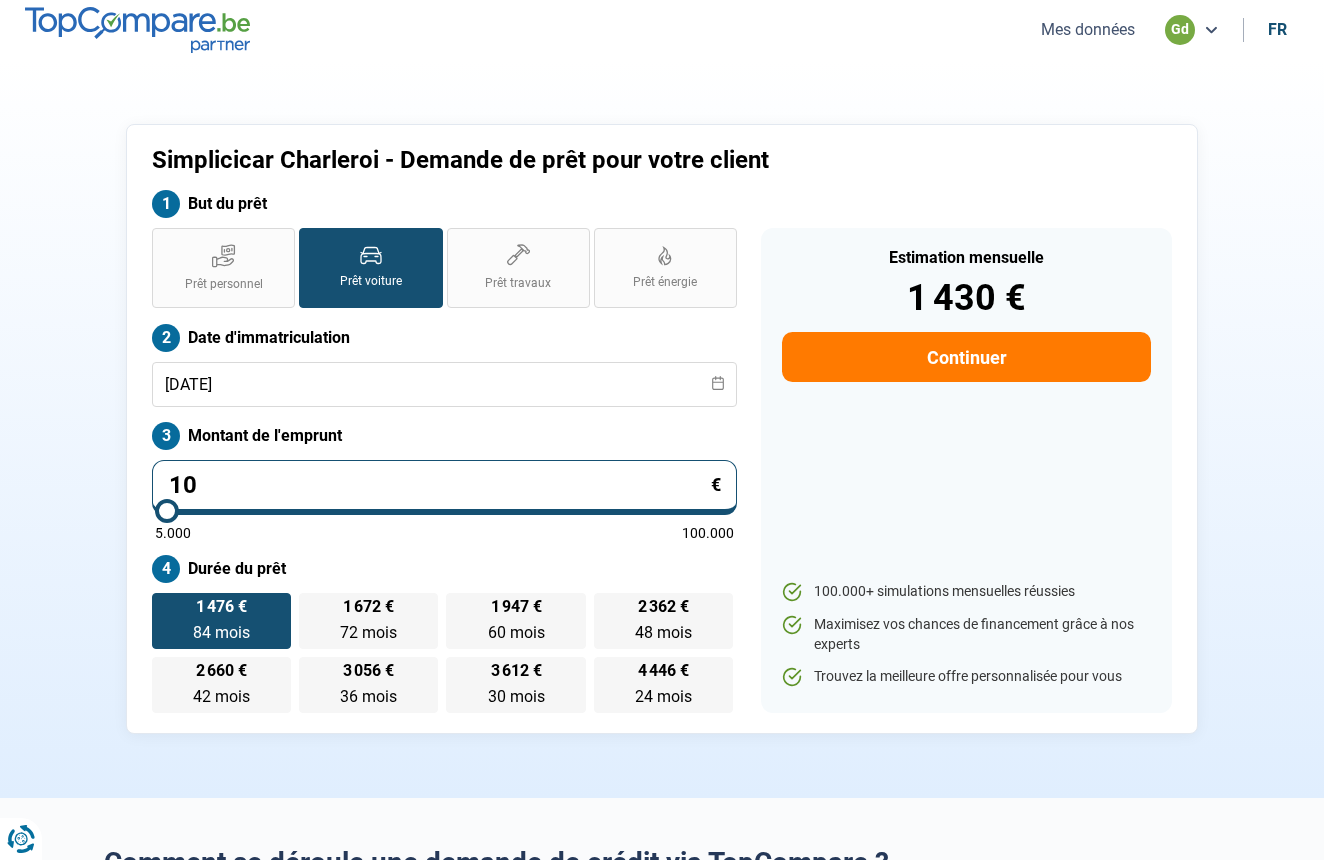 type on "1" 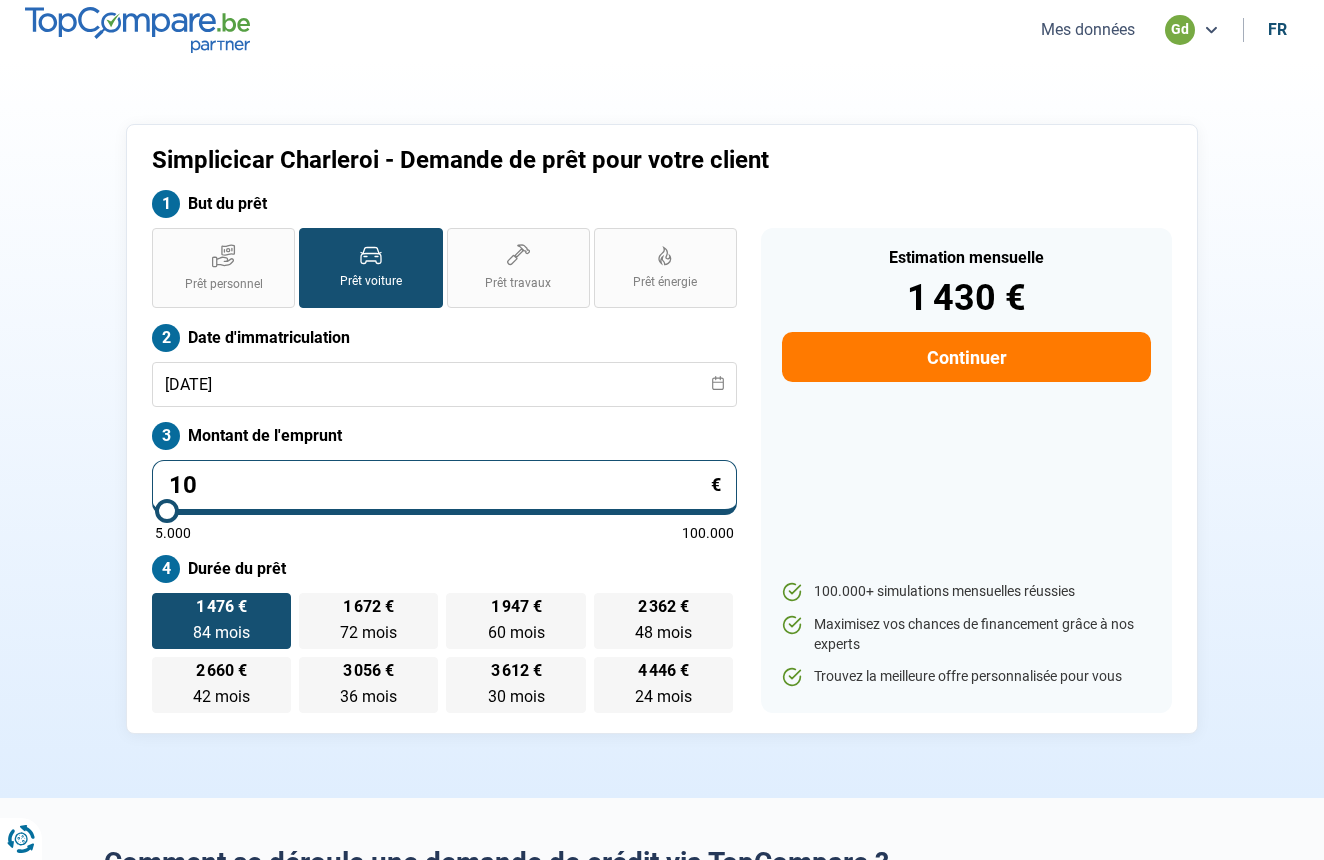 type on "5000" 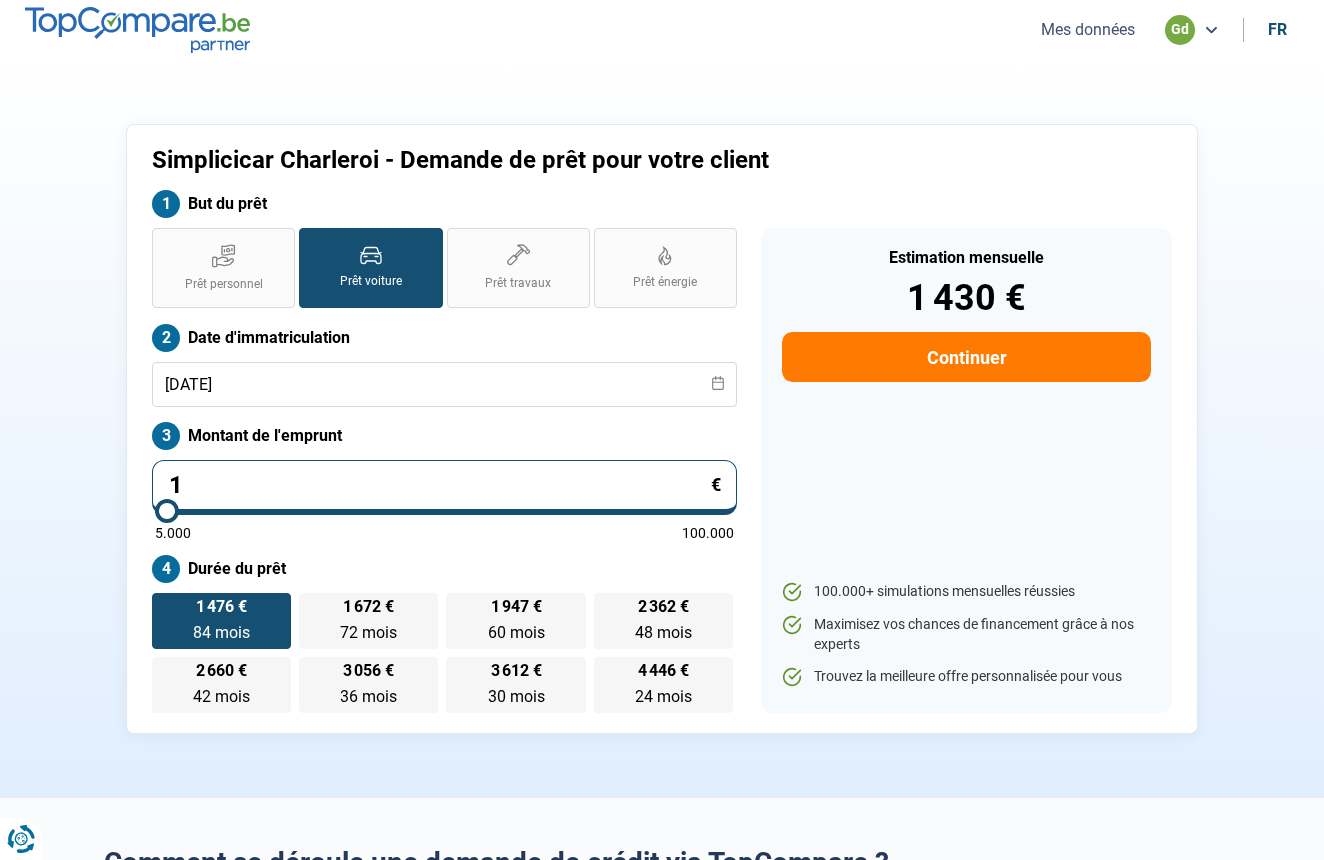 type on "0" 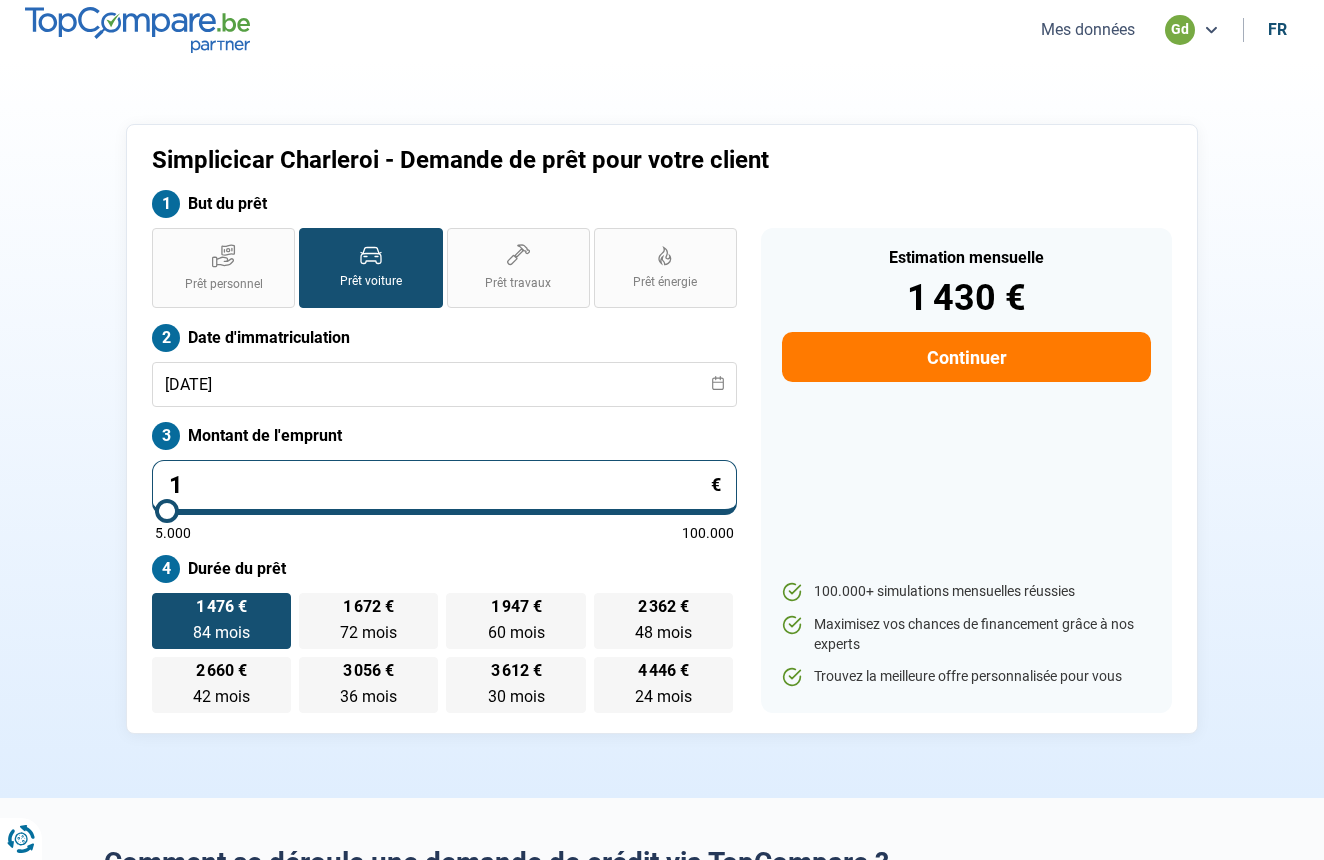 type on "5000" 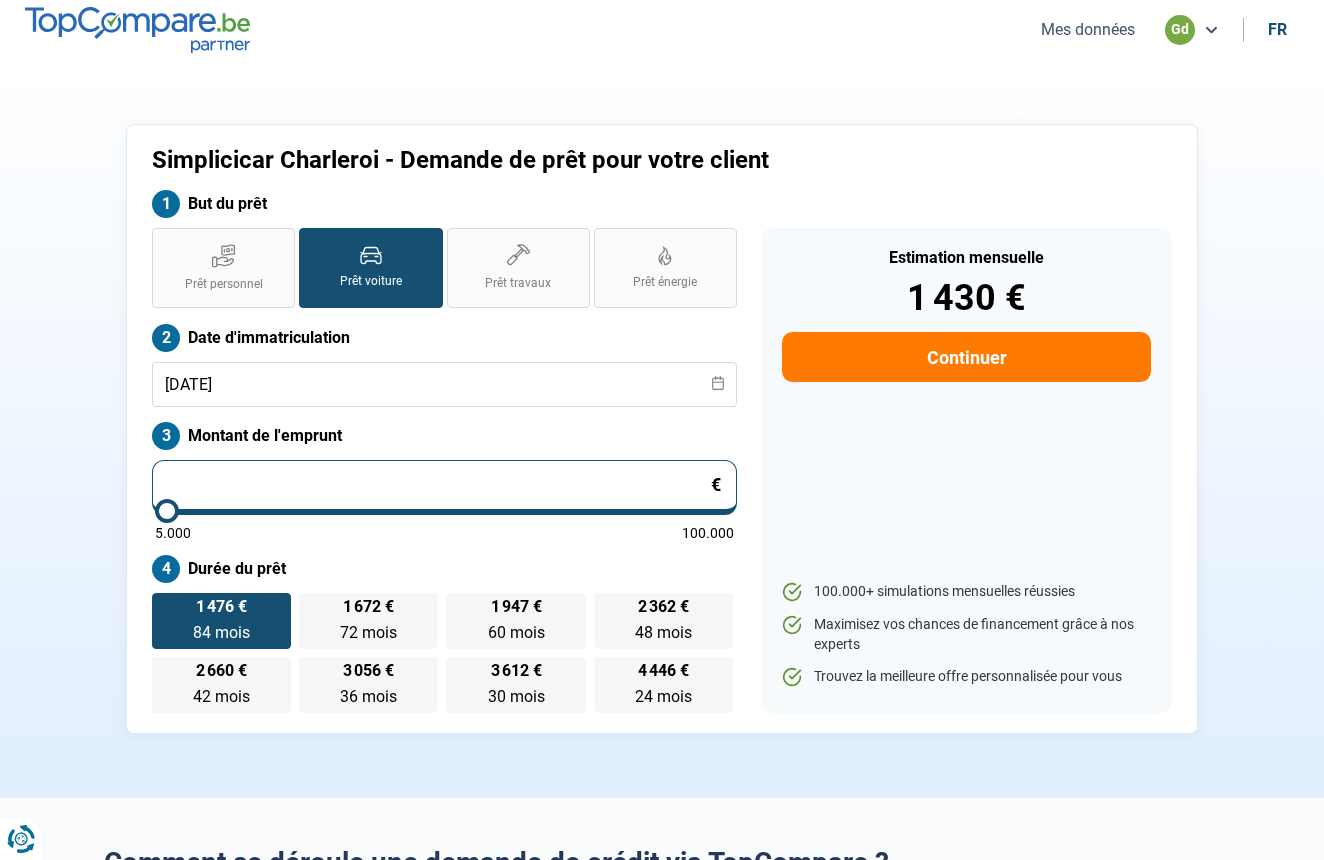 type on "2" 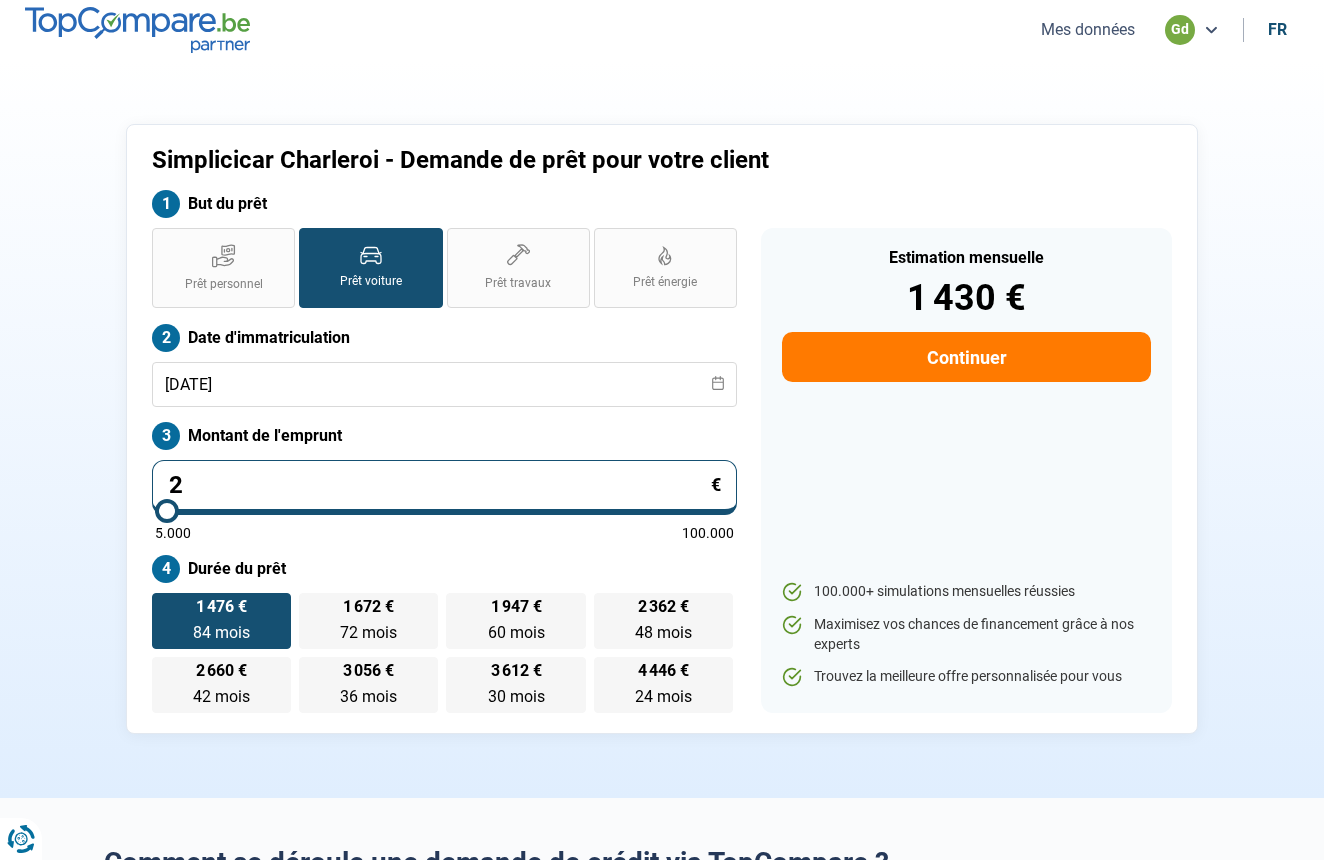type on "23" 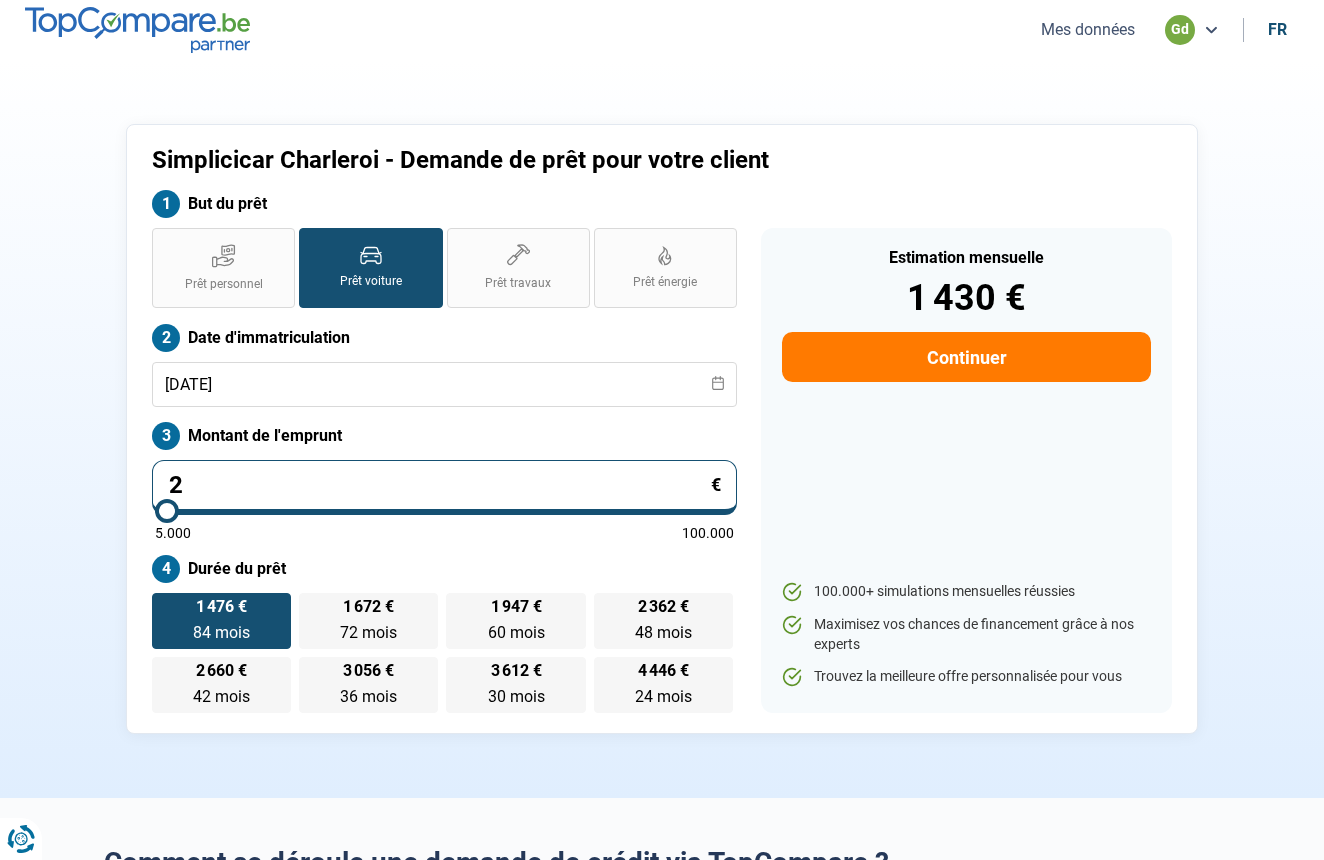 type on "5000" 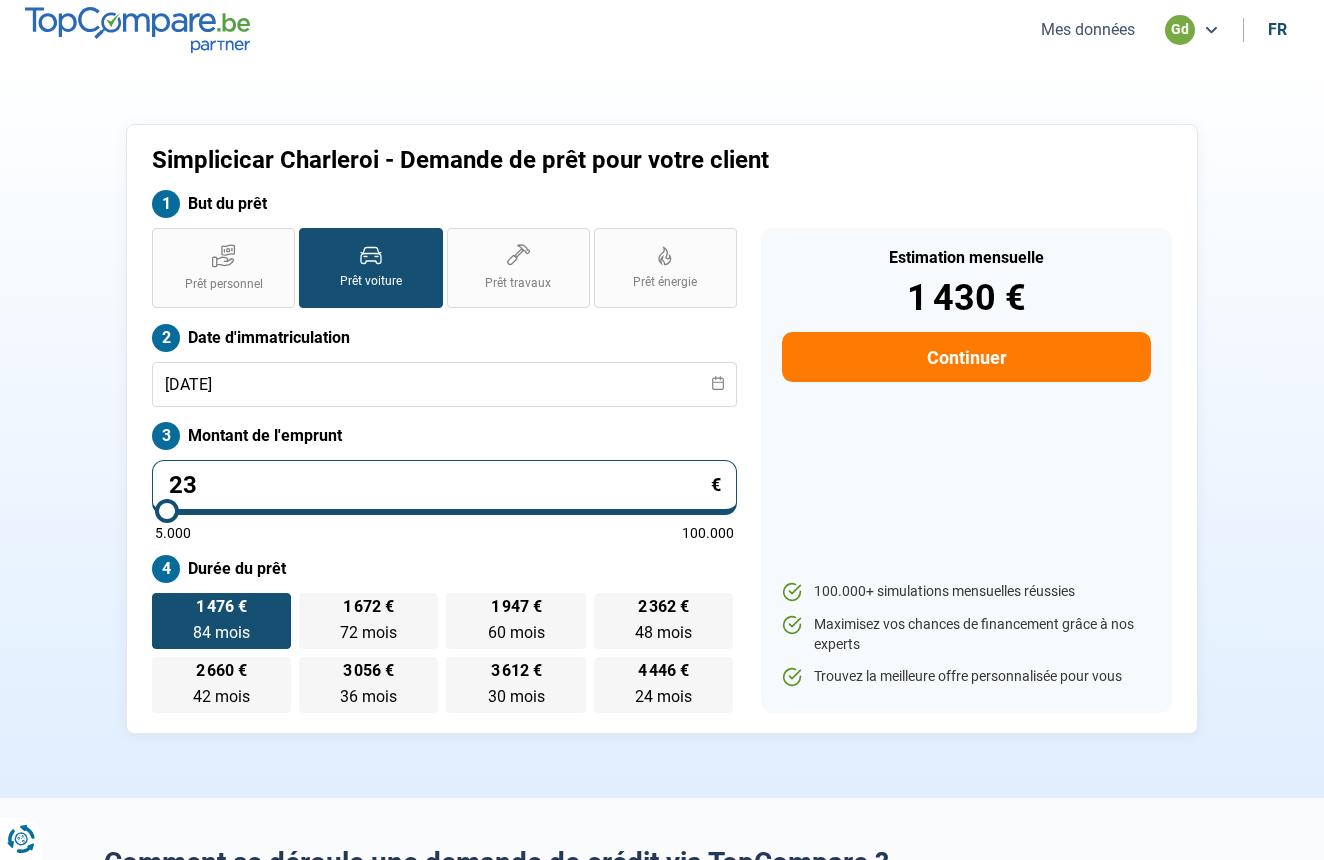type on "239" 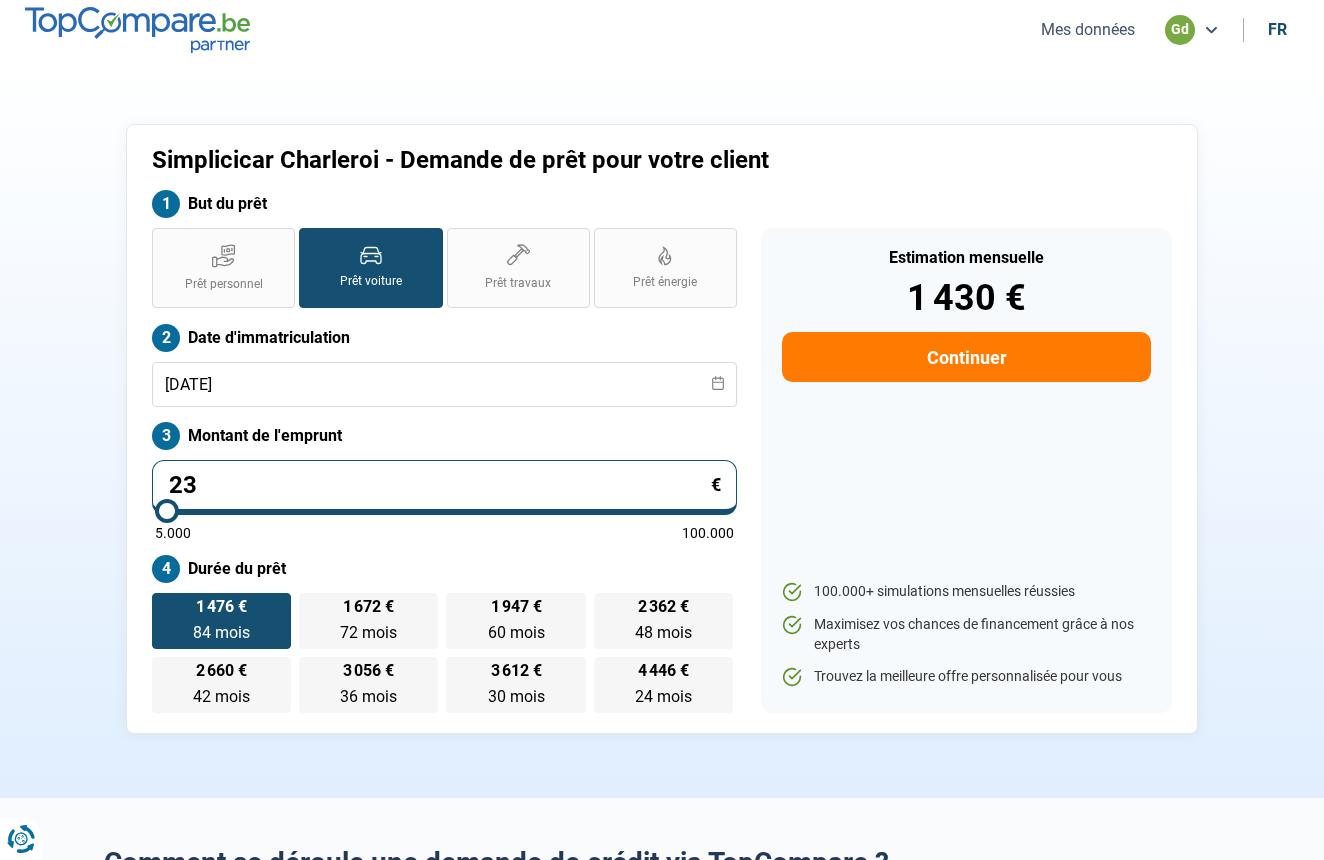 type on "5000" 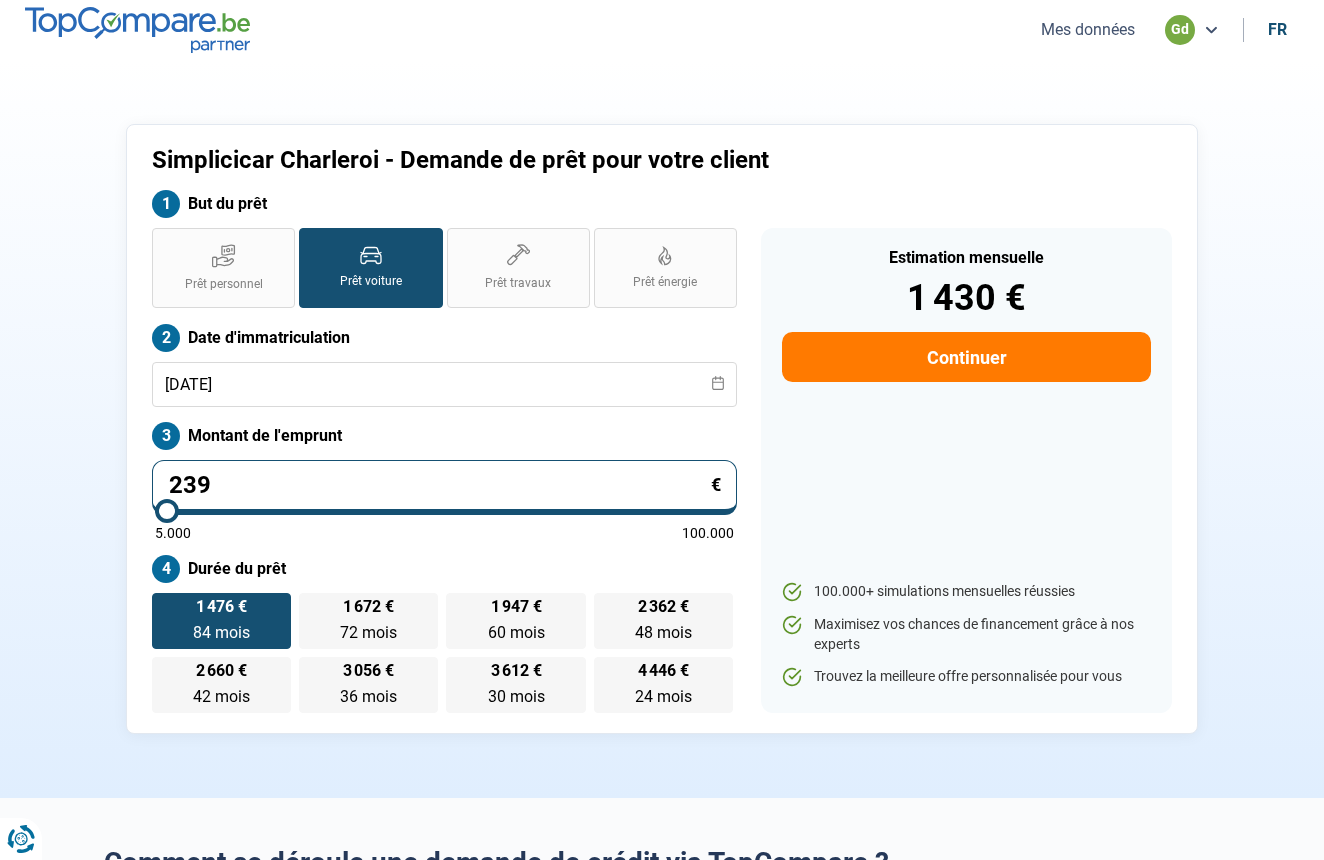 type on "2.398" 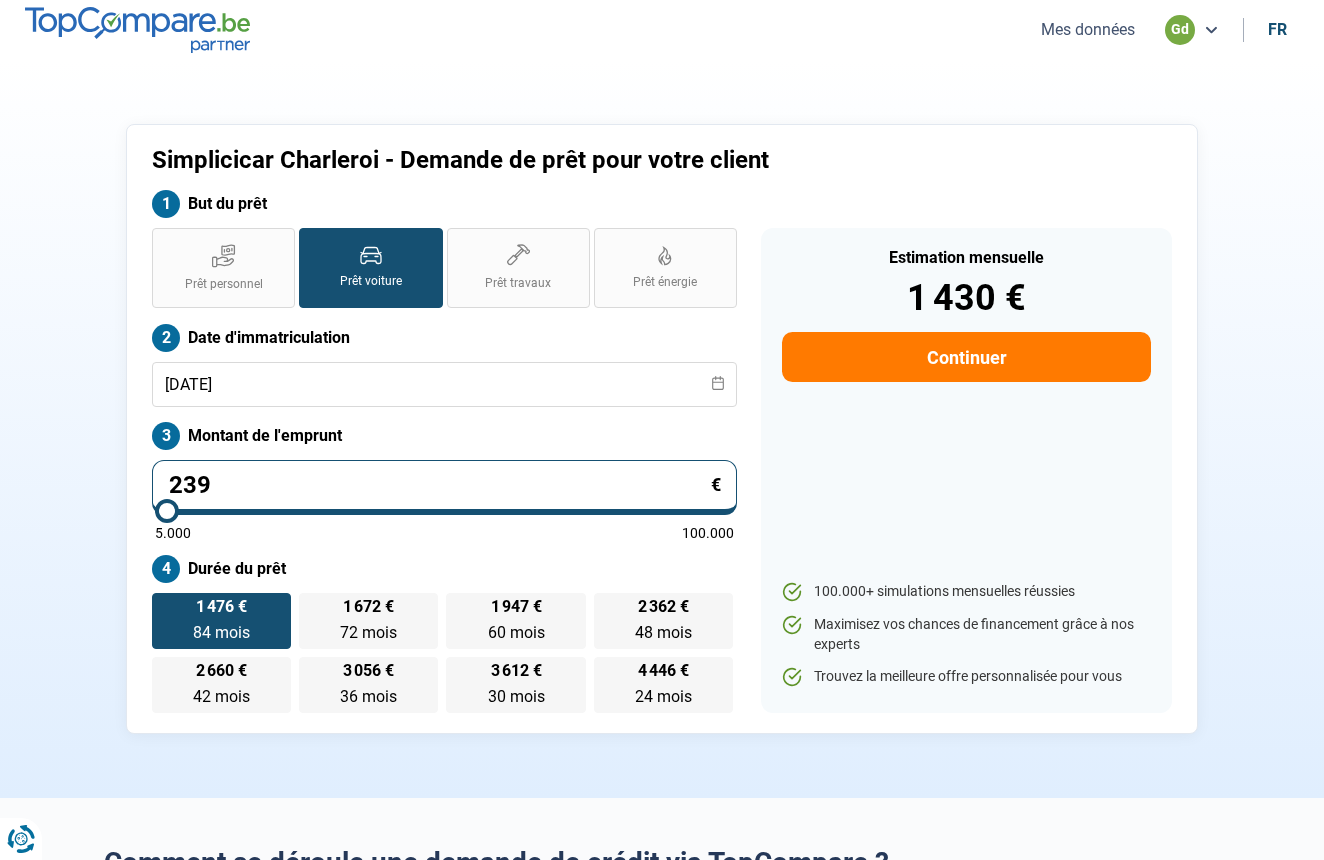 type on "5000" 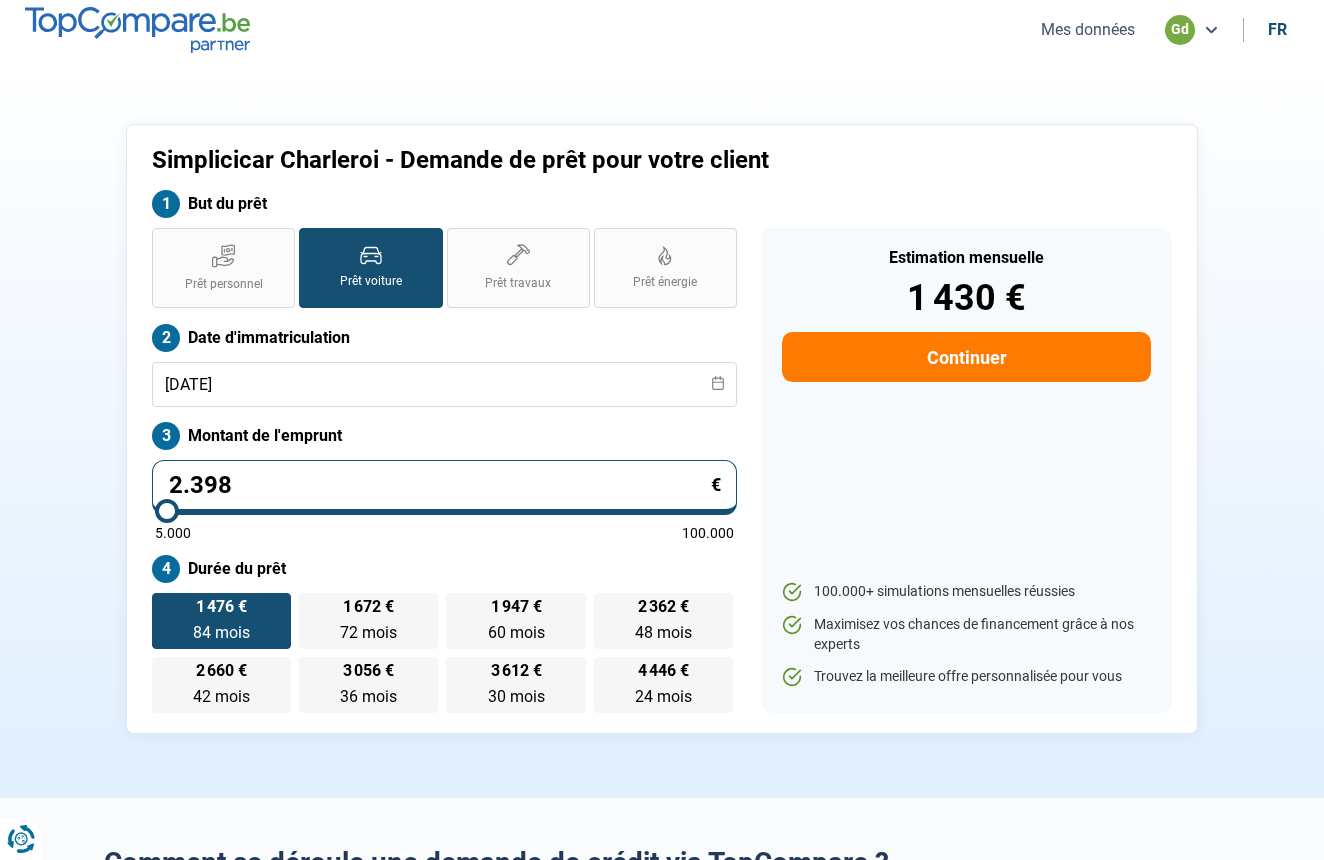 type on "23.980" 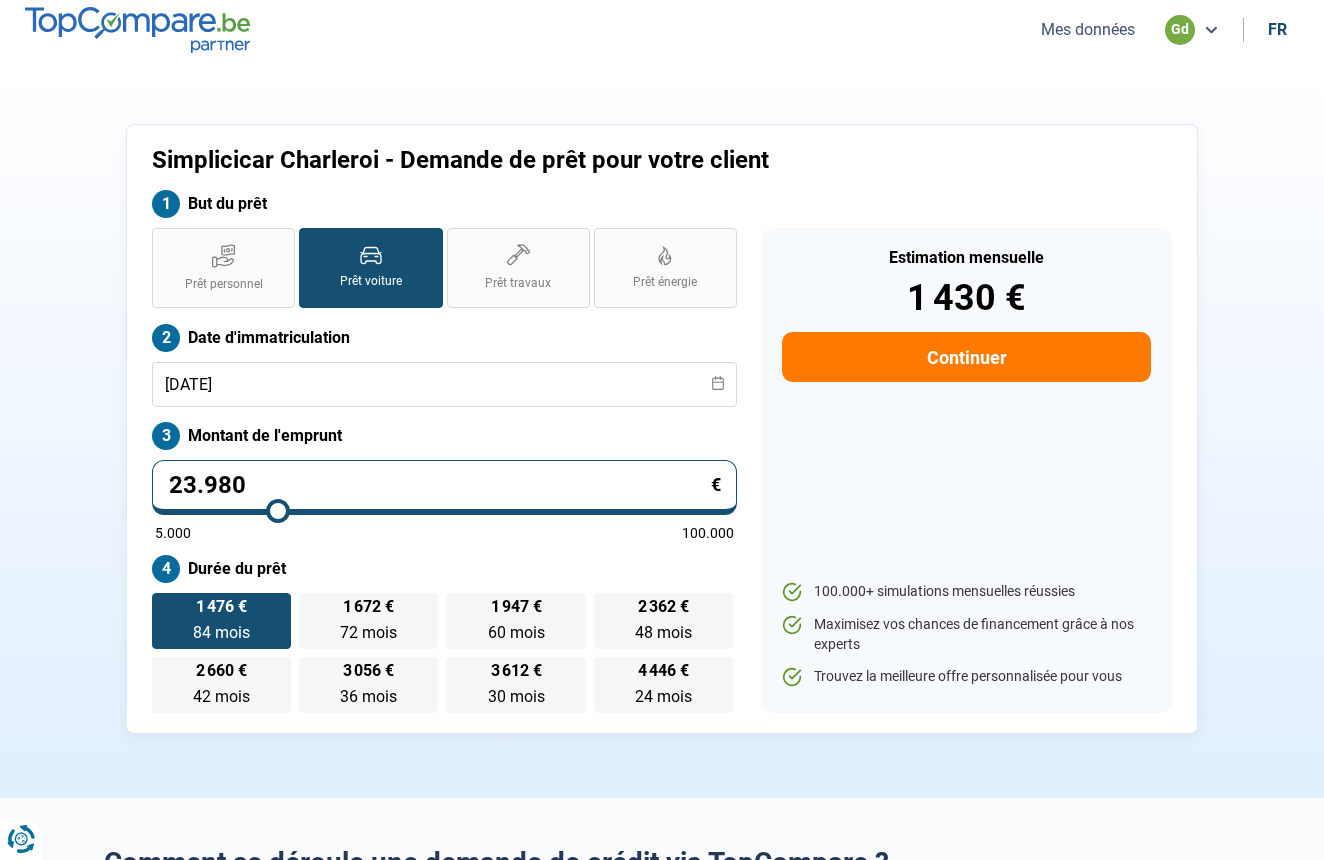 type on "24000" 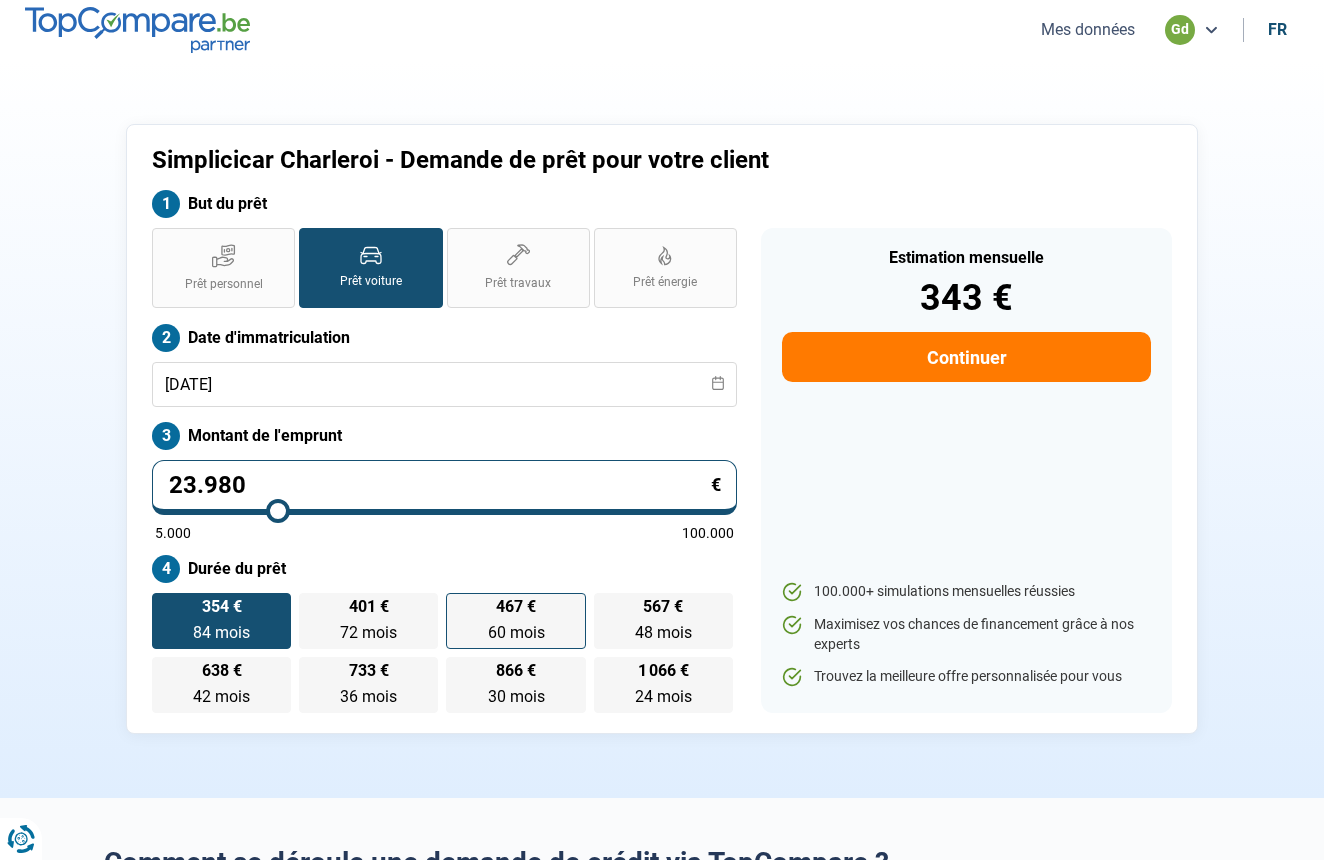 click on "467 € 60 mois 60 mois" at bounding box center (515, 621) 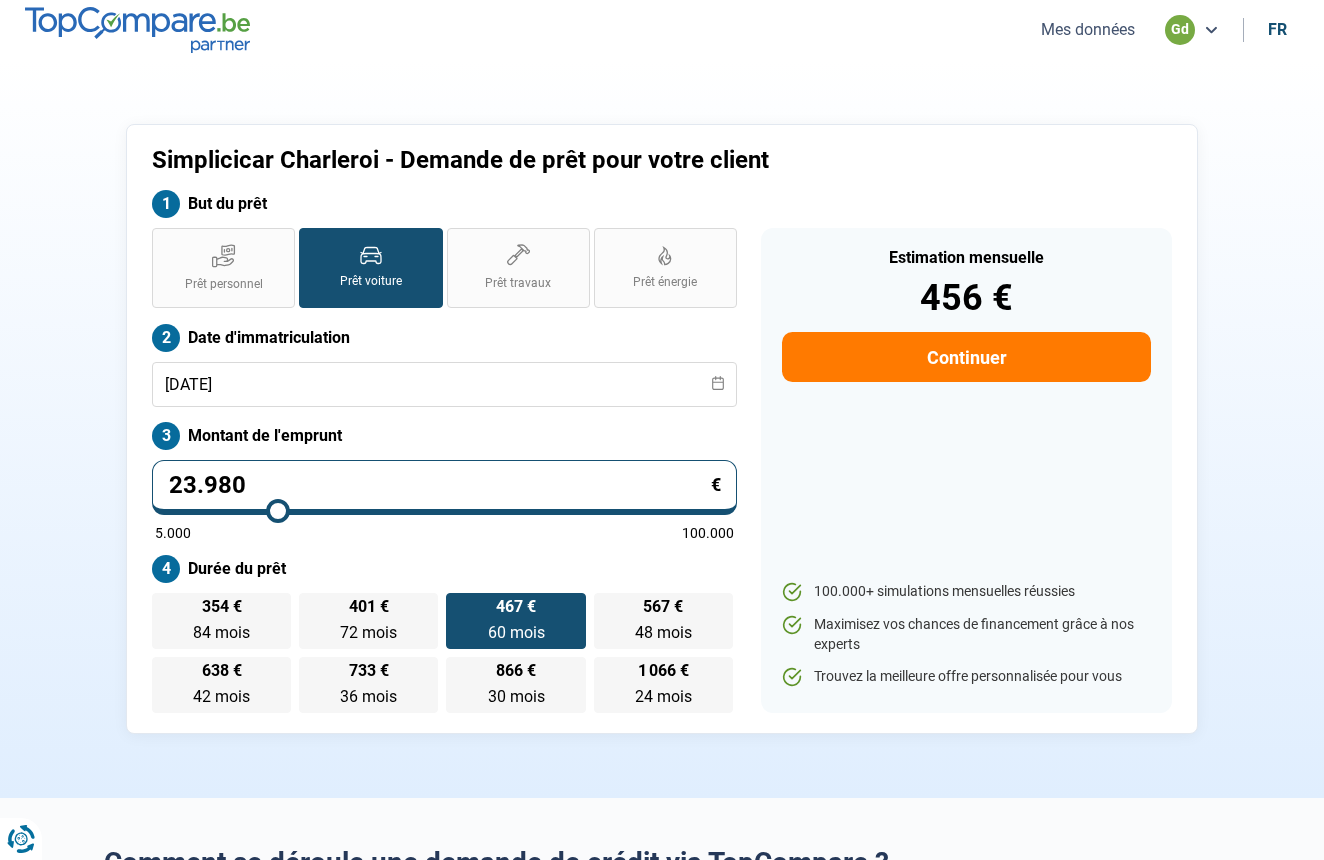 drag, startPoint x: 215, startPoint y: 487, endPoint x: 236, endPoint y: 501, distance: 25.23886 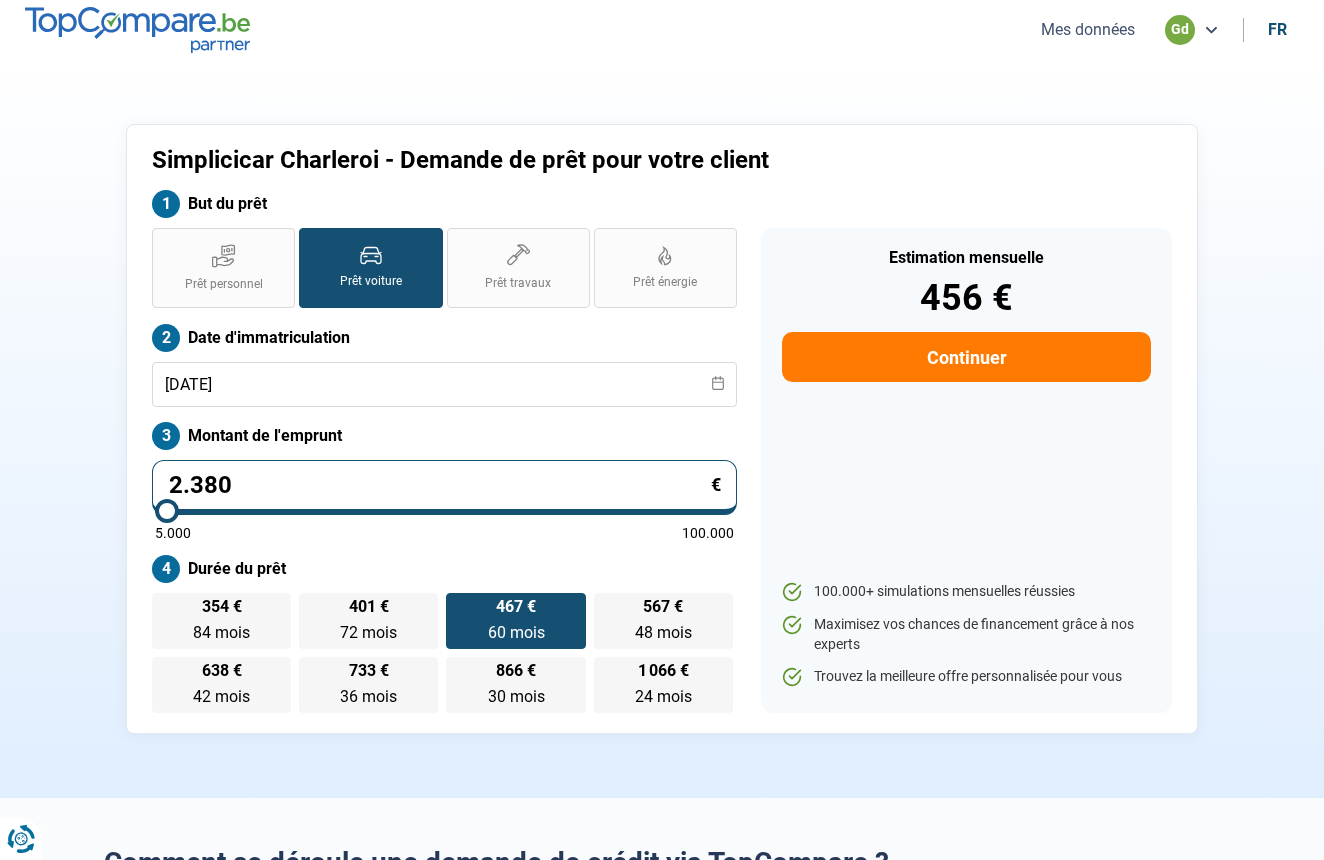 type on "23.808" 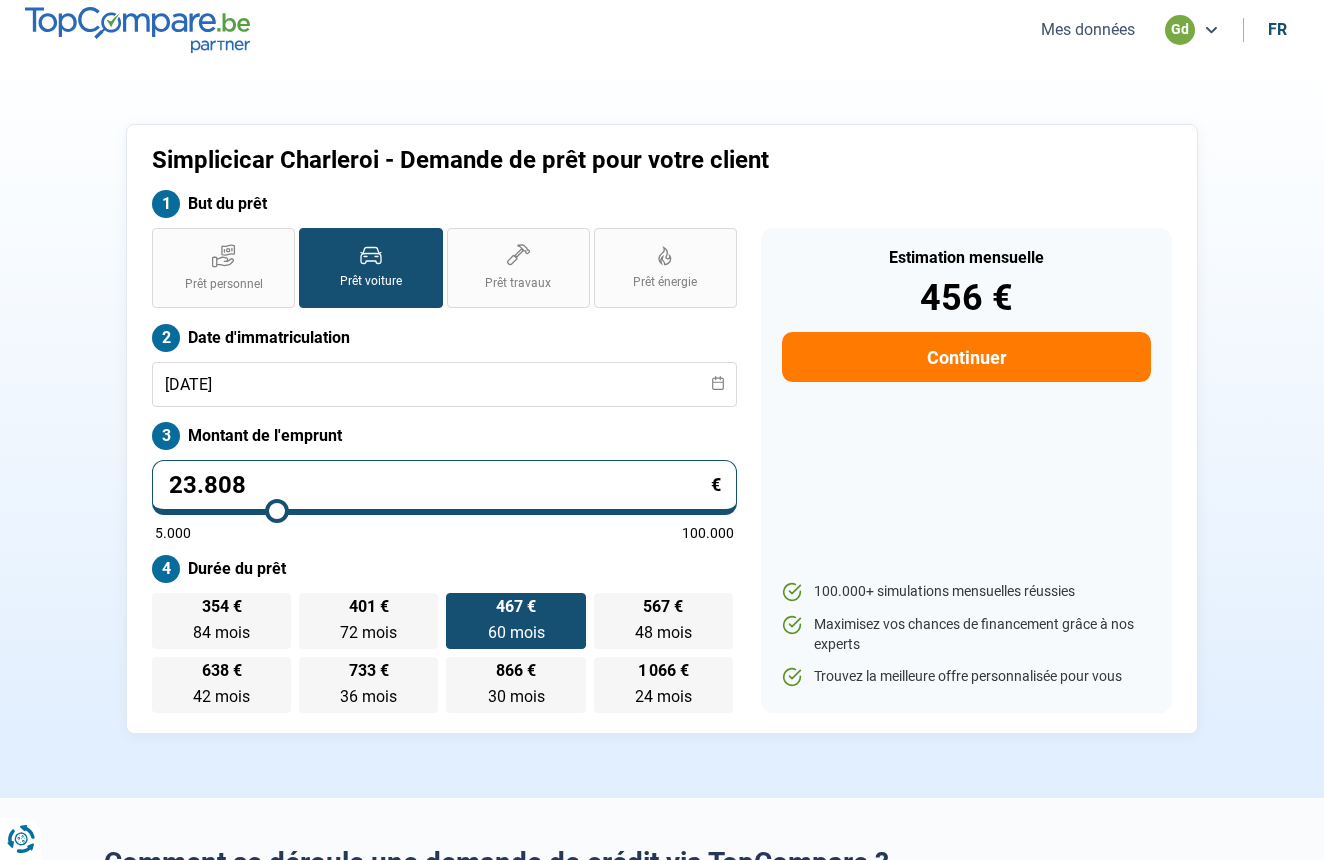scroll, scrollTop: 0, scrollLeft: 0, axis: both 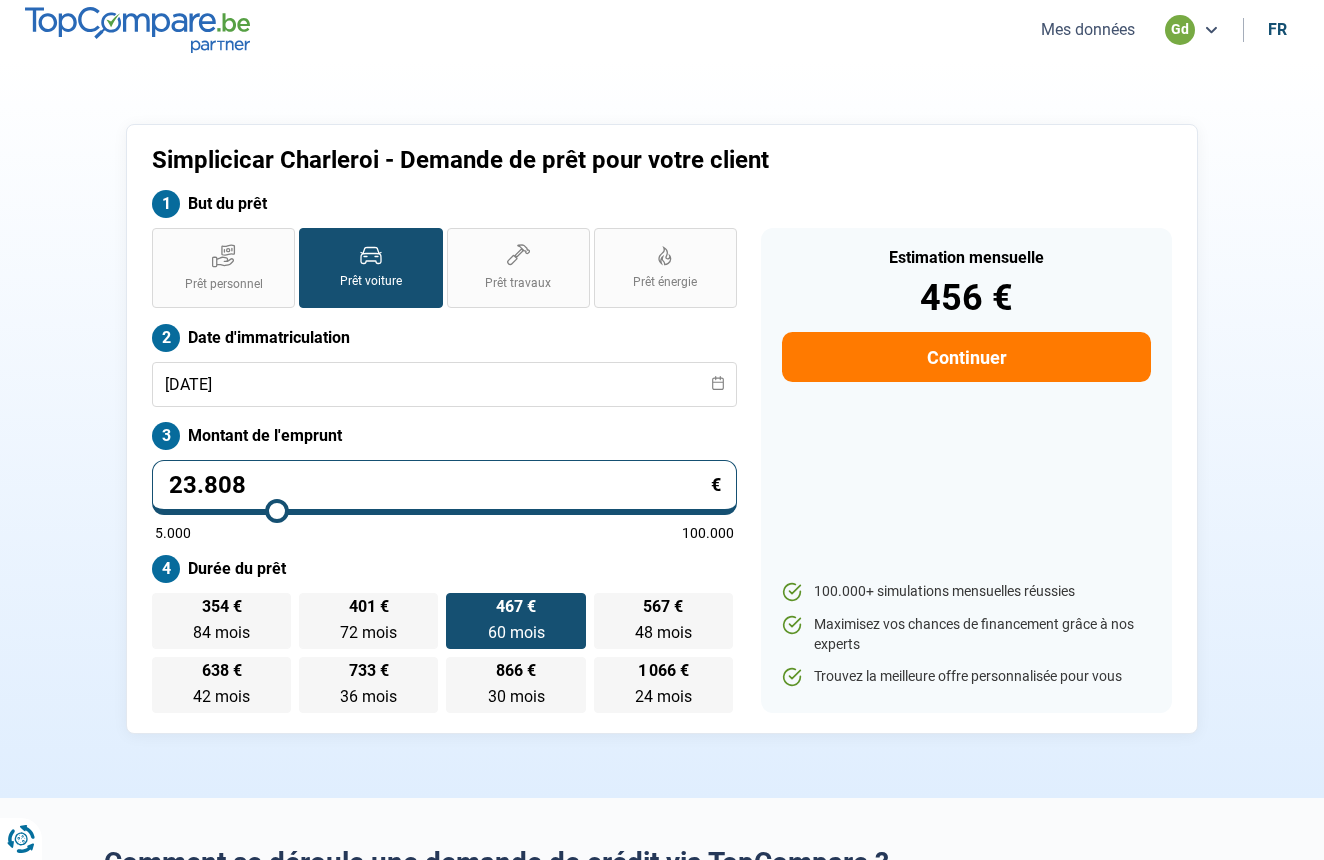 type on "23750" 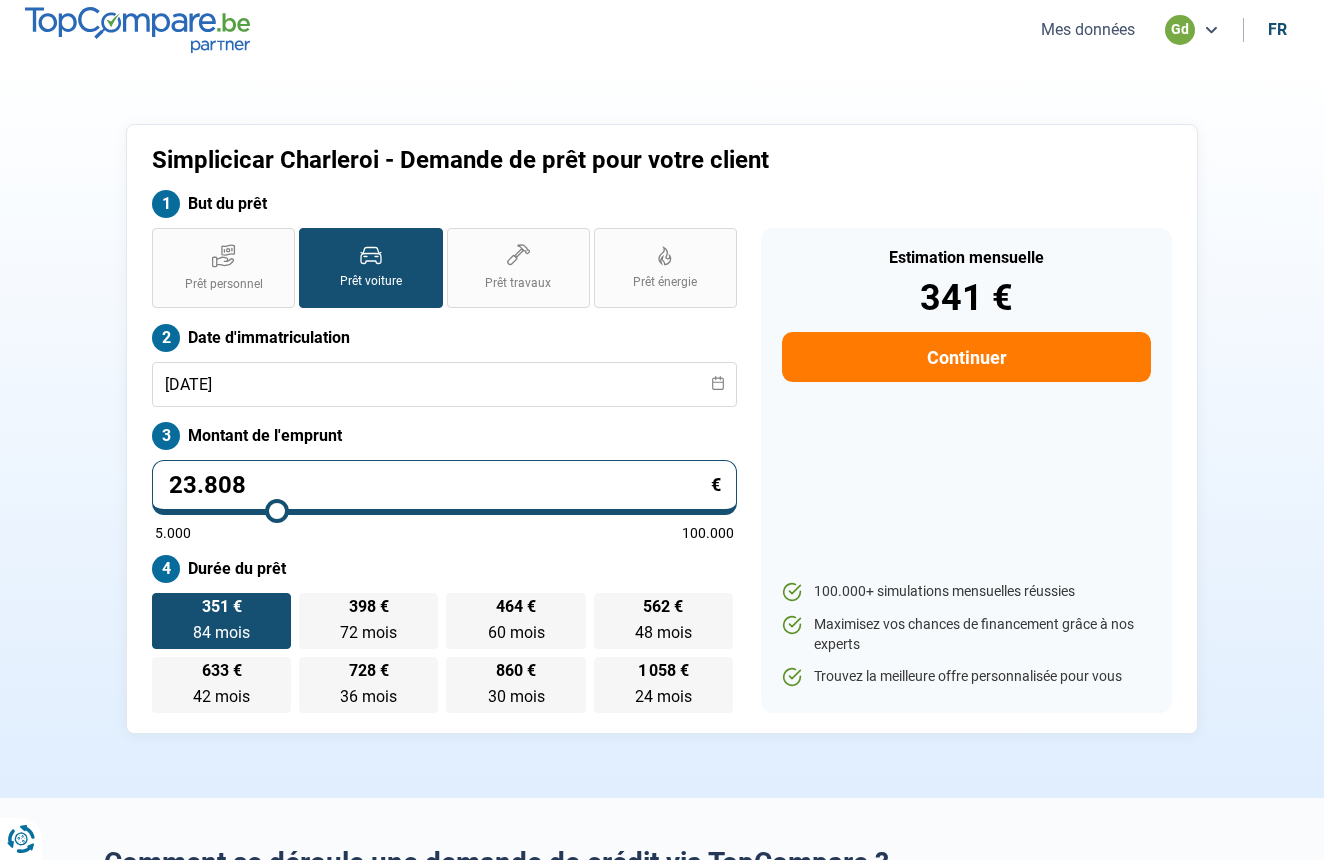 type on "2.380" 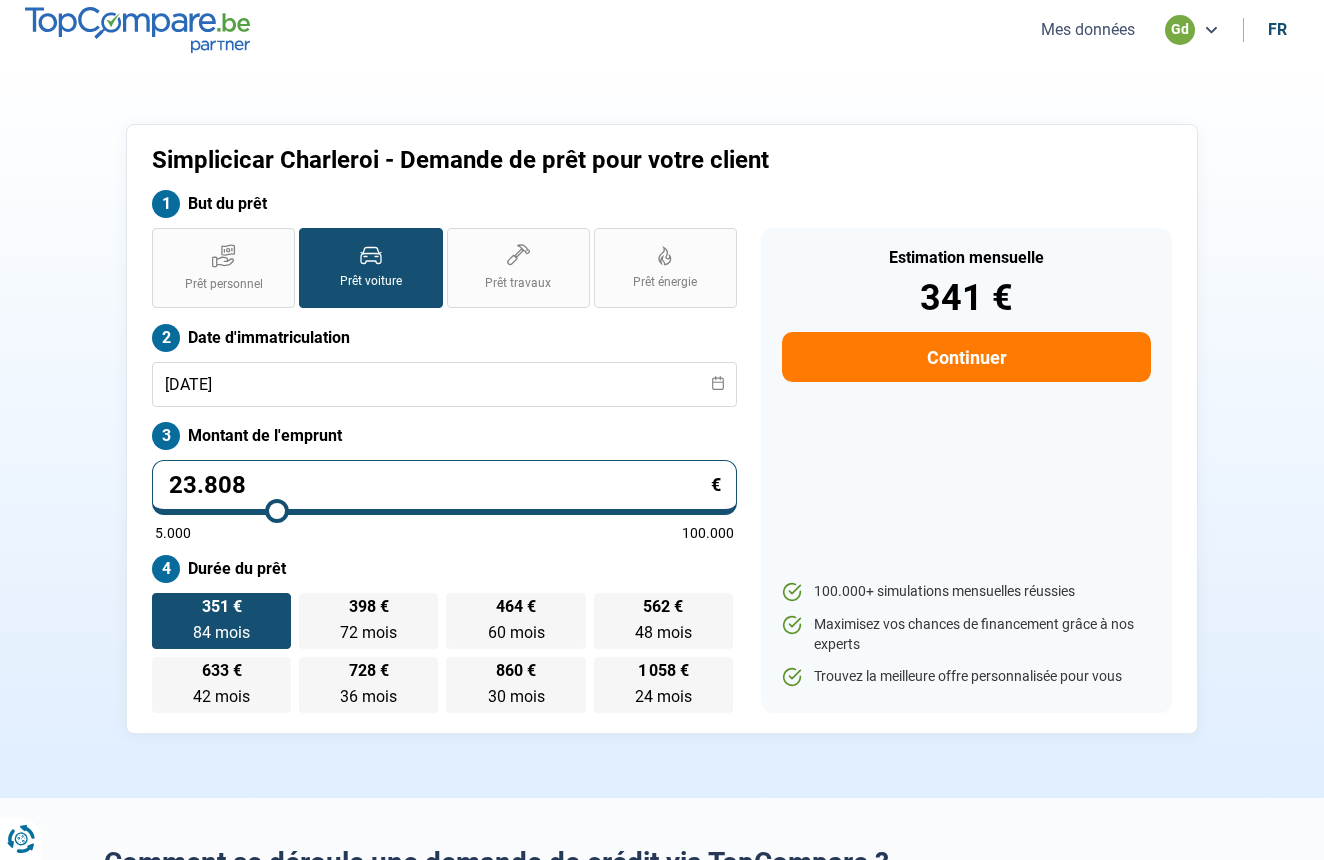type on "5000" 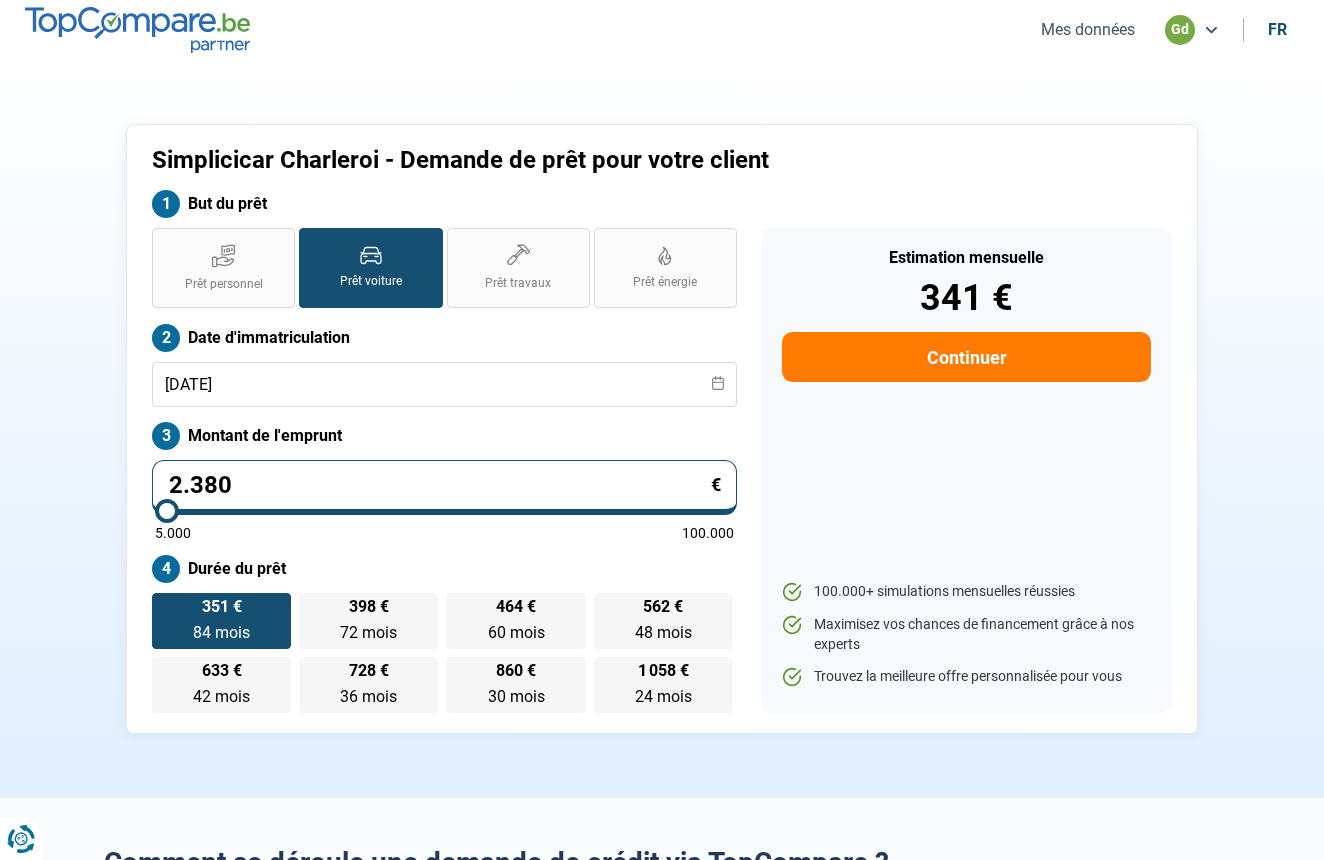type on "238" 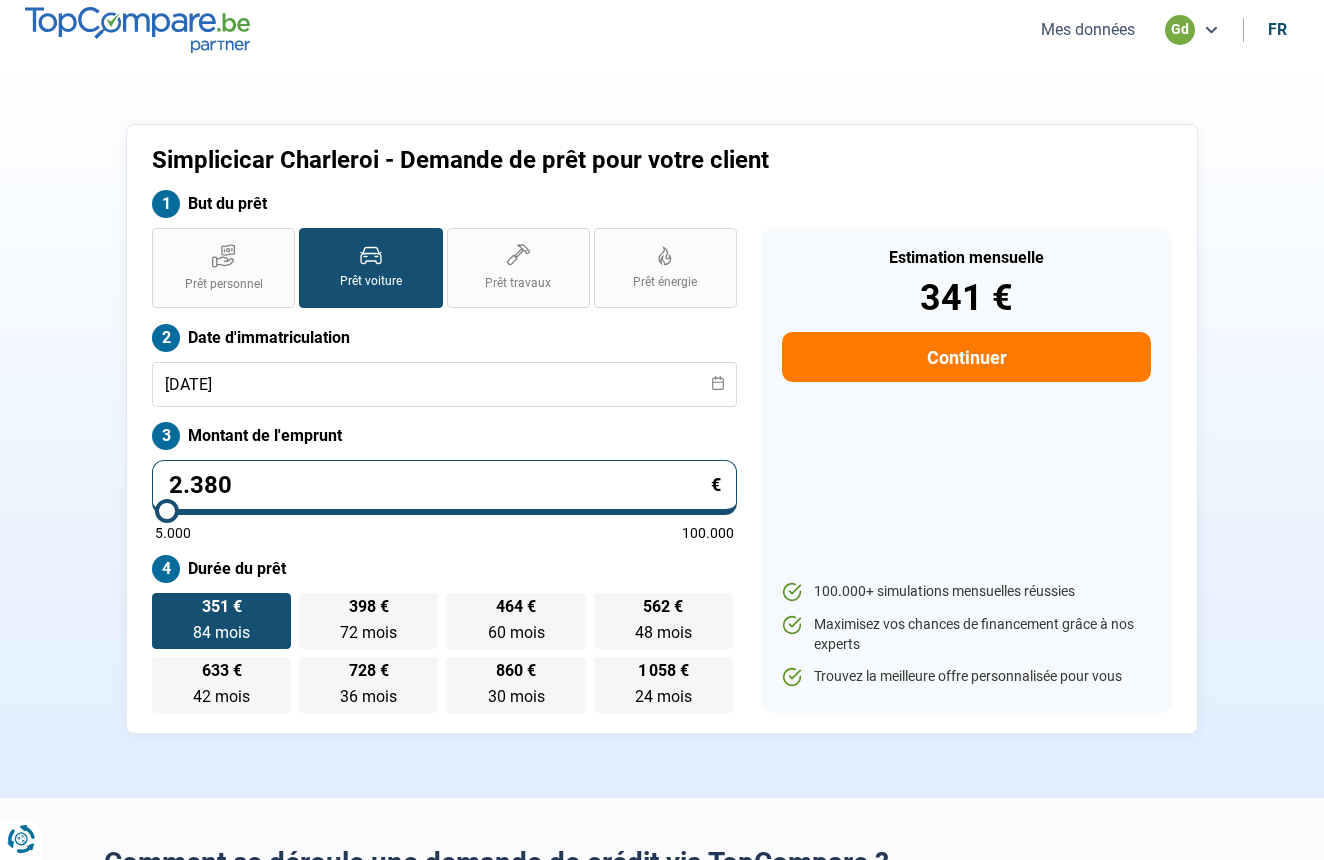type on "5000" 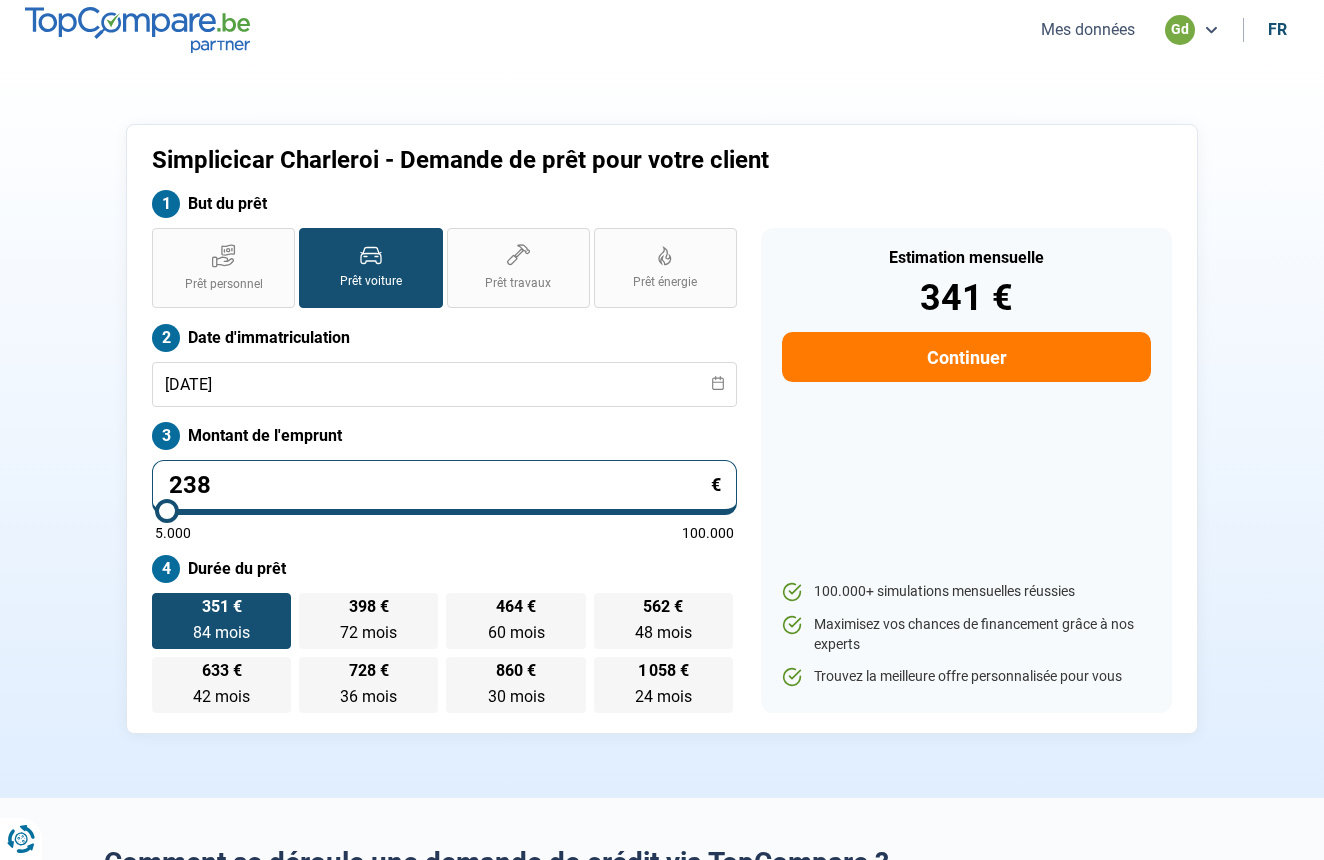 type on "23" 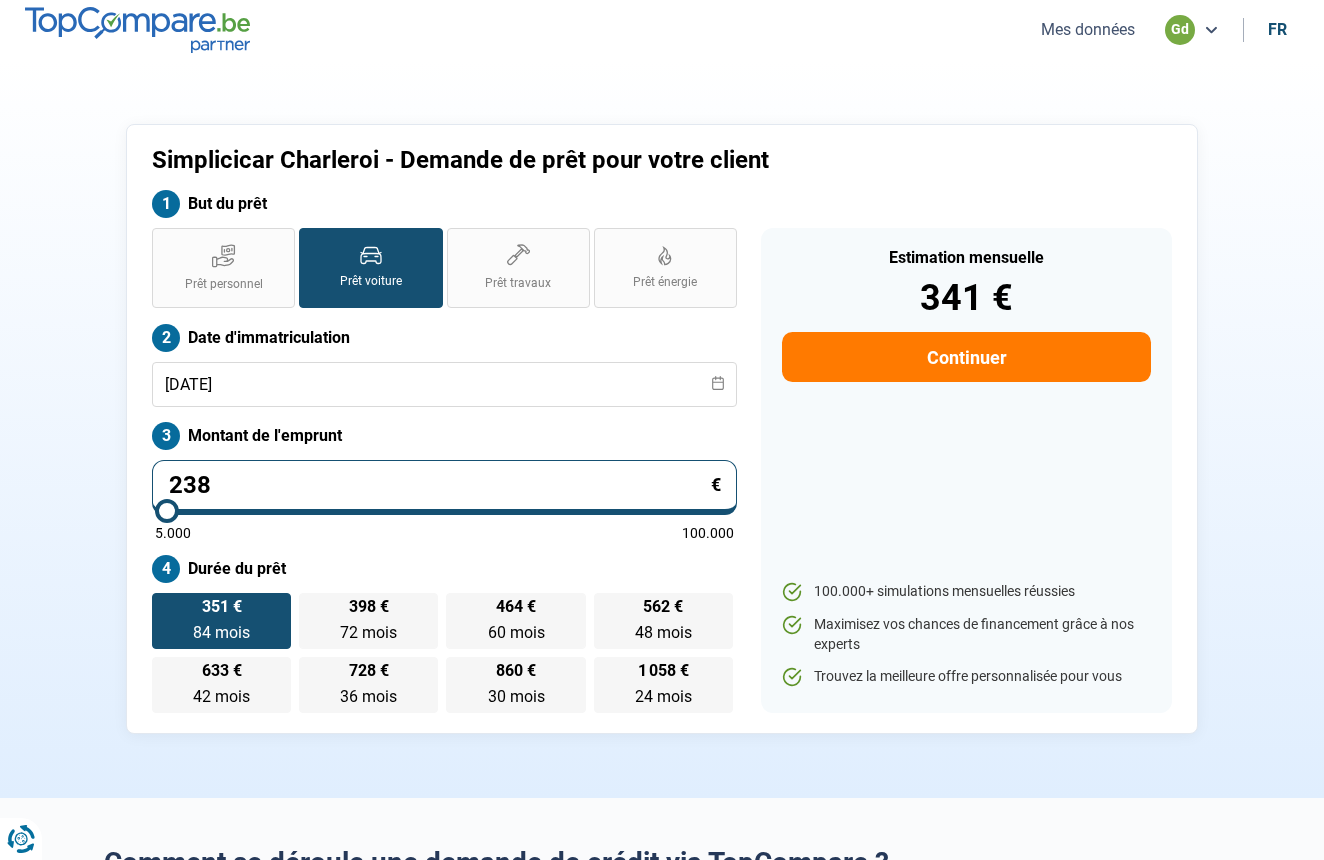 type on "5000" 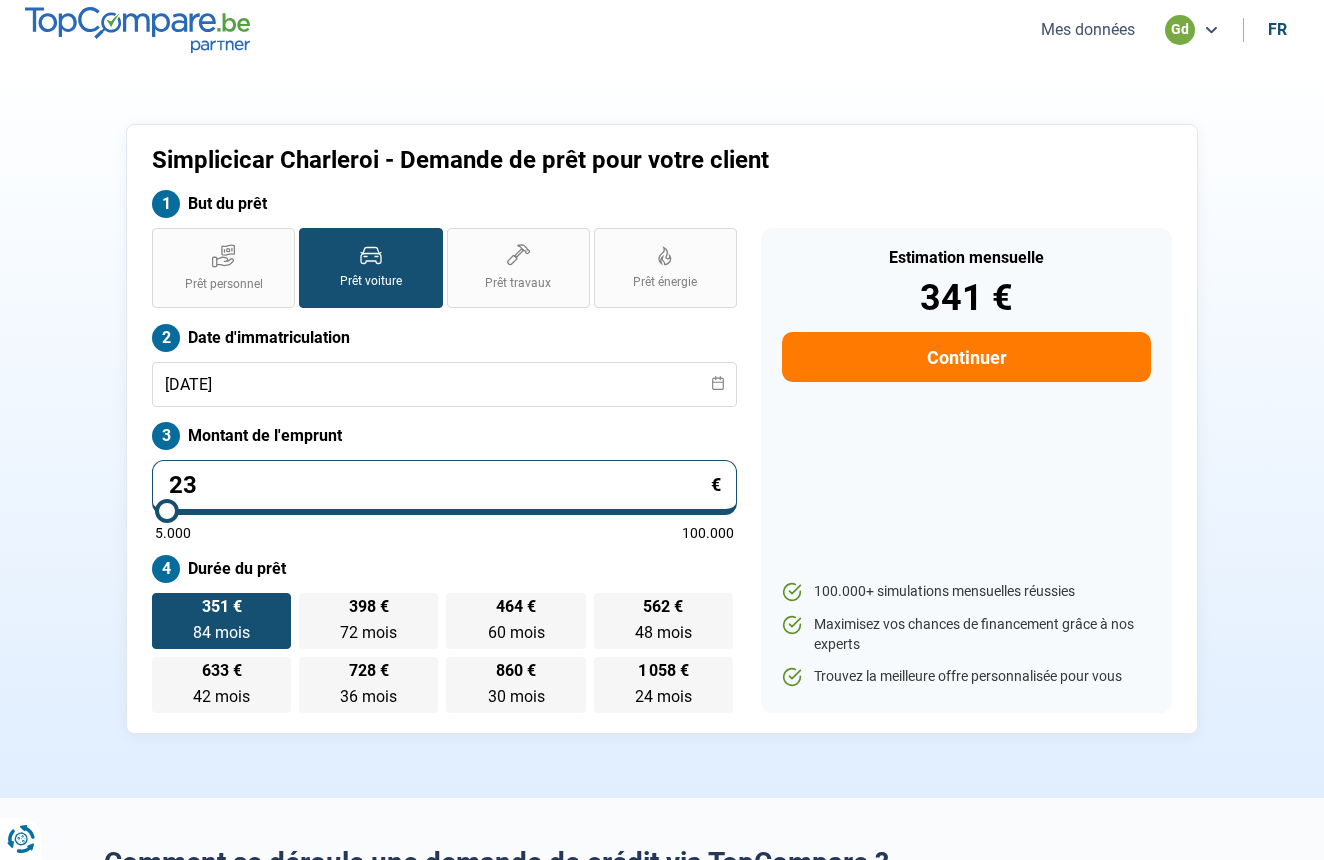 type on "238" 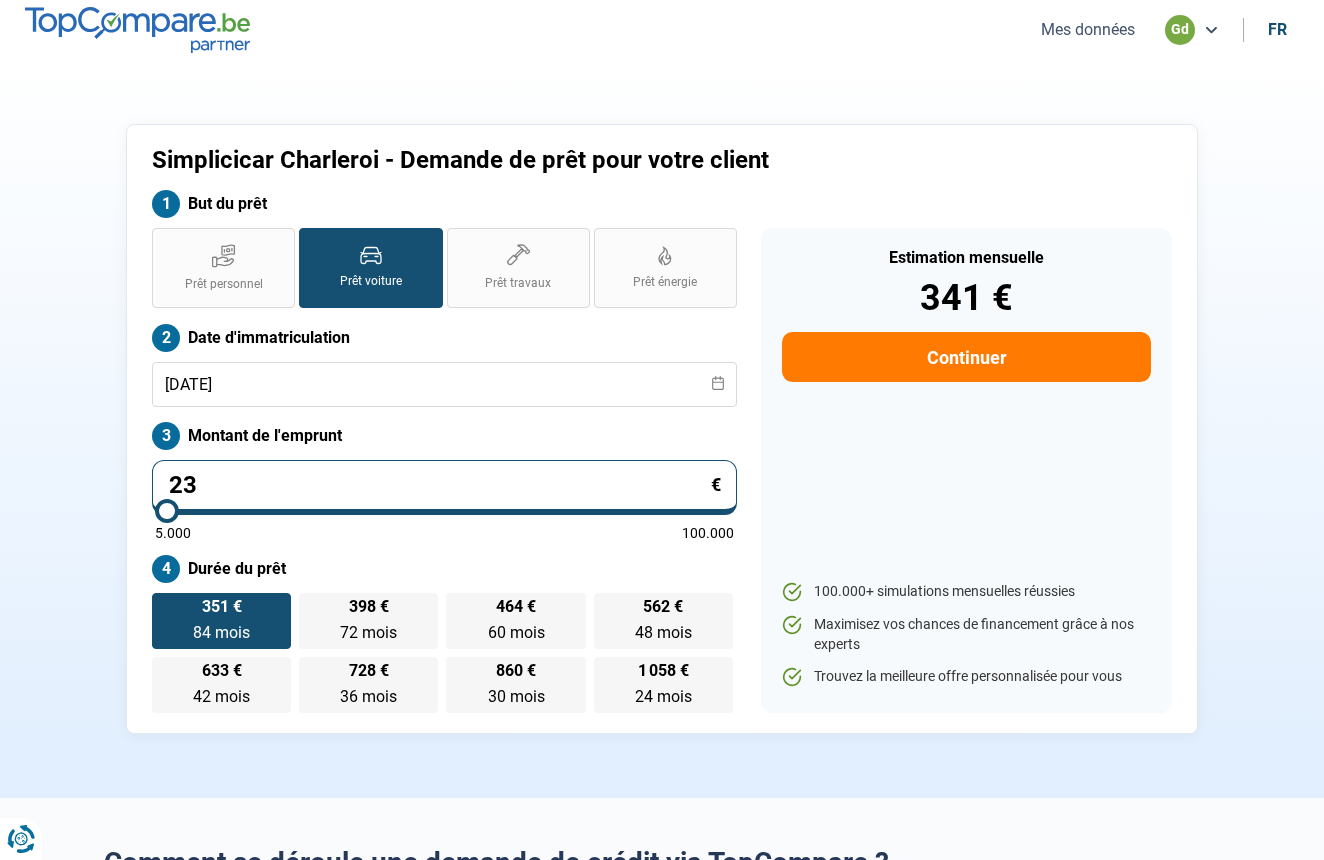 type on "5000" 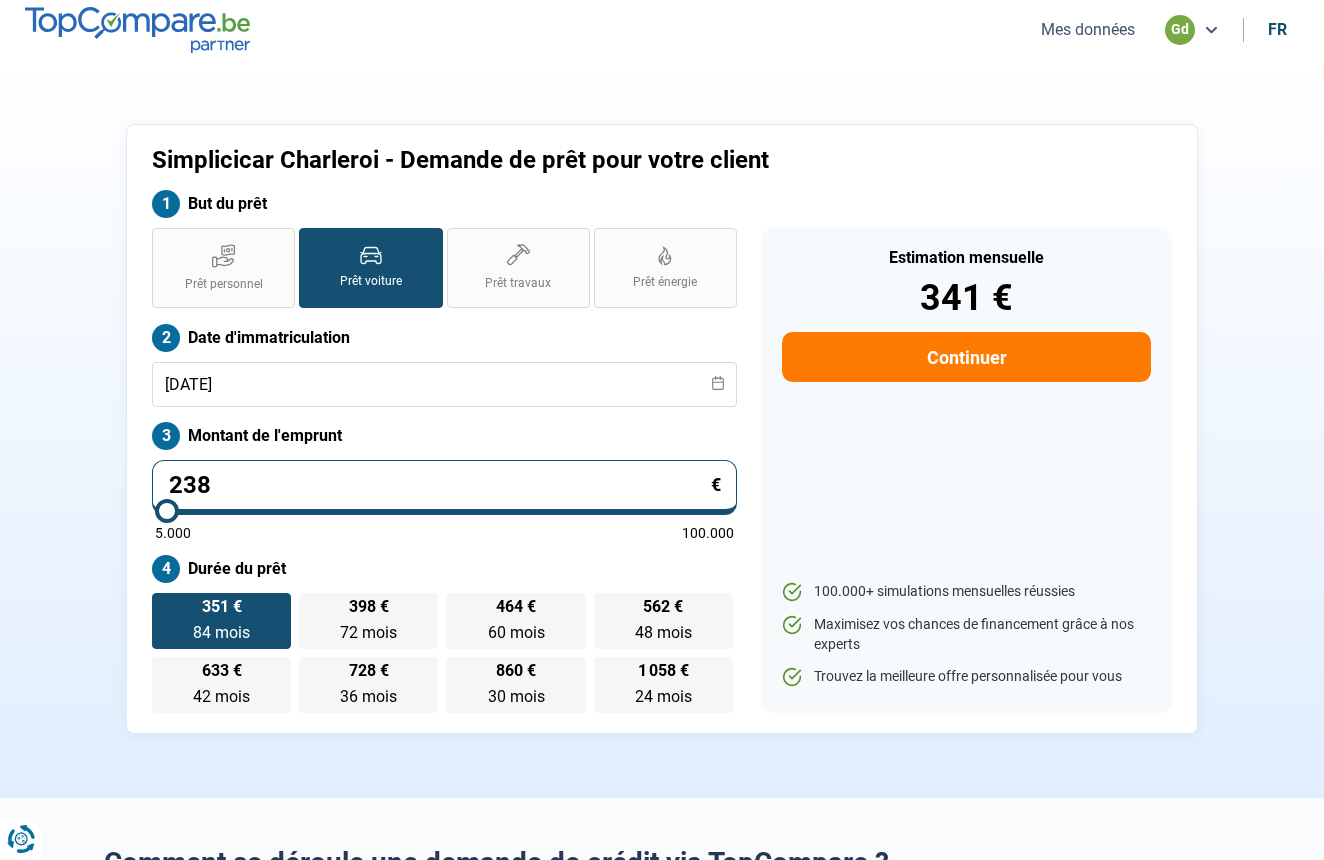 type on "2.389" 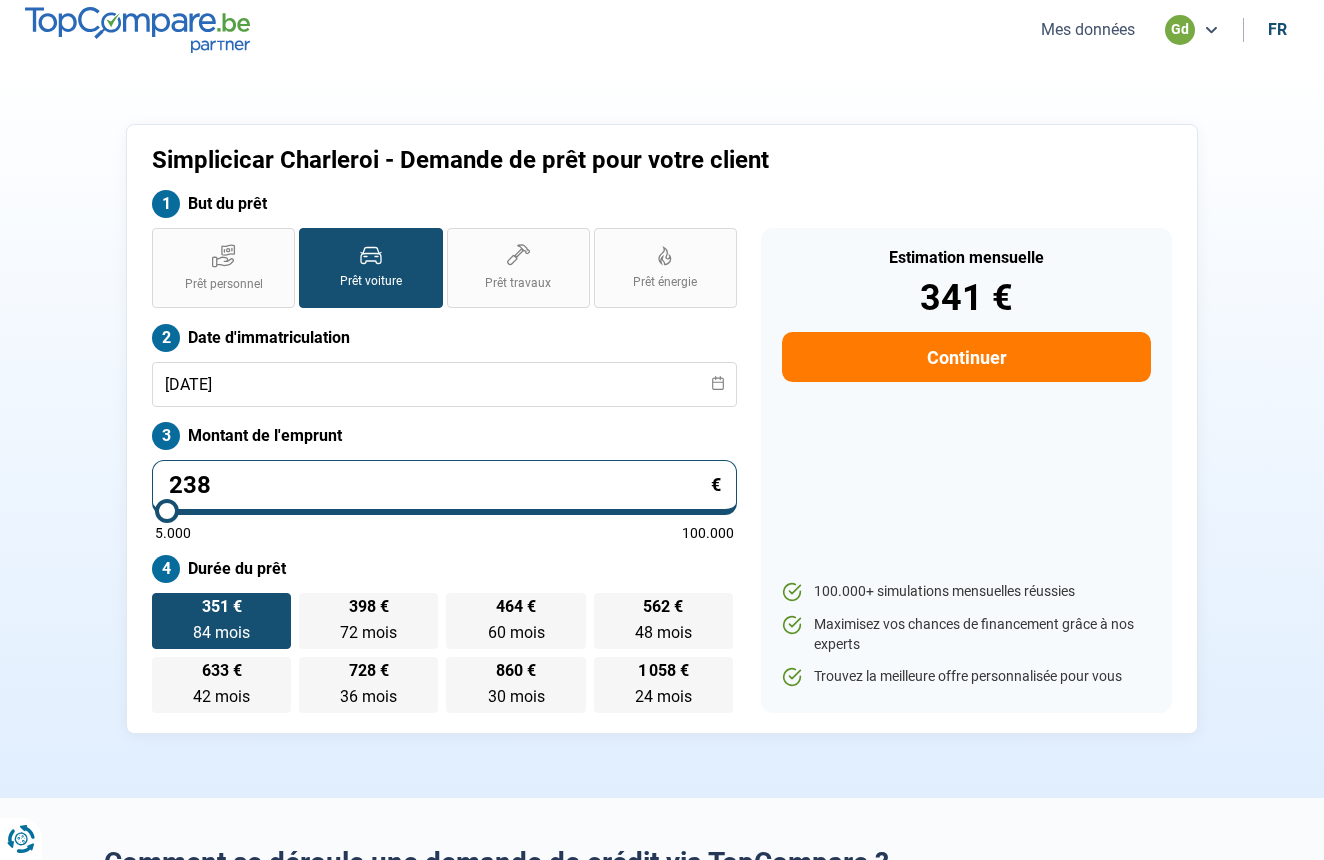 type on "5000" 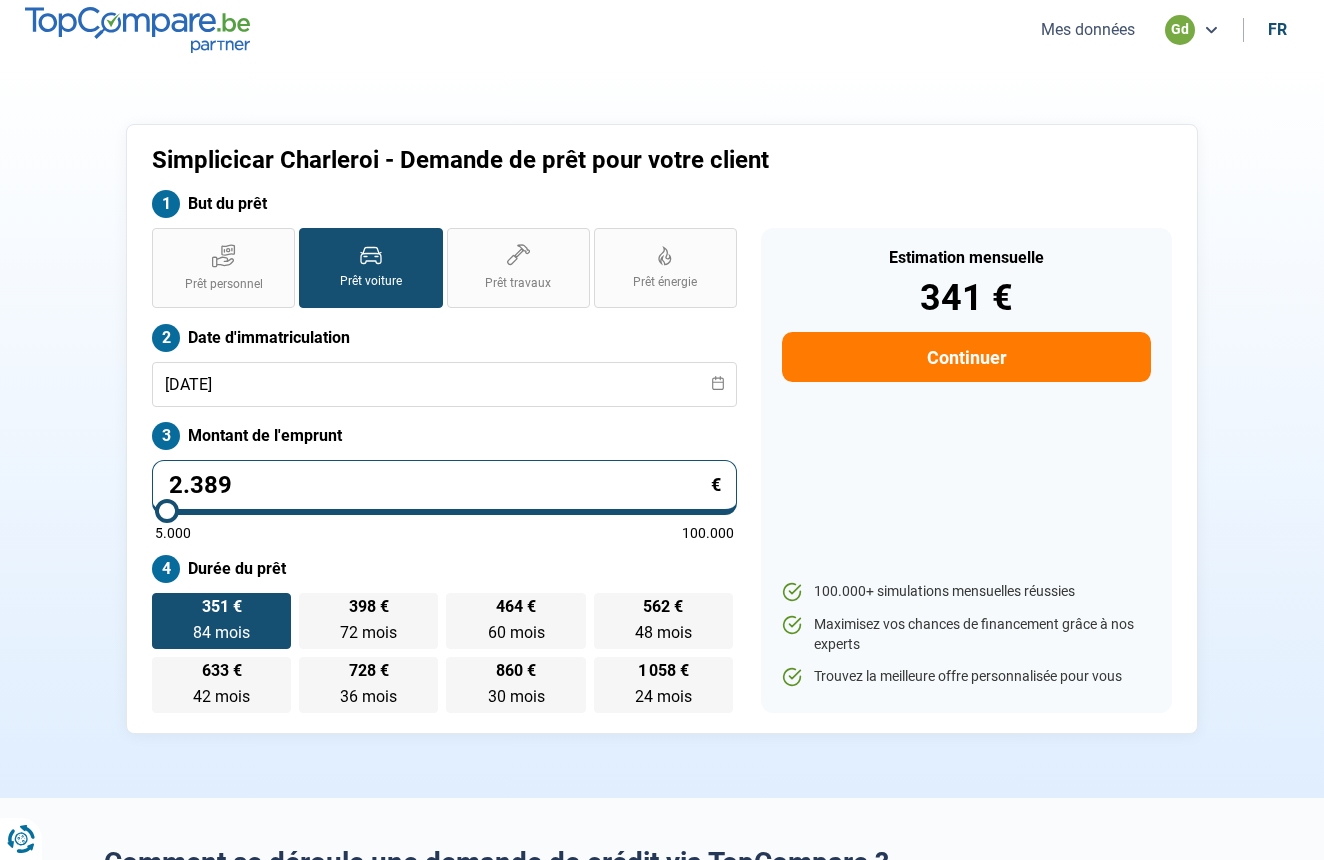 type on "23.890" 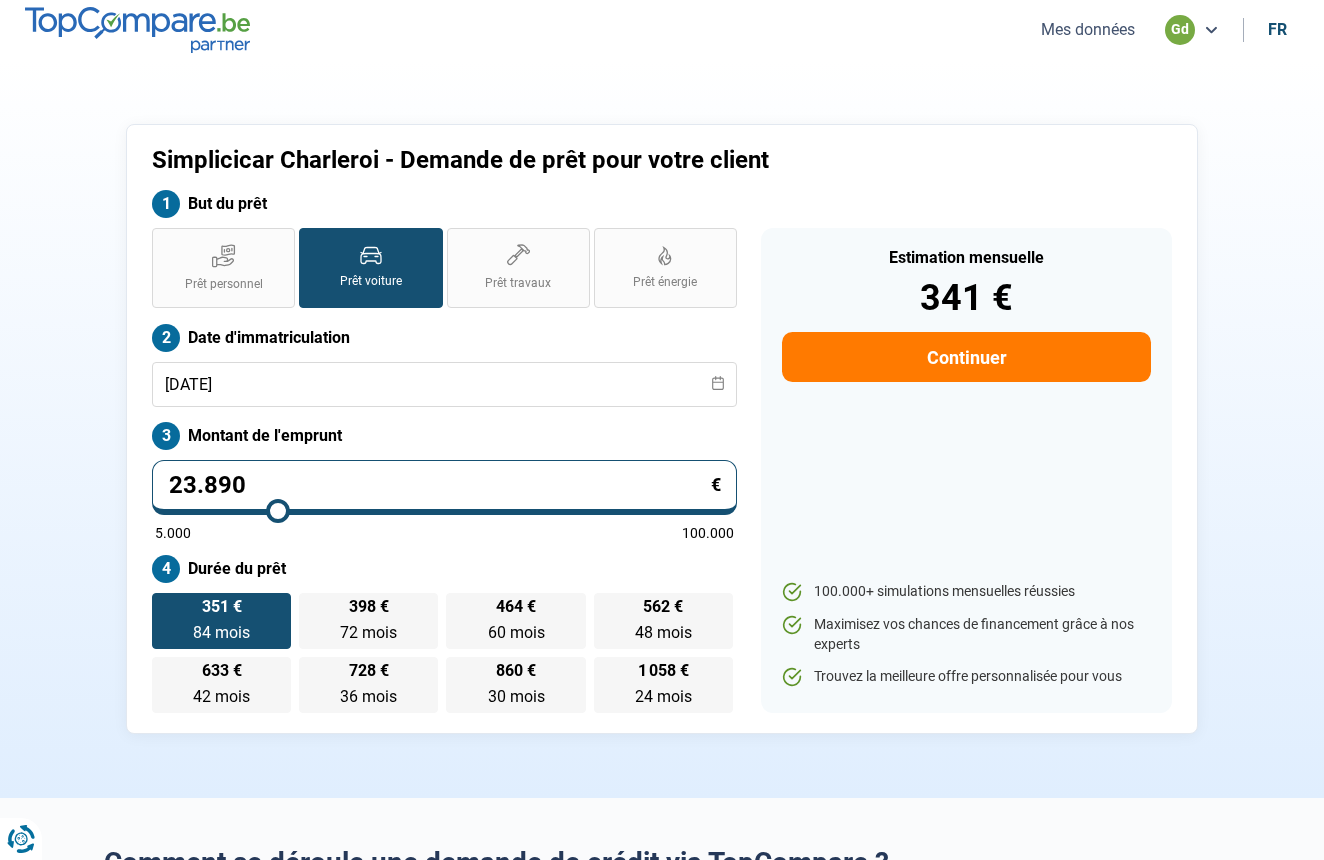 type on "24000" 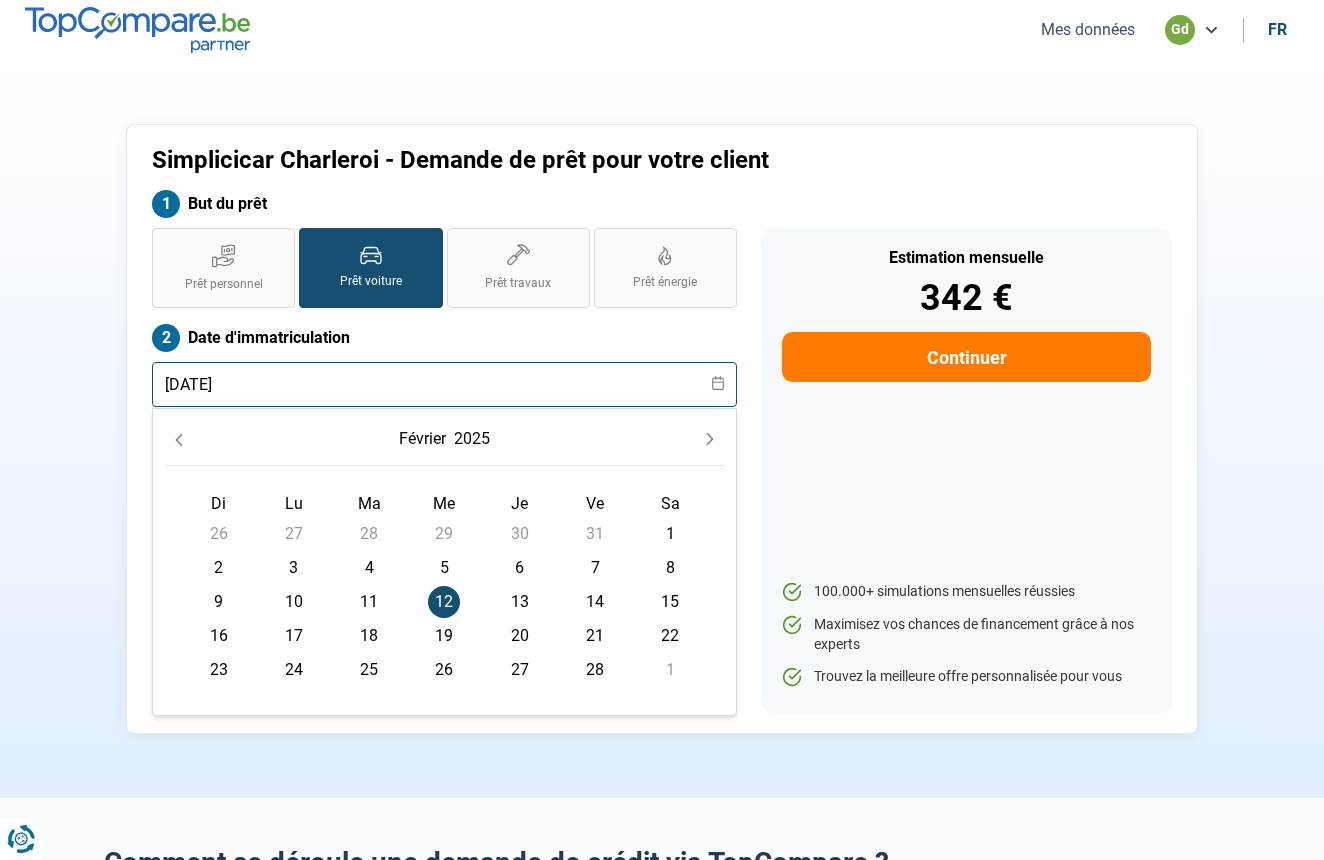 click on "[DATE]" at bounding box center [444, 384] 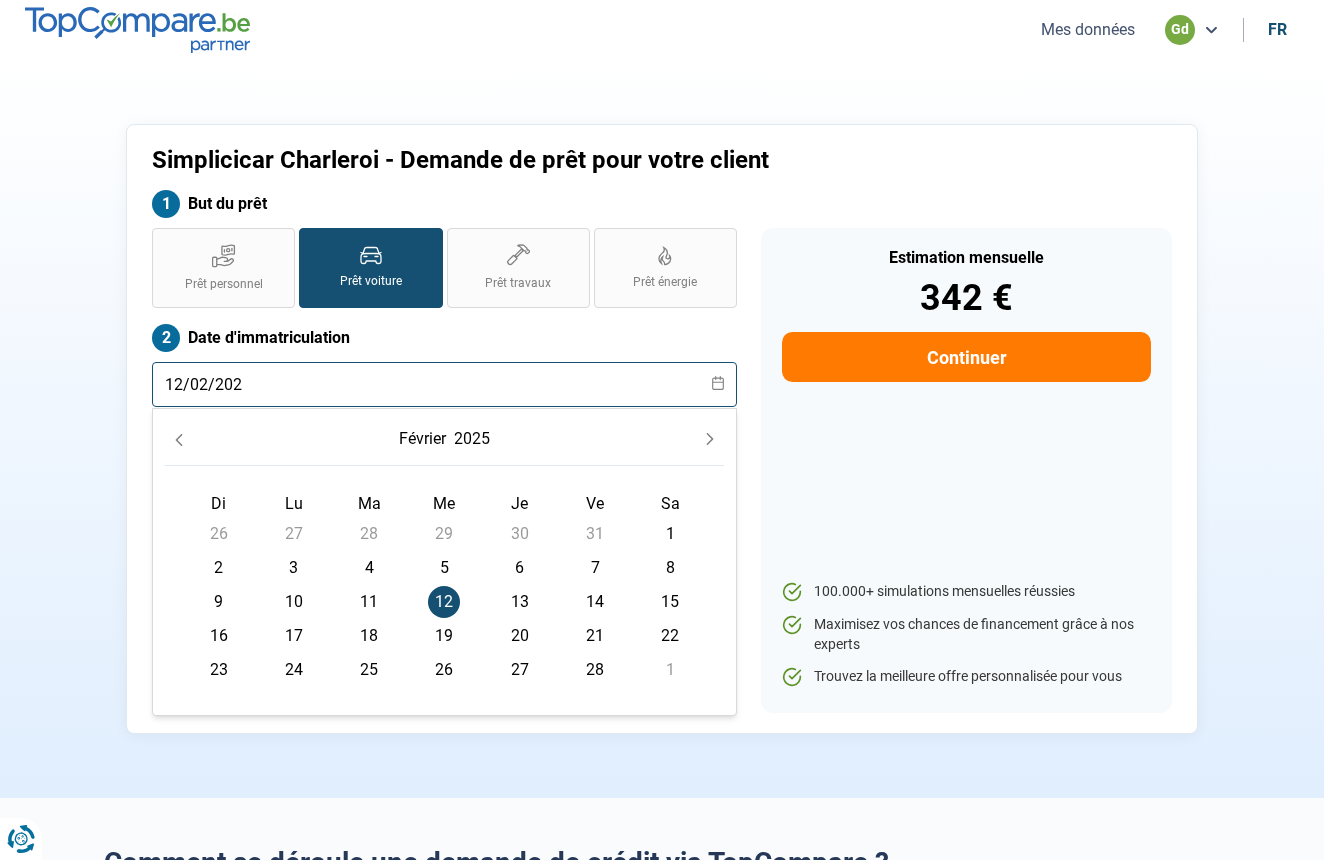 type on "[DATE]" 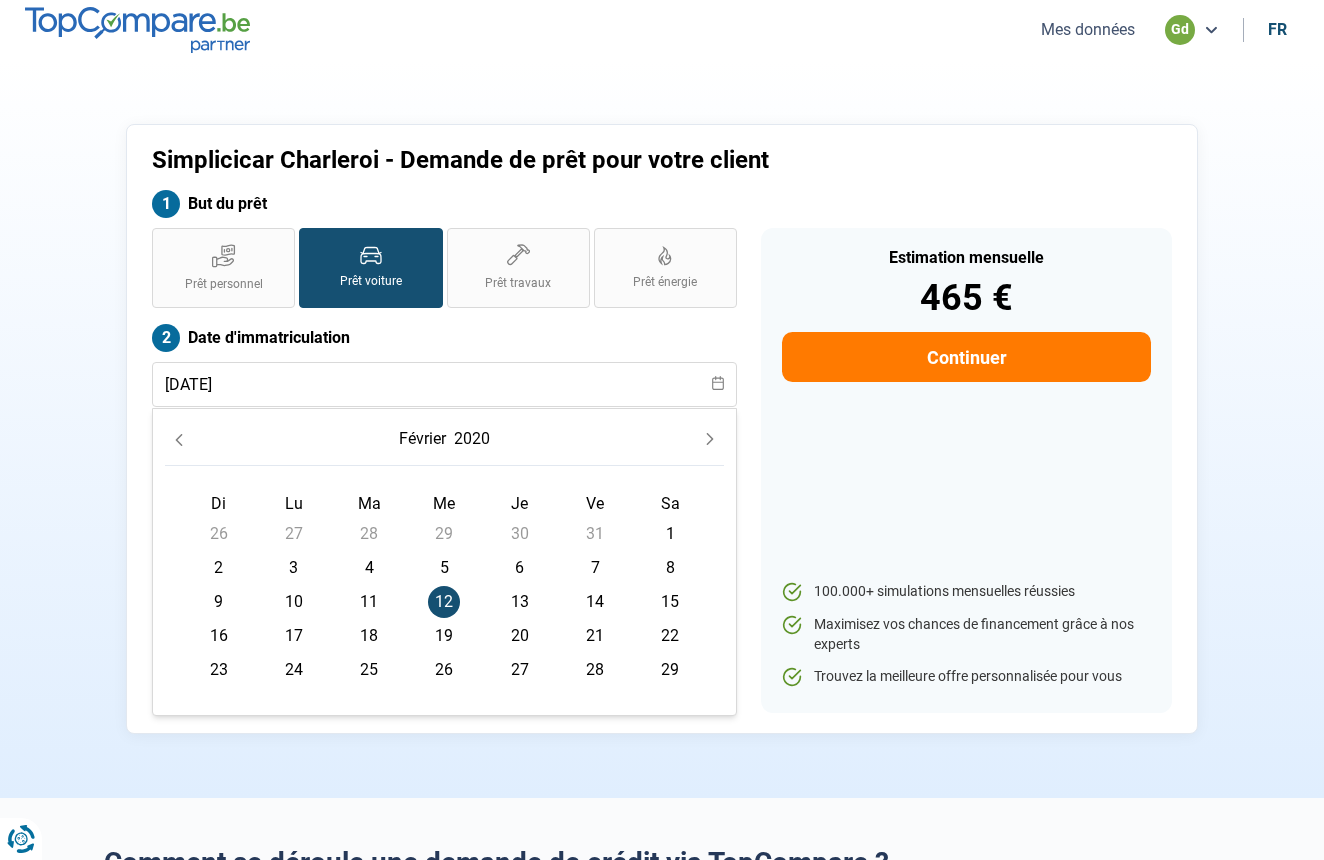 click on "12" at bounding box center (444, 602) 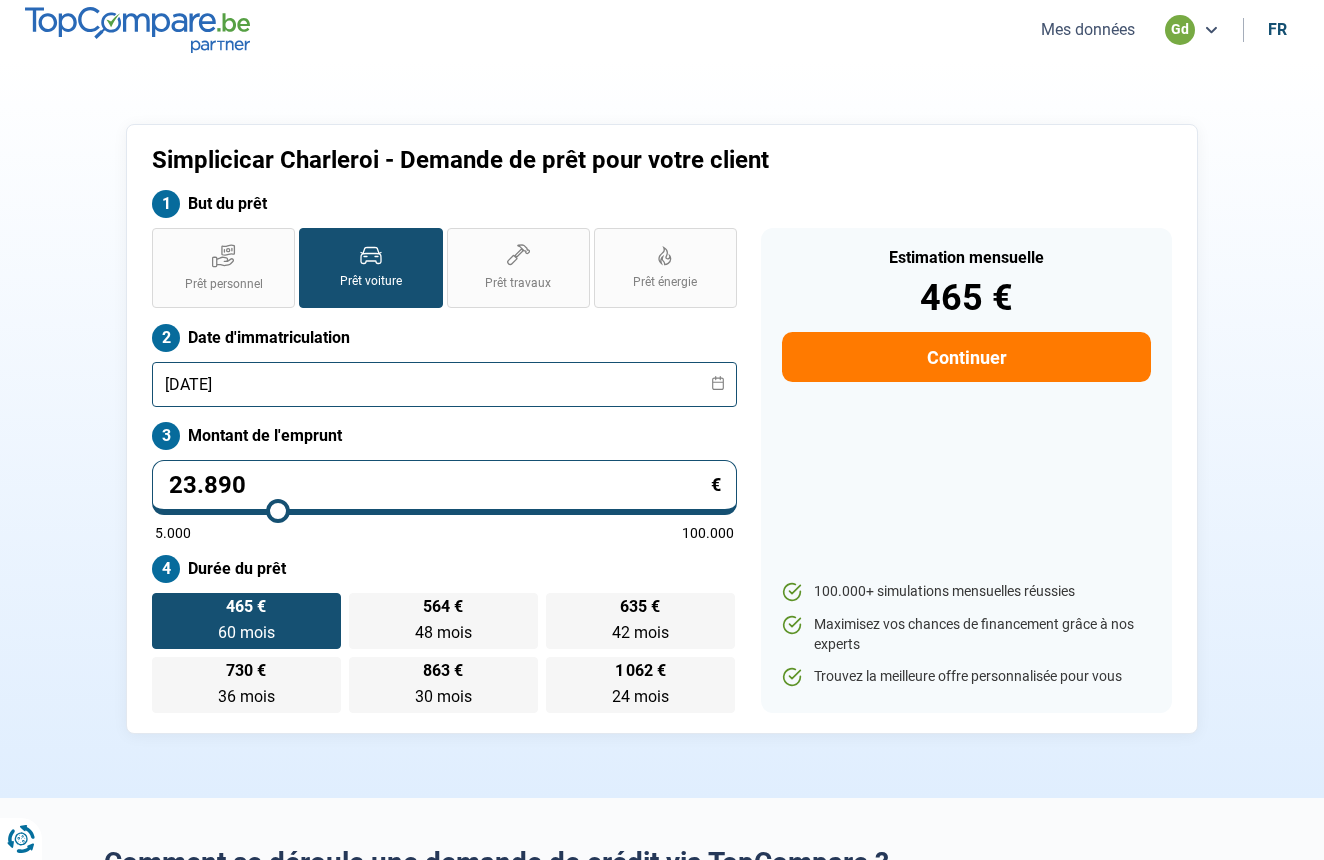 scroll, scrollTop: 0, scrollLeft: 0, axis: both 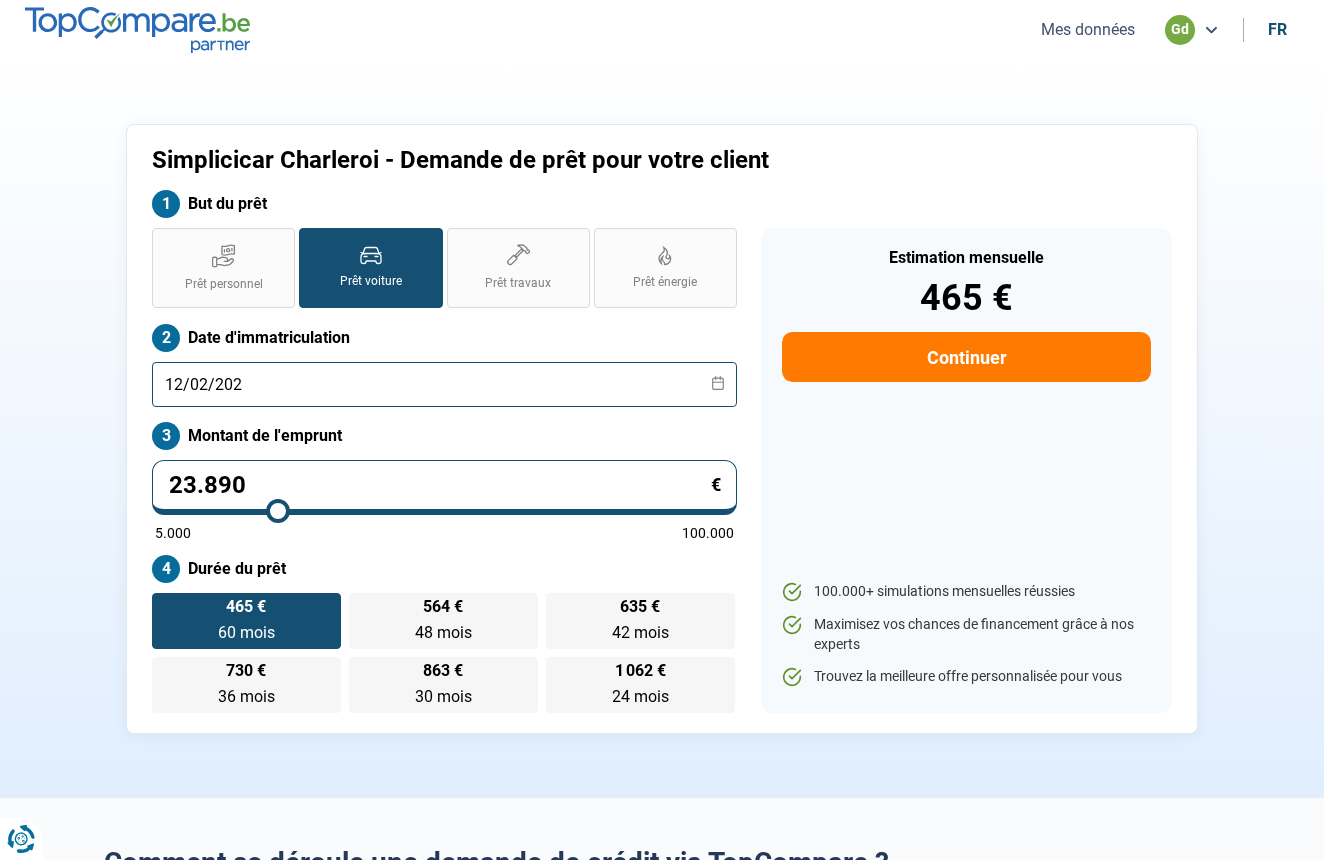 type on "[DATE]" 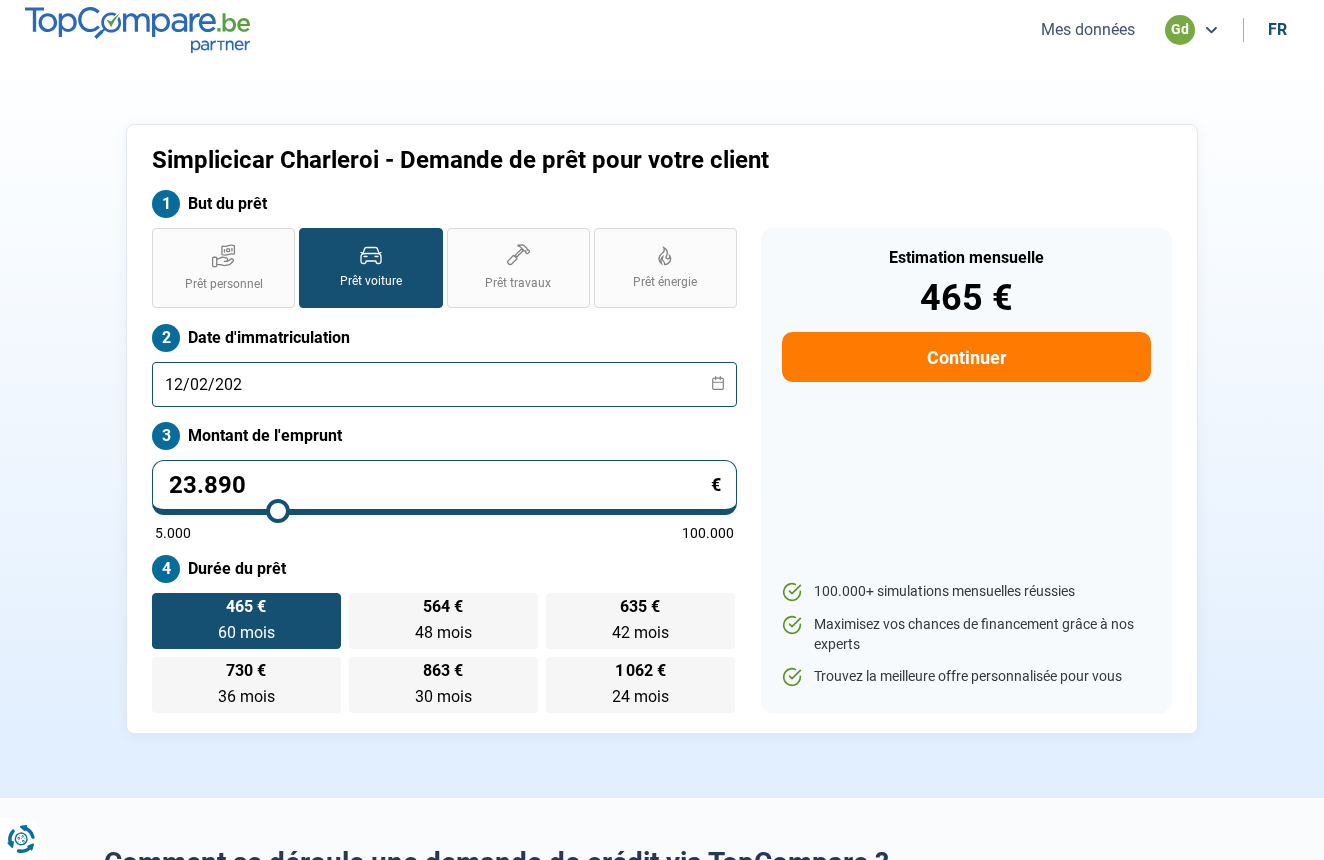 radio on "false" 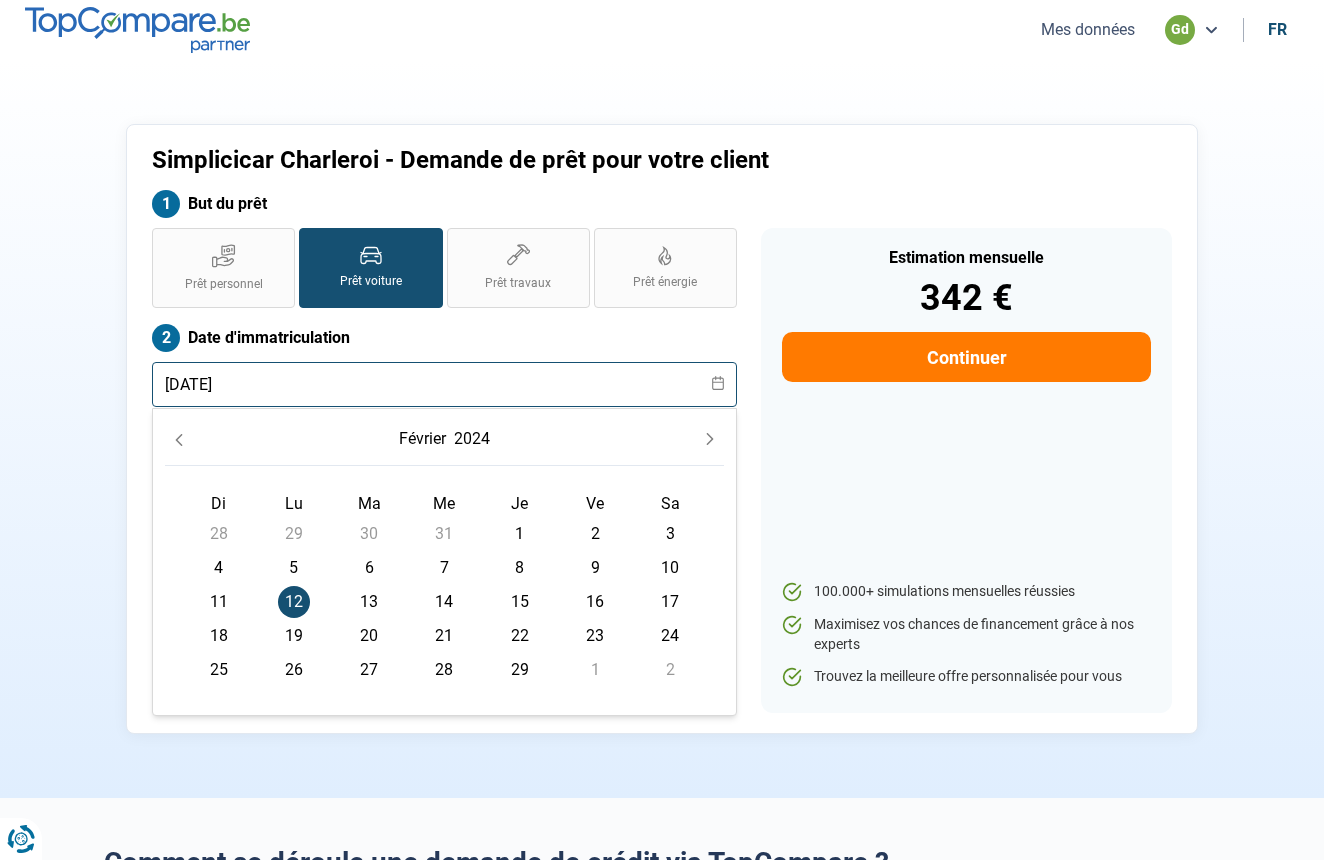 click on "[DATE]" at bounding box center (444, 384) 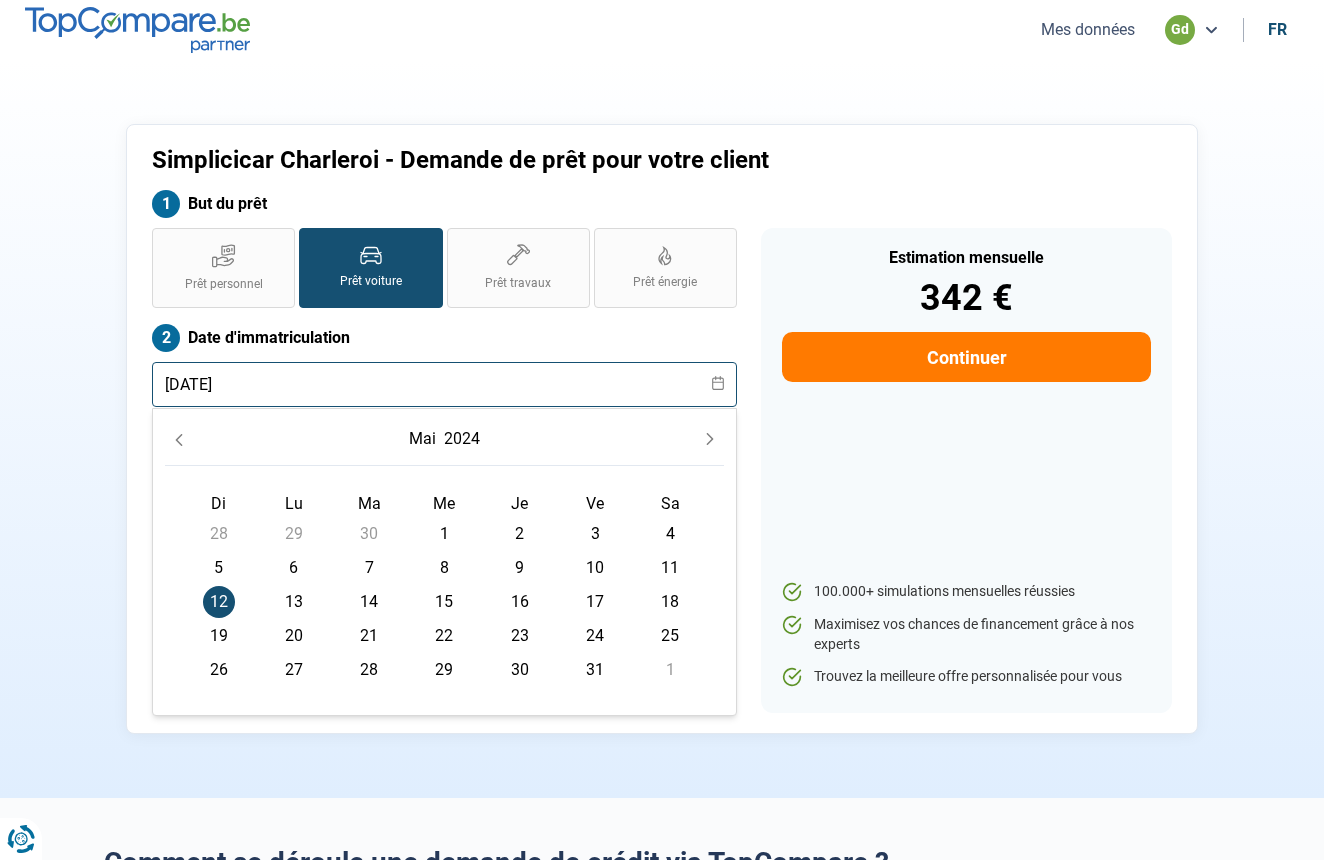 click on "[DATE]" at bounding box center [444, 384] 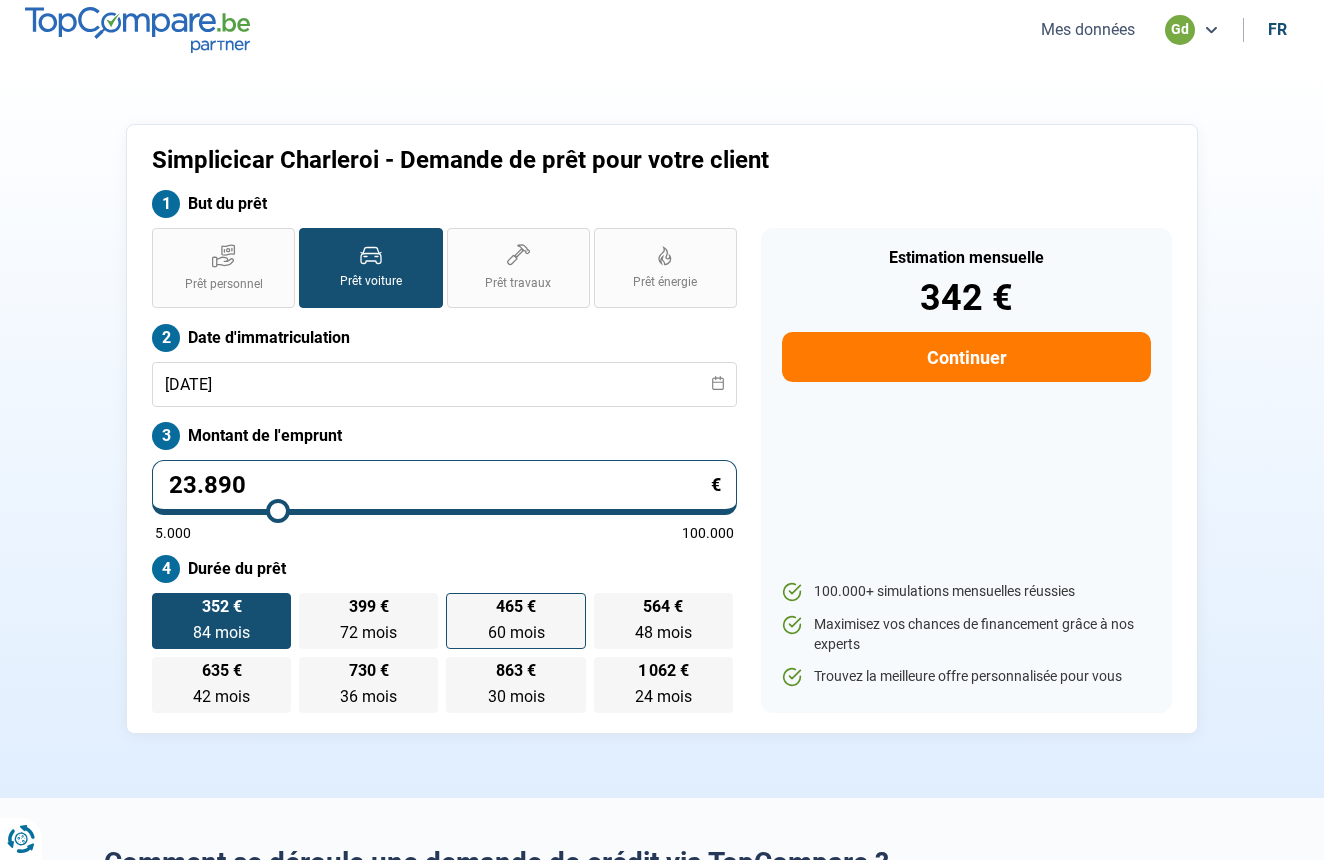click on "465 € 60 mois 60 mois" at bounding box center [515, 621] 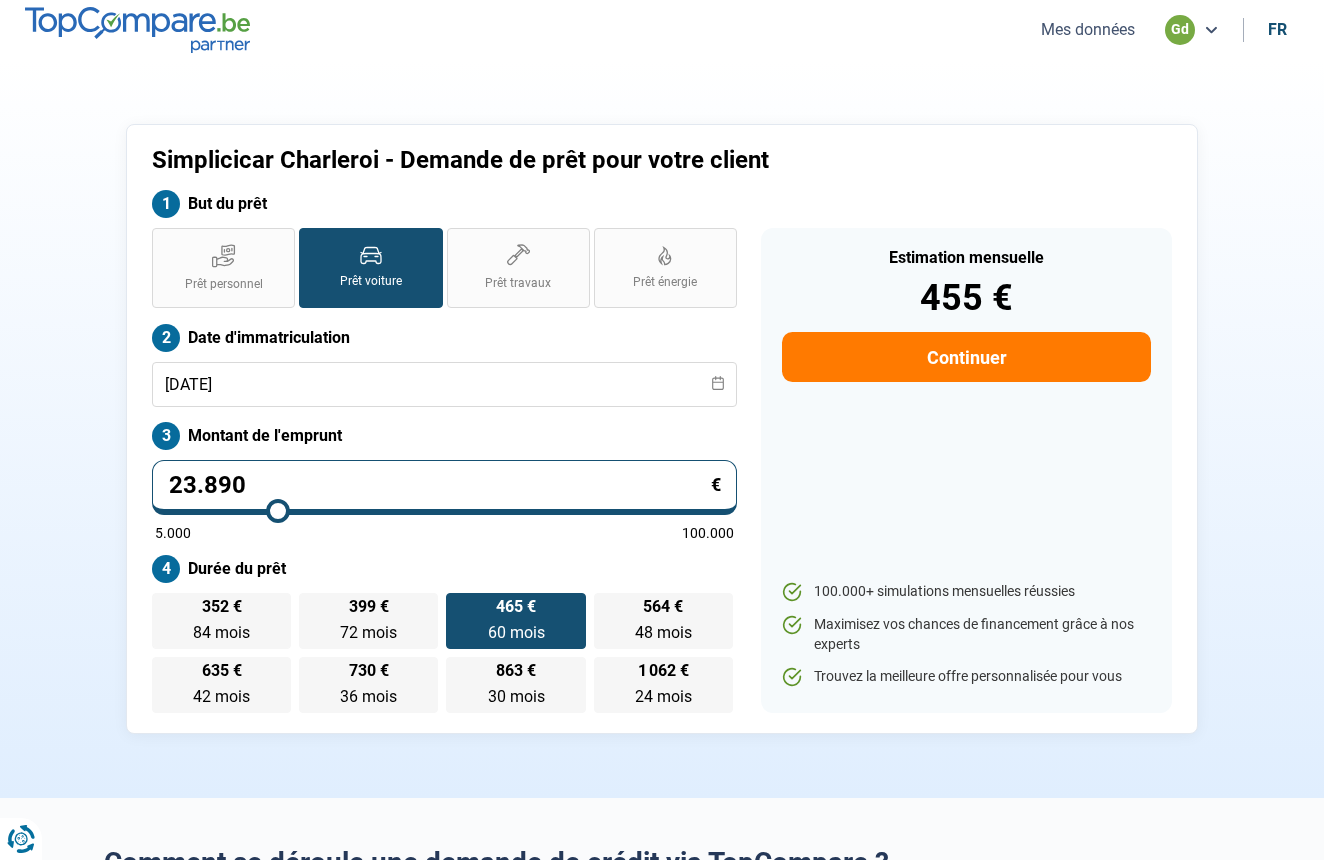 click on "Continuer" at bounding box center (966, 357) 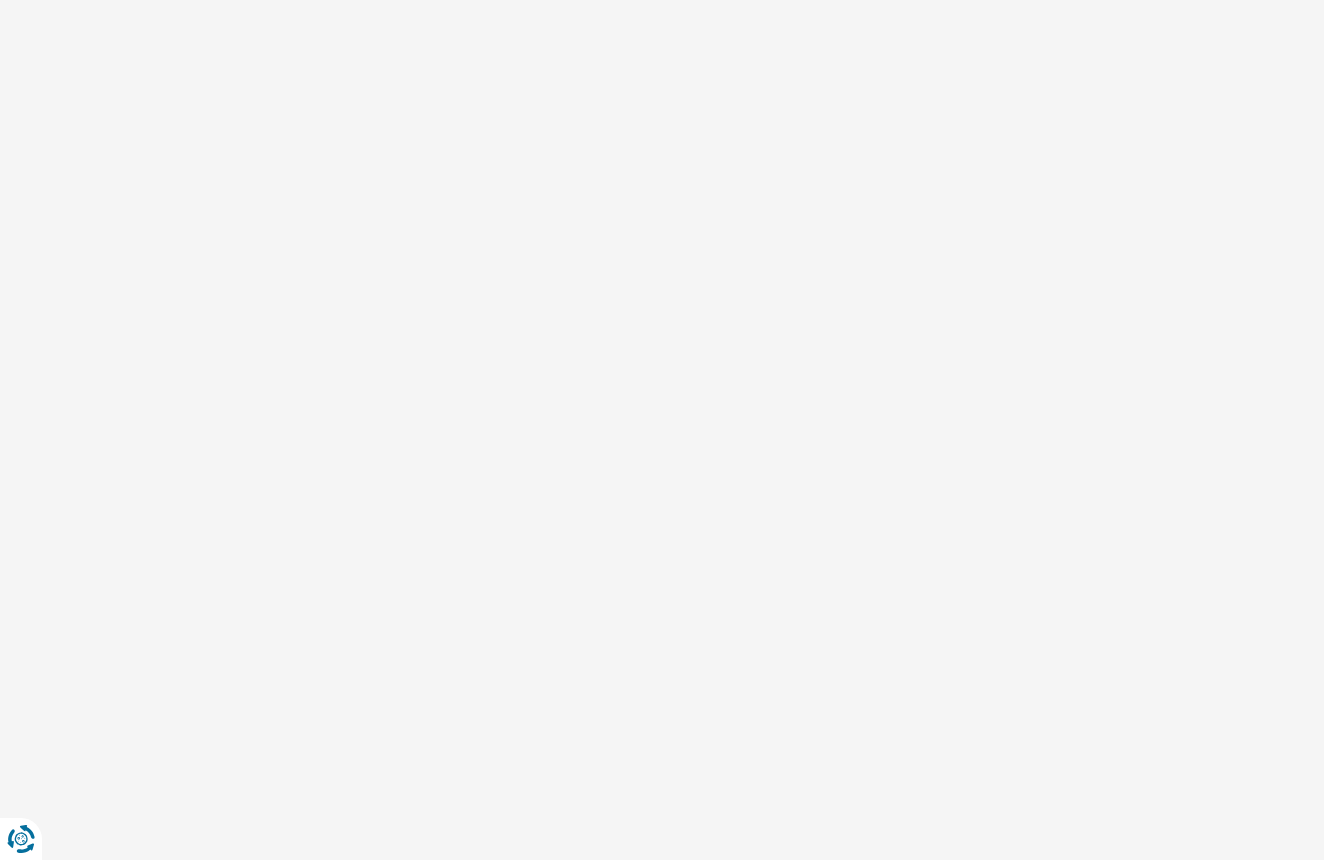 select on "32" 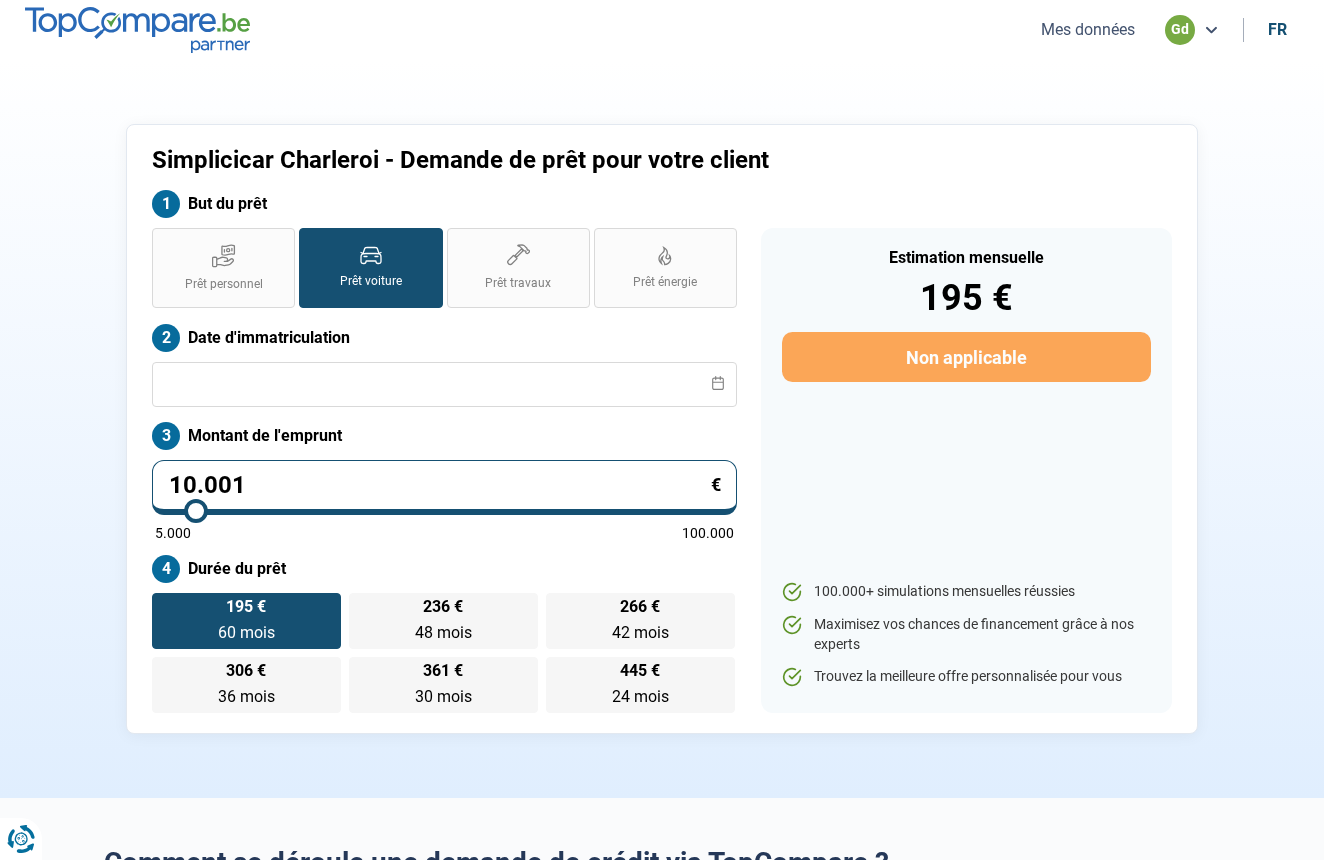 scroll, scrollTop: 0, scrollLeft: 0, axis: both 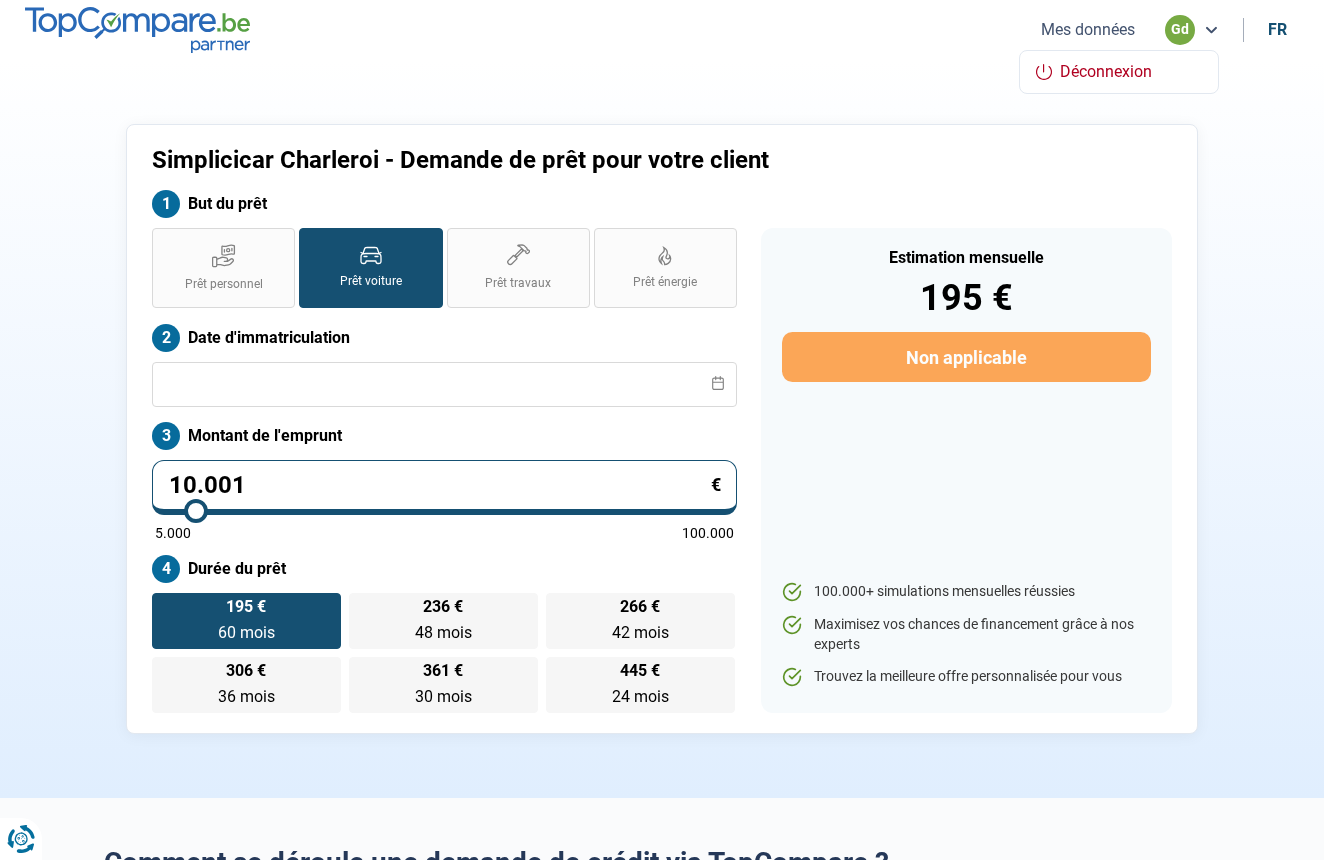click on "Mes données" at bounding box center (1088, 29) 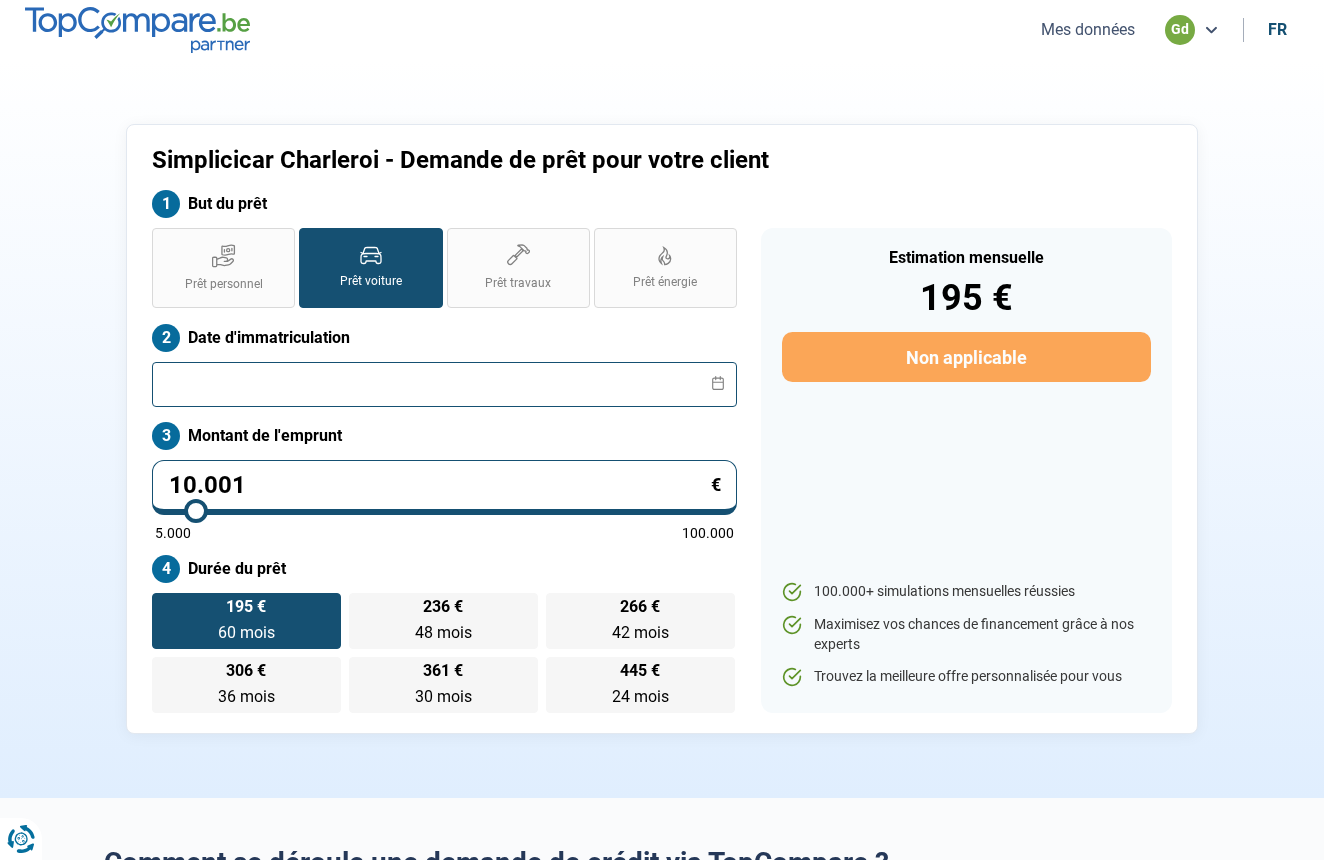 scroll, scrollTop: 0, scrollLeft: 0, axis: both 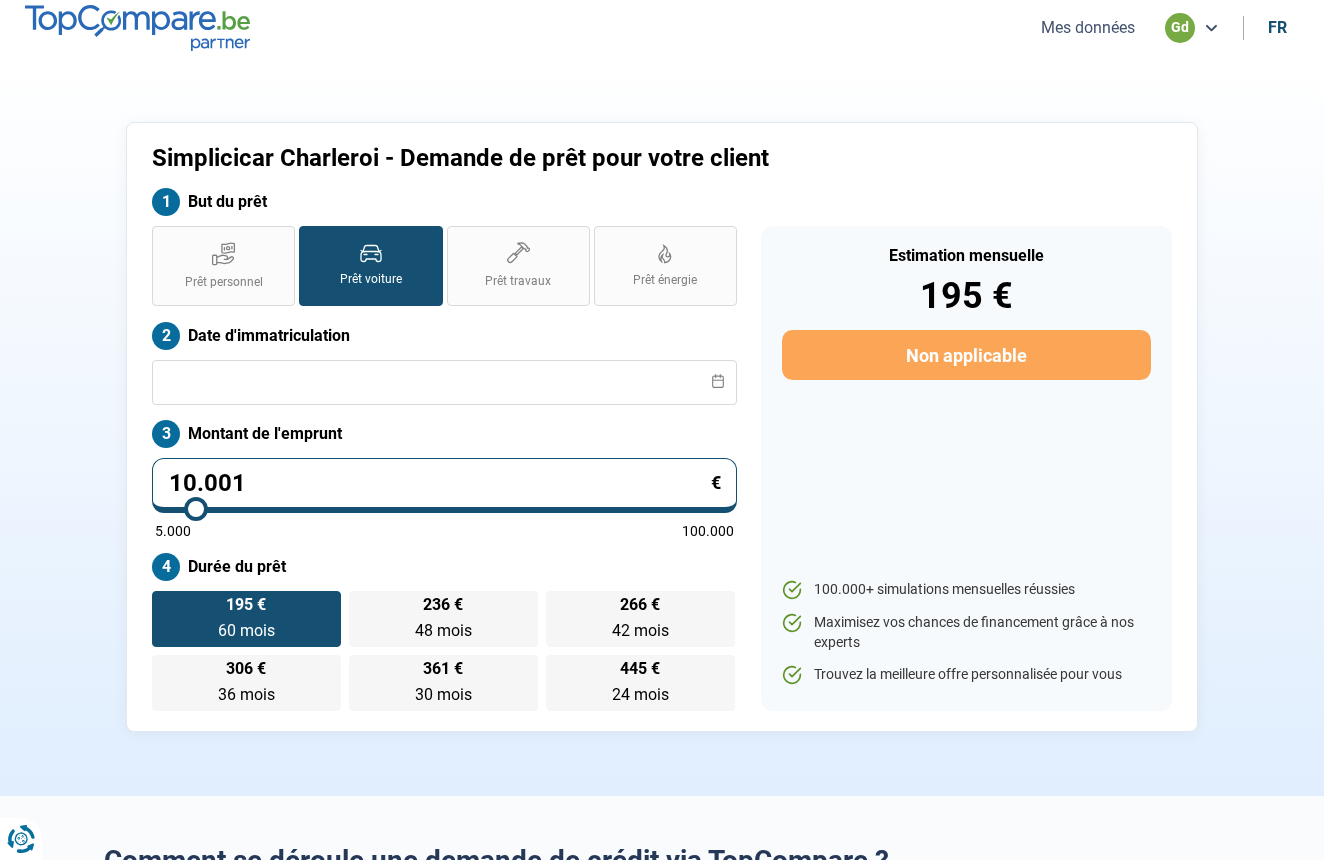 drag, startPoint x: 275, startPoint y: 484, endPoint x: 138, endPoint y: 476, distance: 137.23338 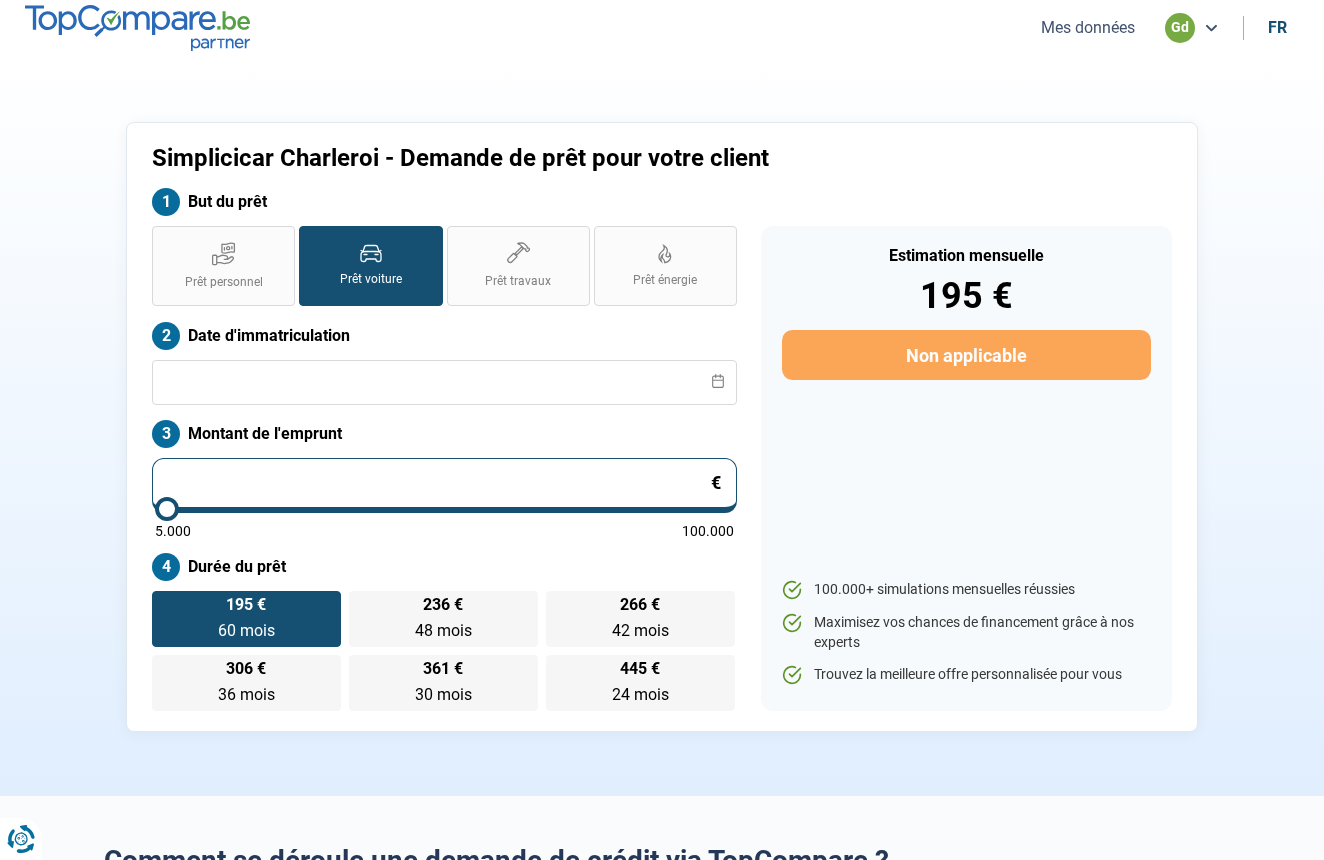 type on "5.000" 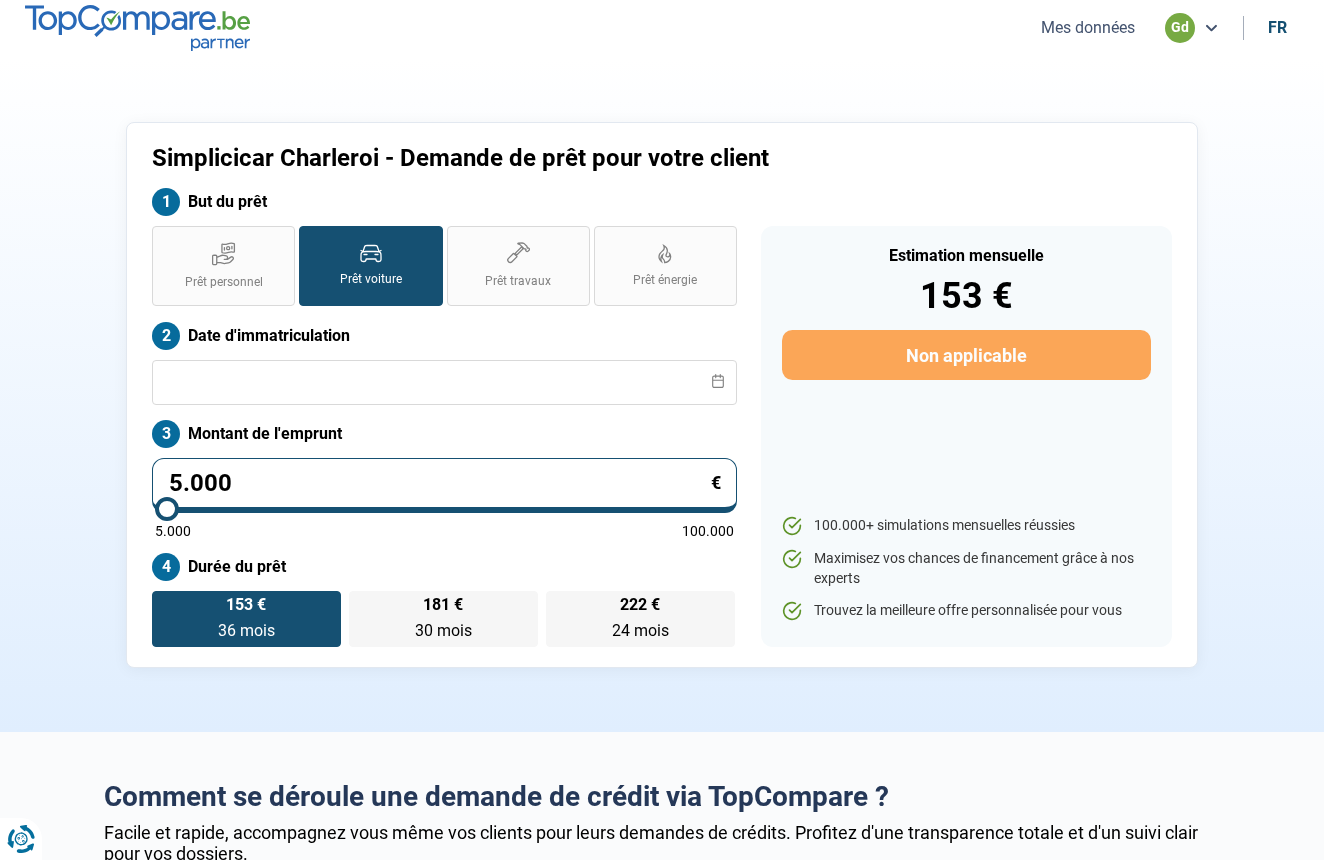 scroll, scrollTop: 0, scrollLeft: 0, axis: both 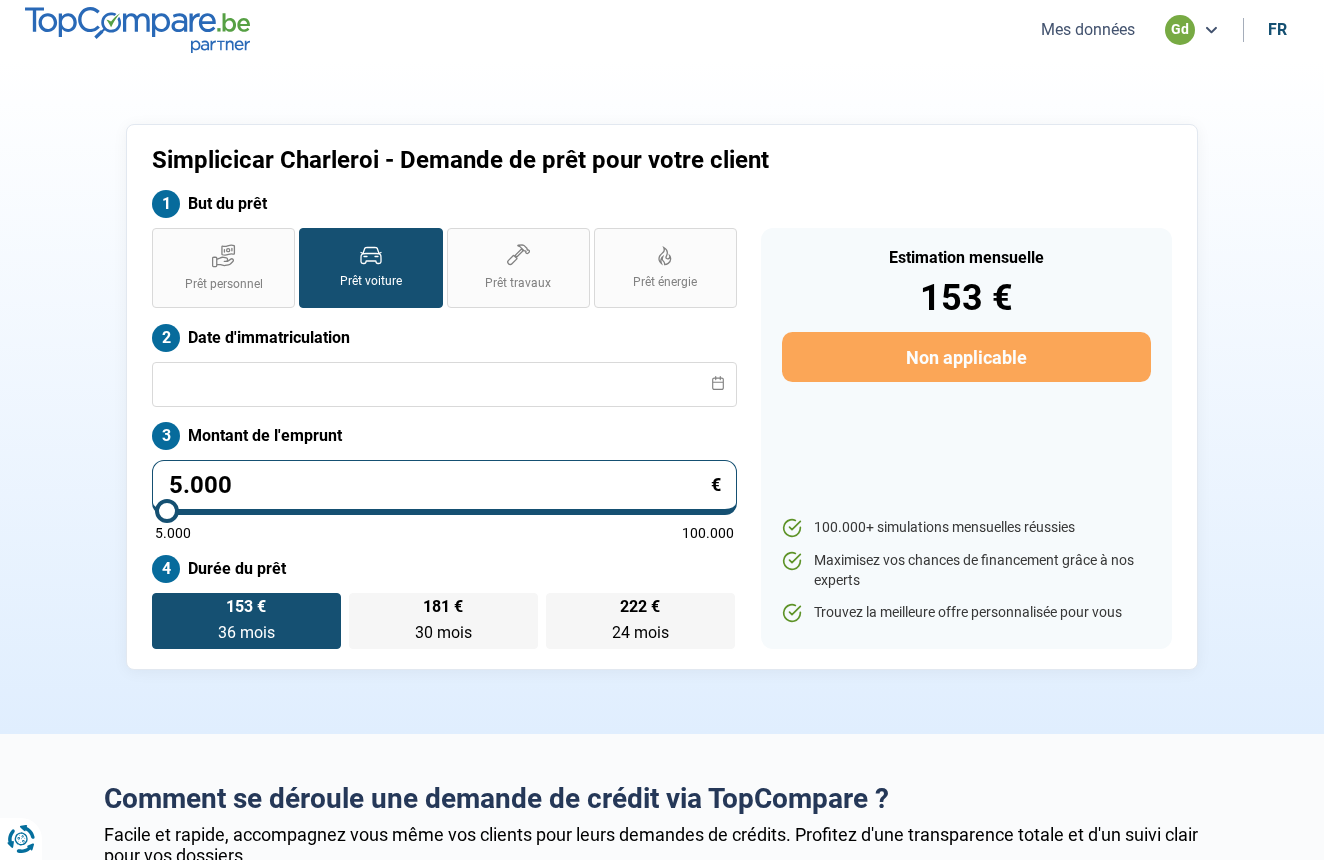 type on "500" 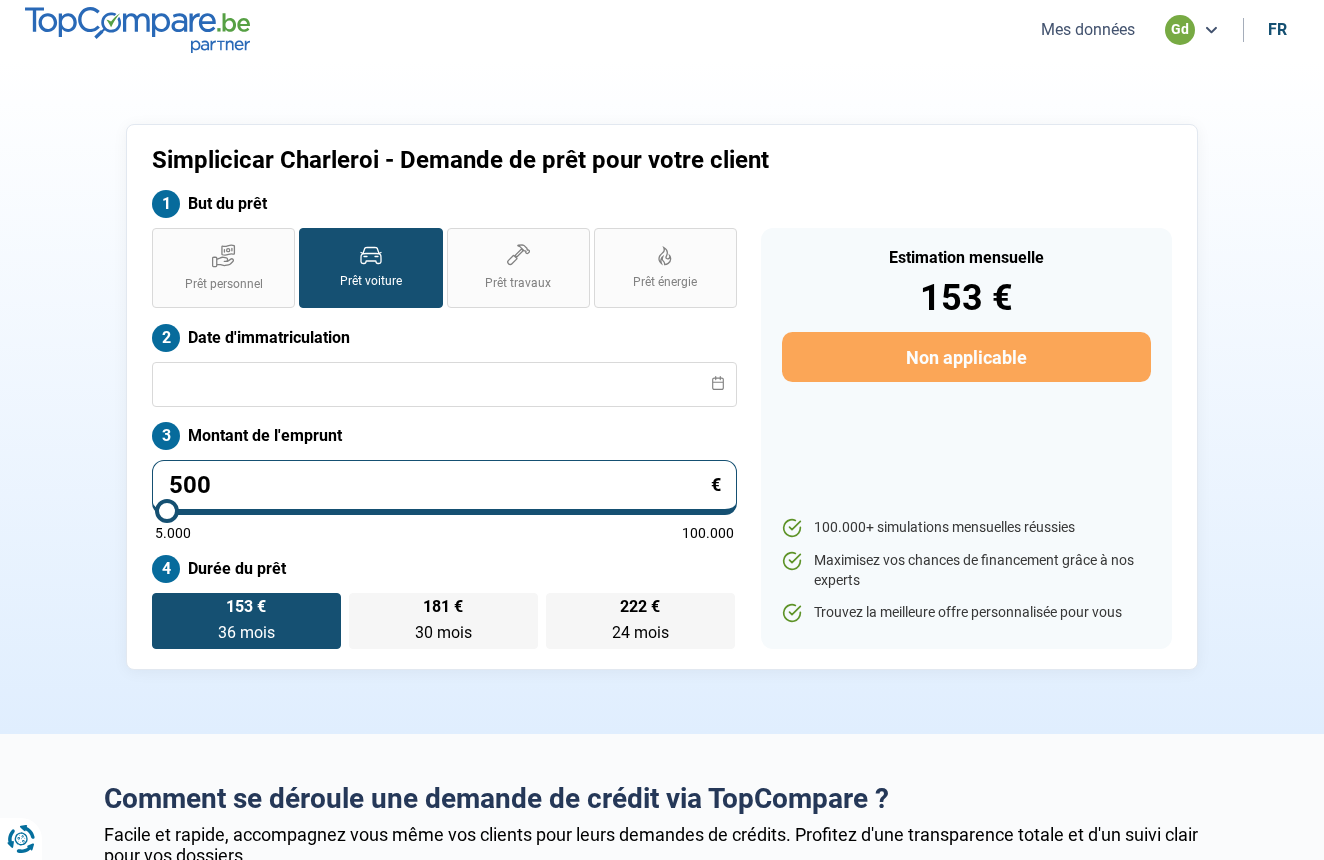 type on "50" 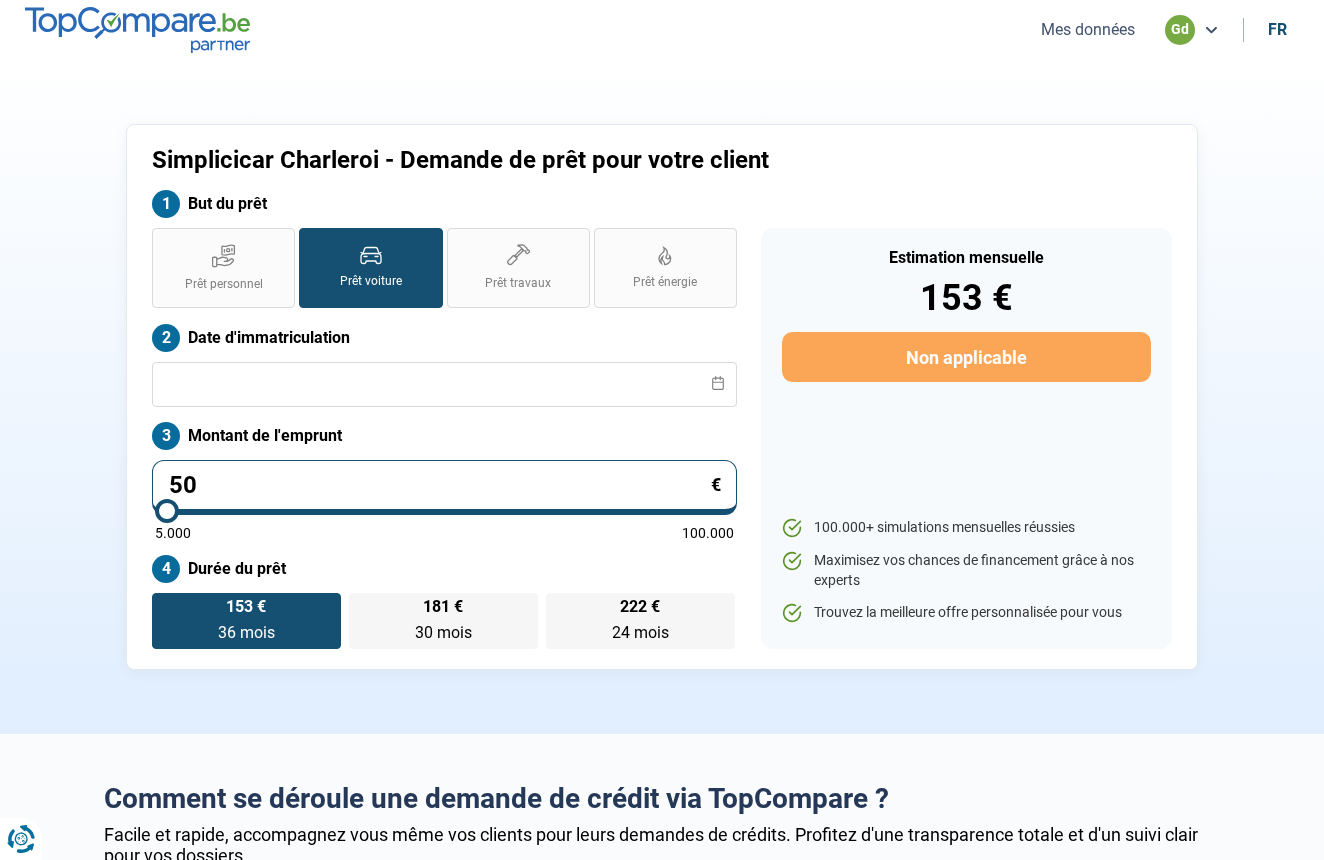 type on "5" 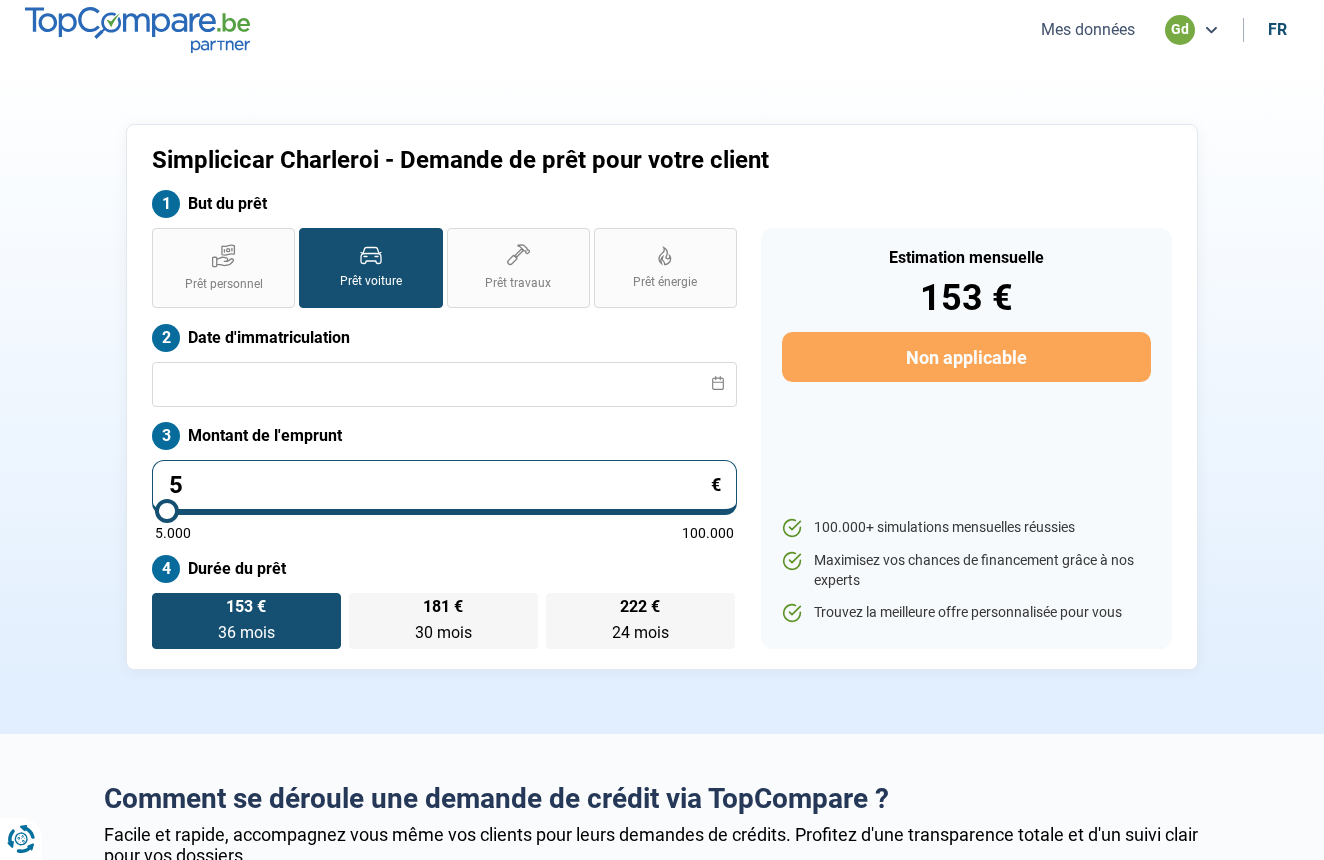 type on "0" 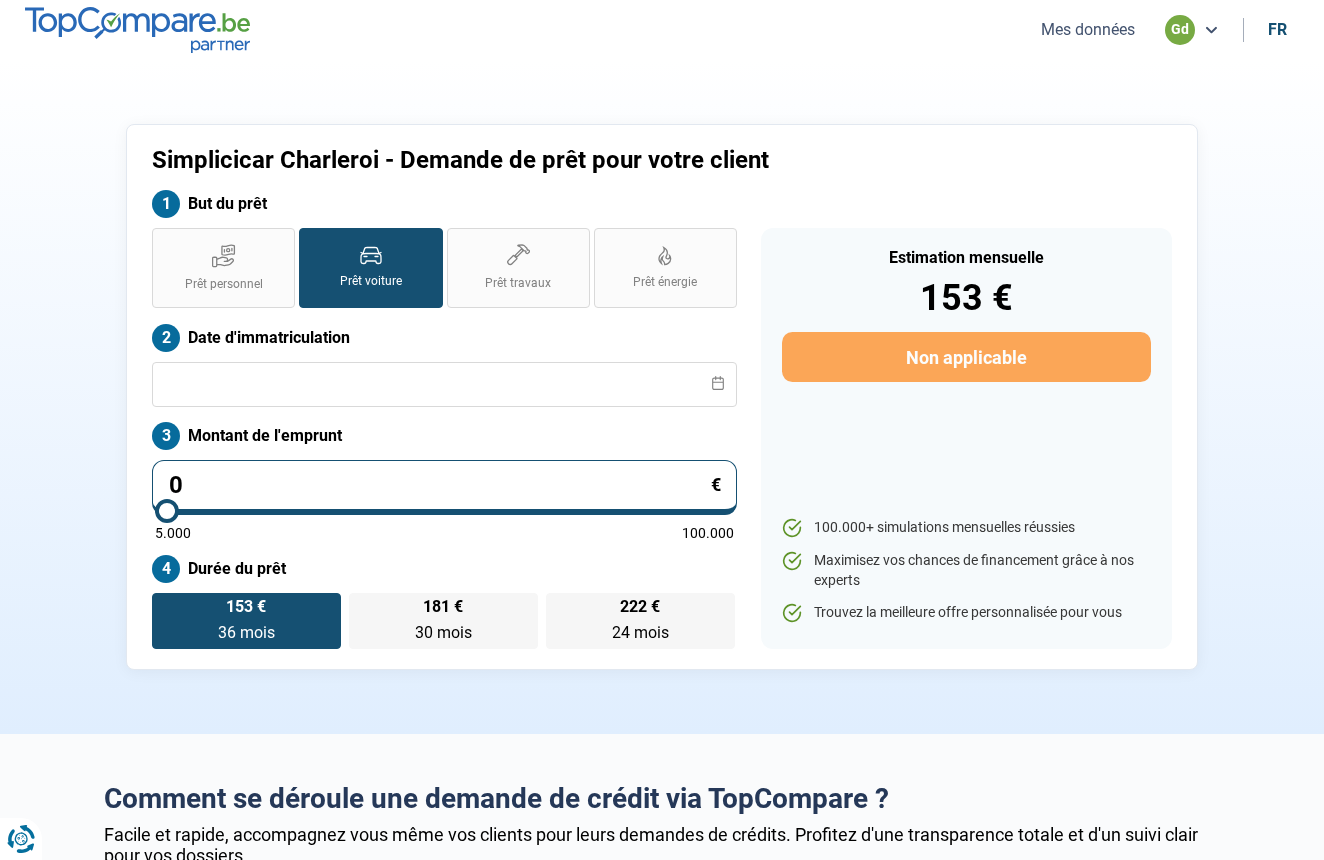 type on "1" 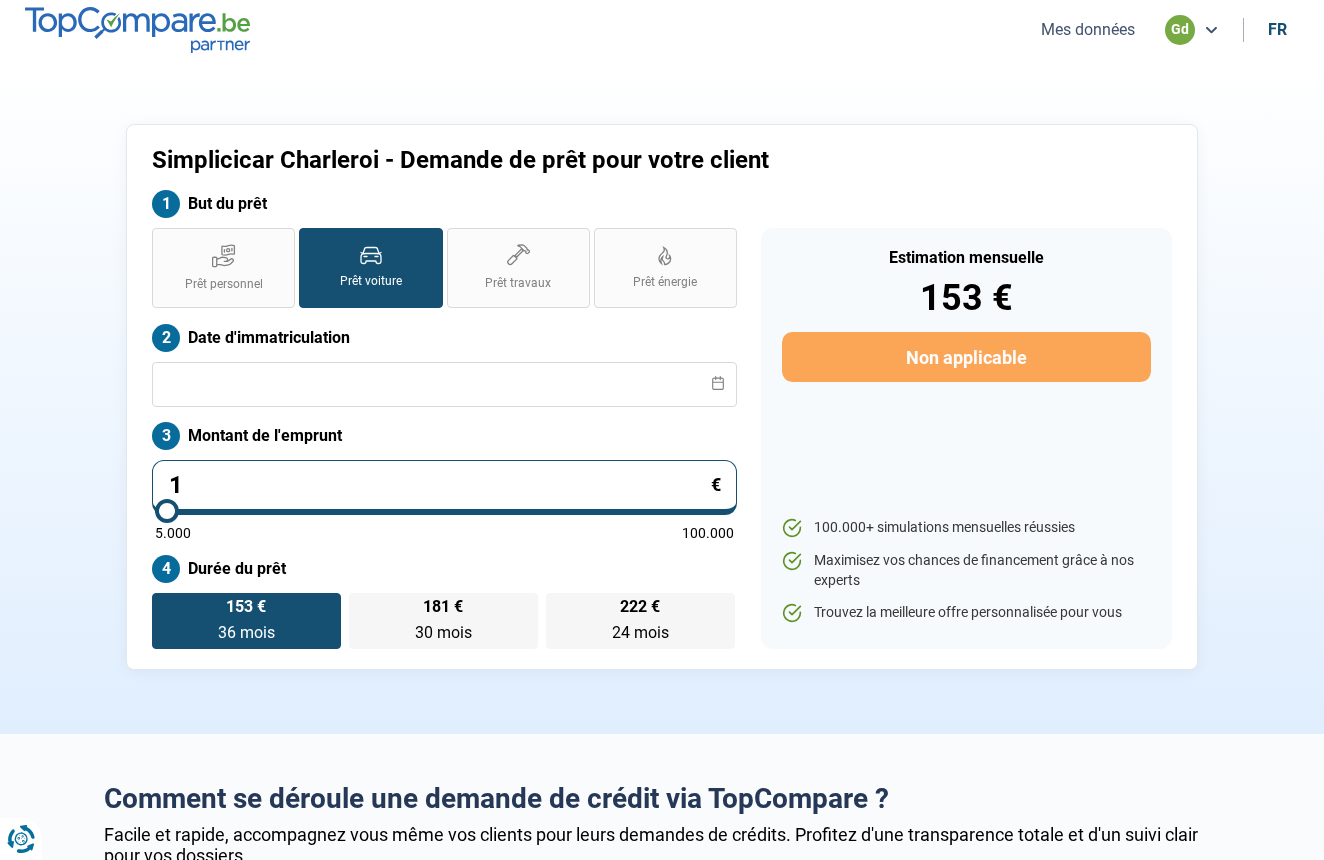 type on "12" 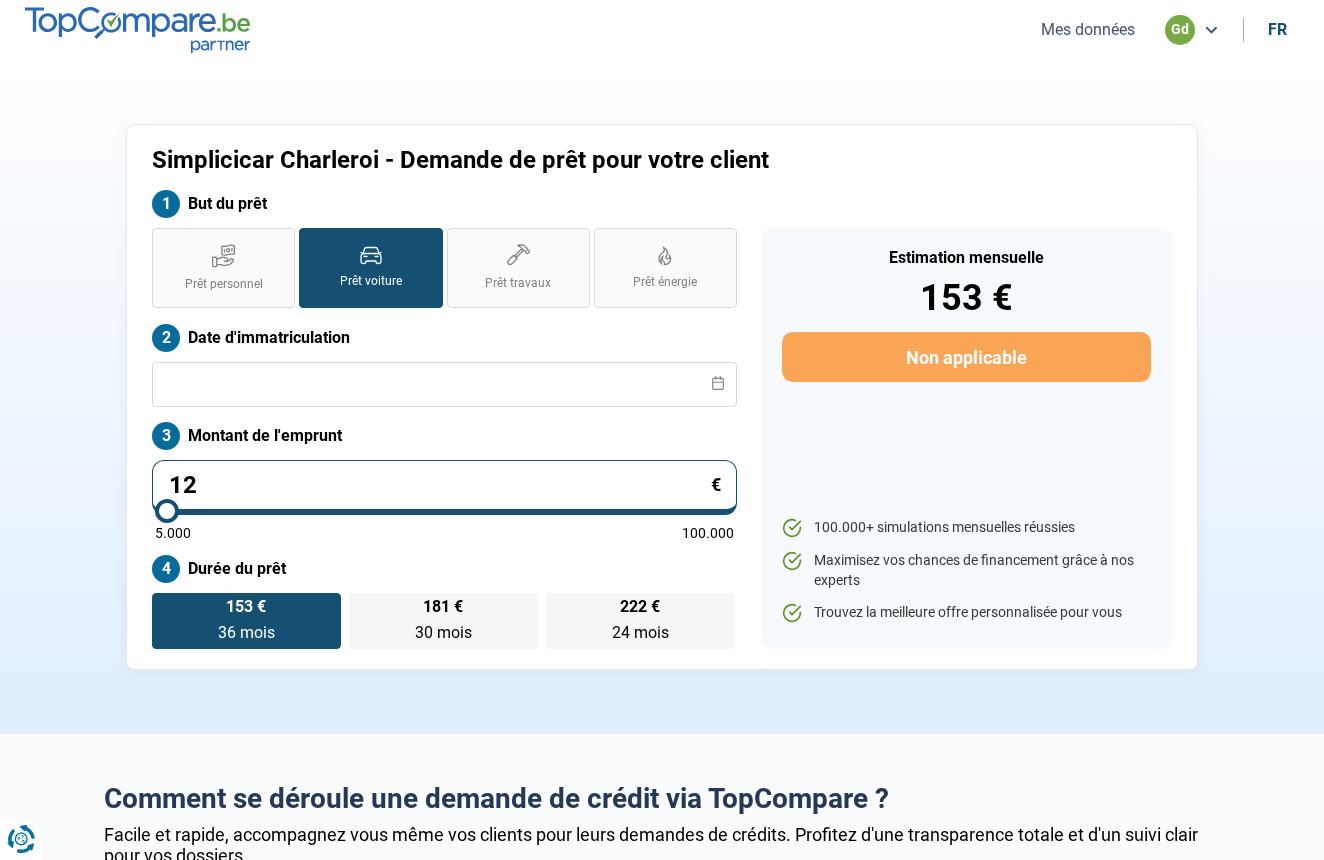 type on "120" 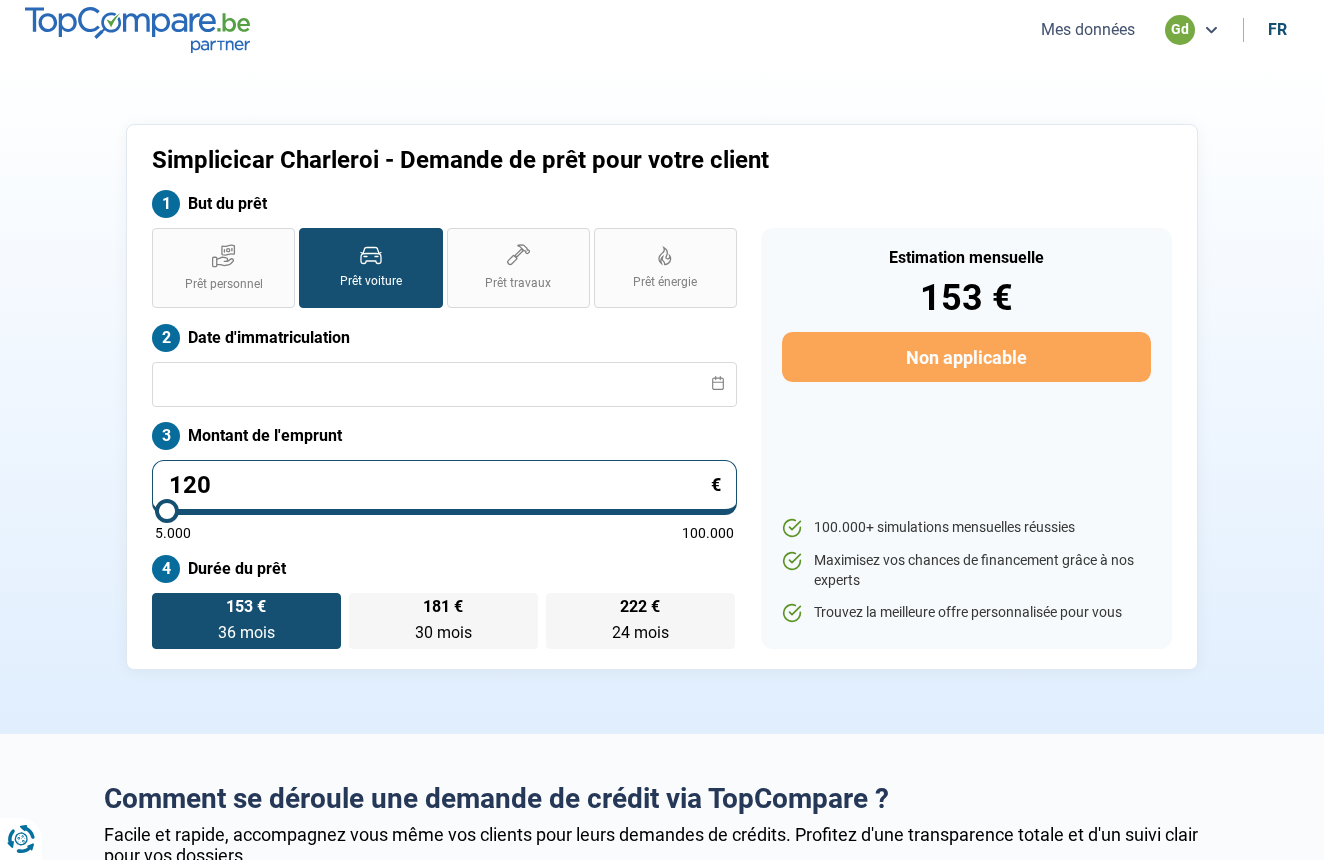 type on "1.200" 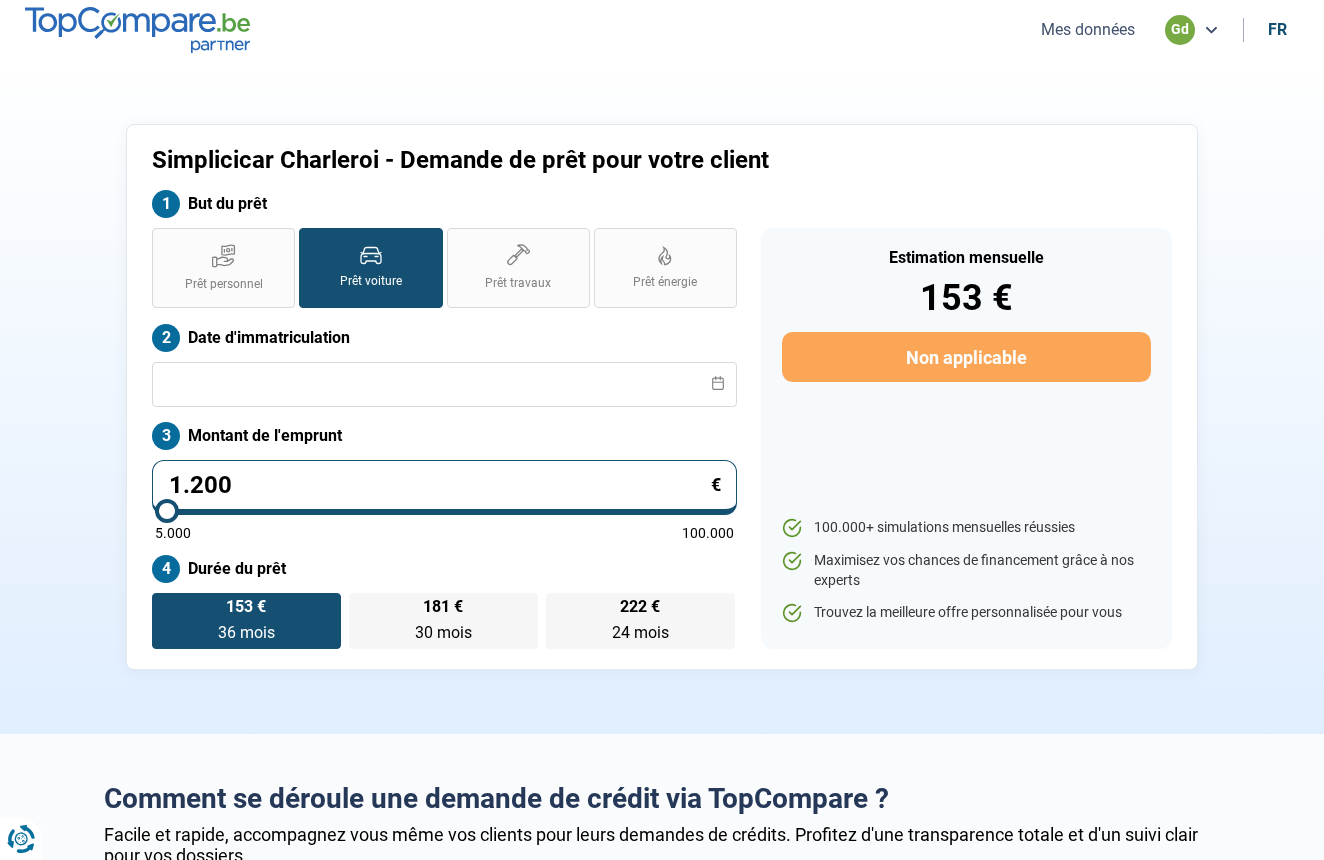 type on "12.000" 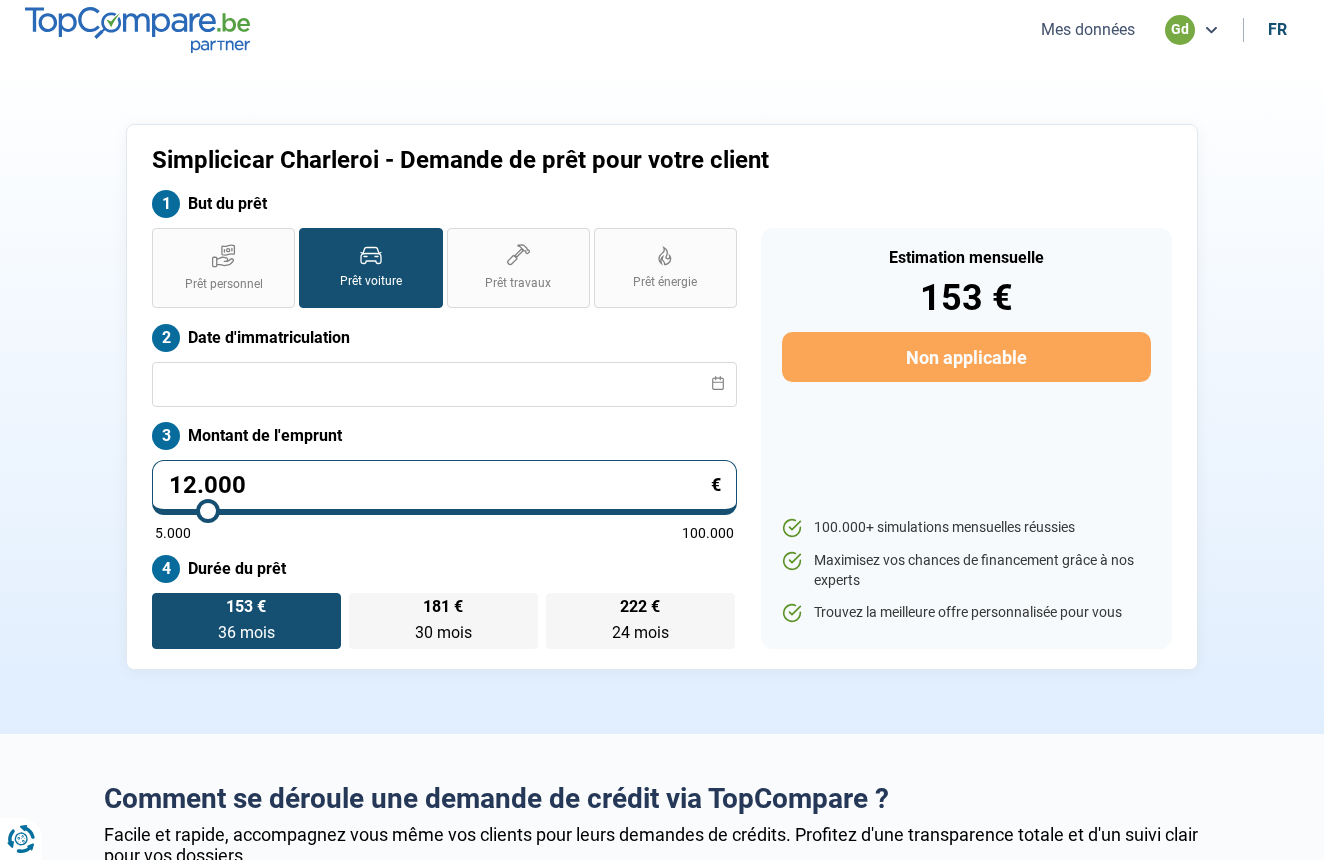 radio on "false" 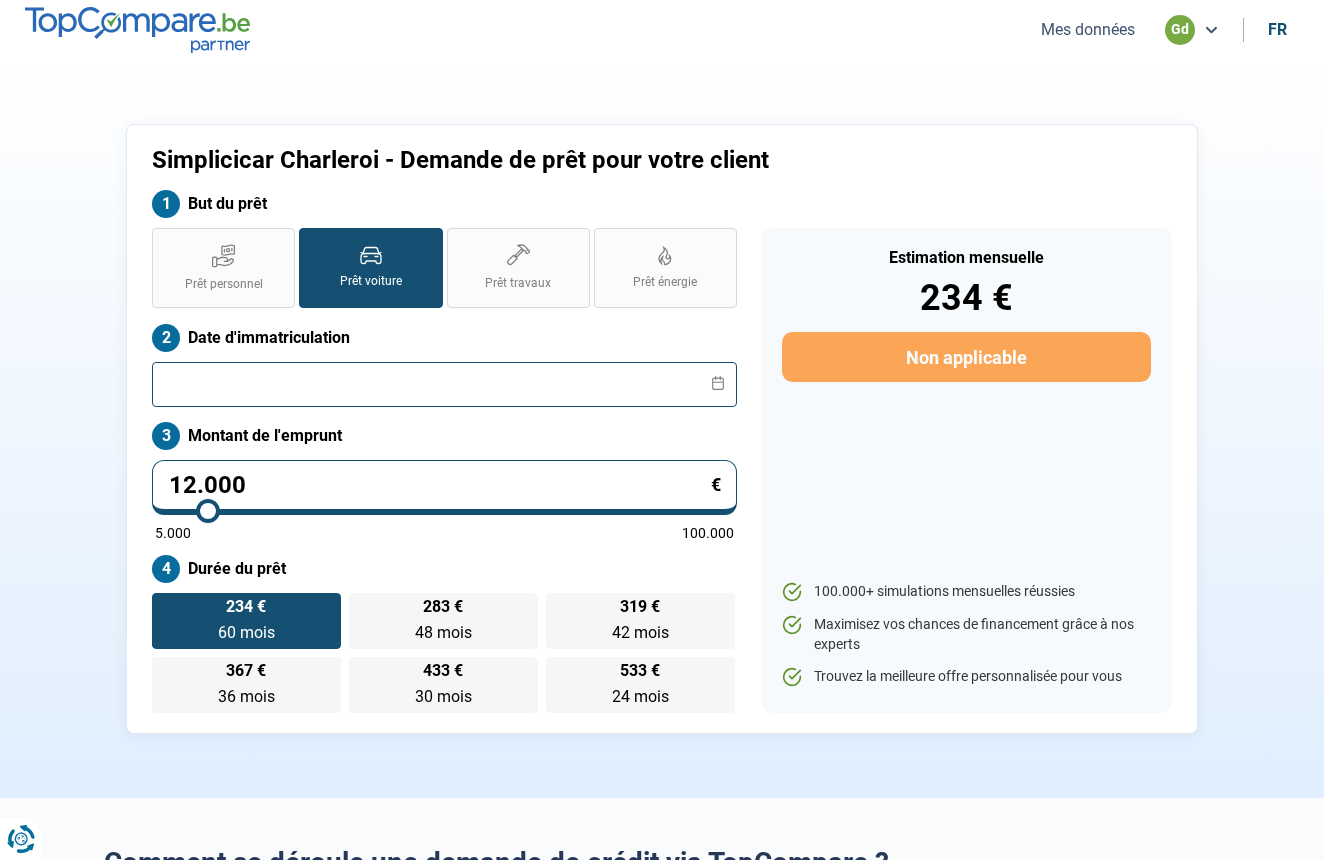 scroll, scrollTop: 0, scrollLeft: 1, axis: horizontal 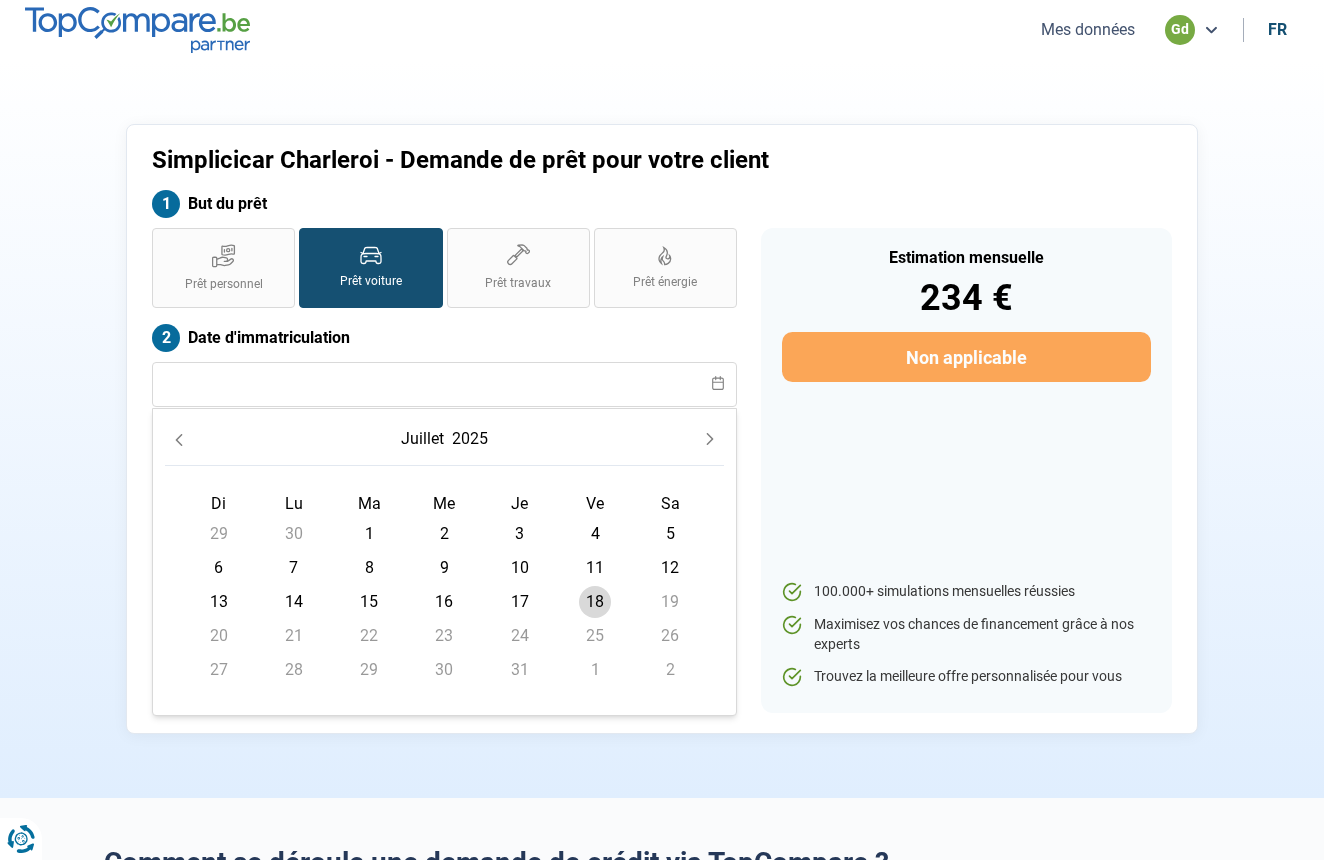 click on "18" at bounding box center (595, 602) 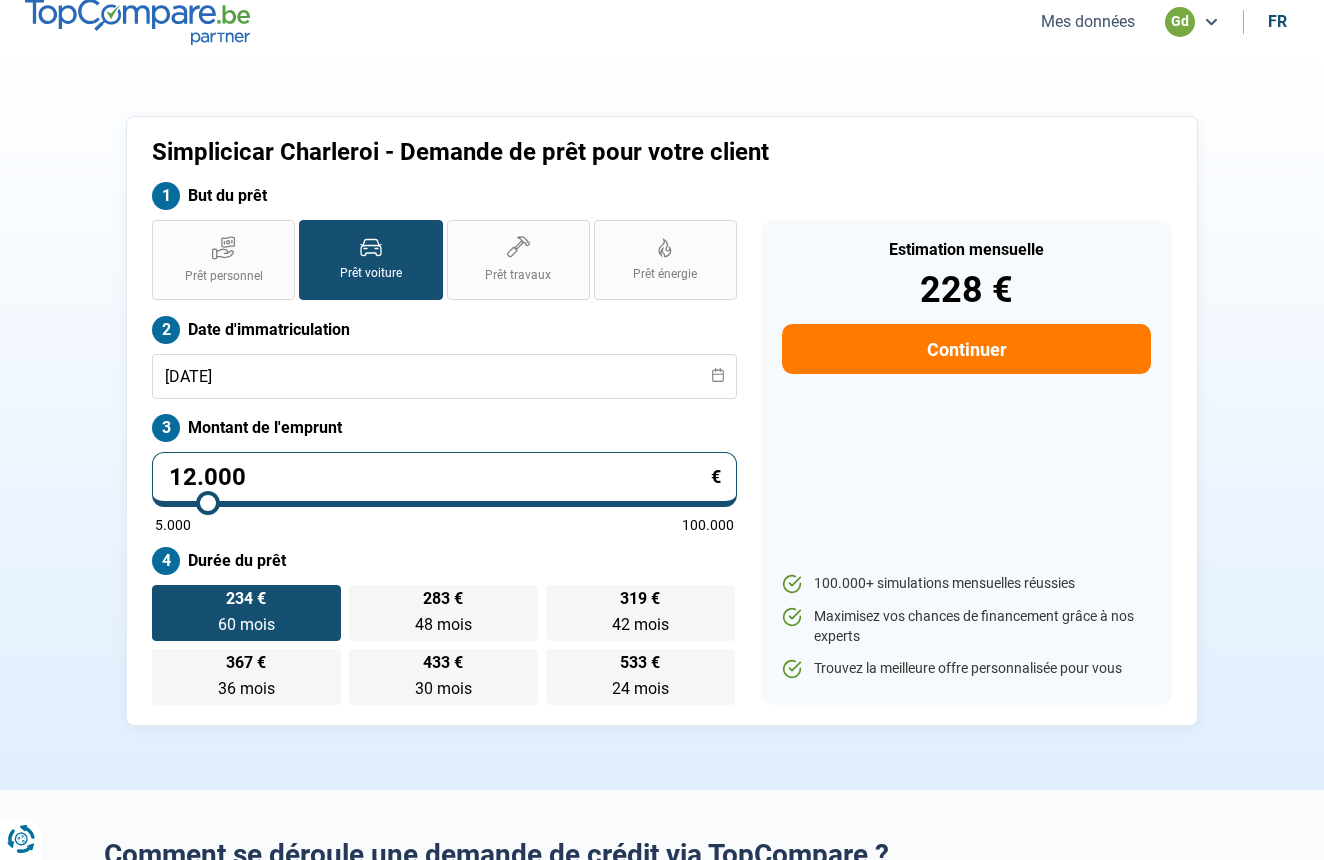 scroll, scrollTop: 0, scrollLeft: 0, axis: both 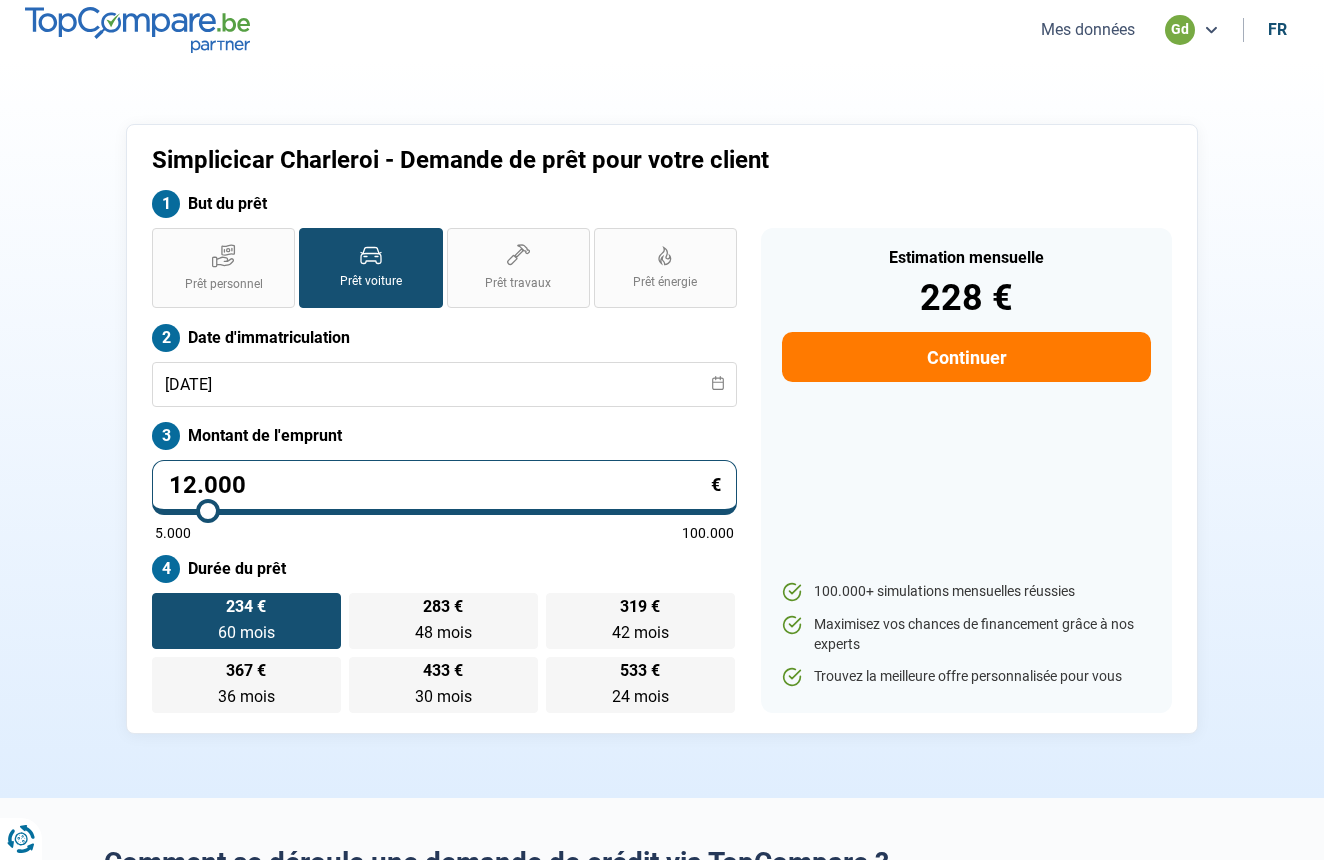 click on "12.000" at bounding box center (444, 487) 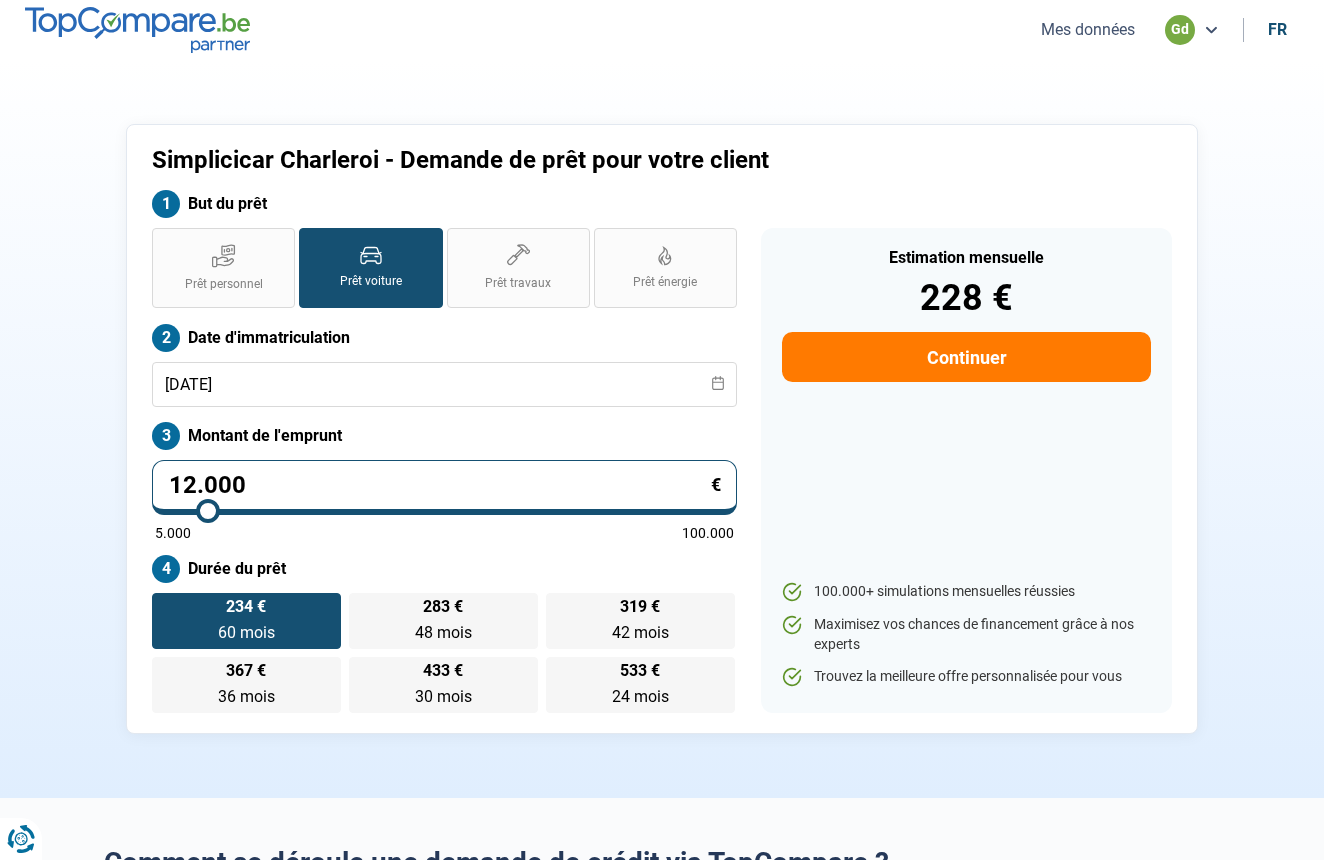 click on "12.000" at bounding box center (444, 487) 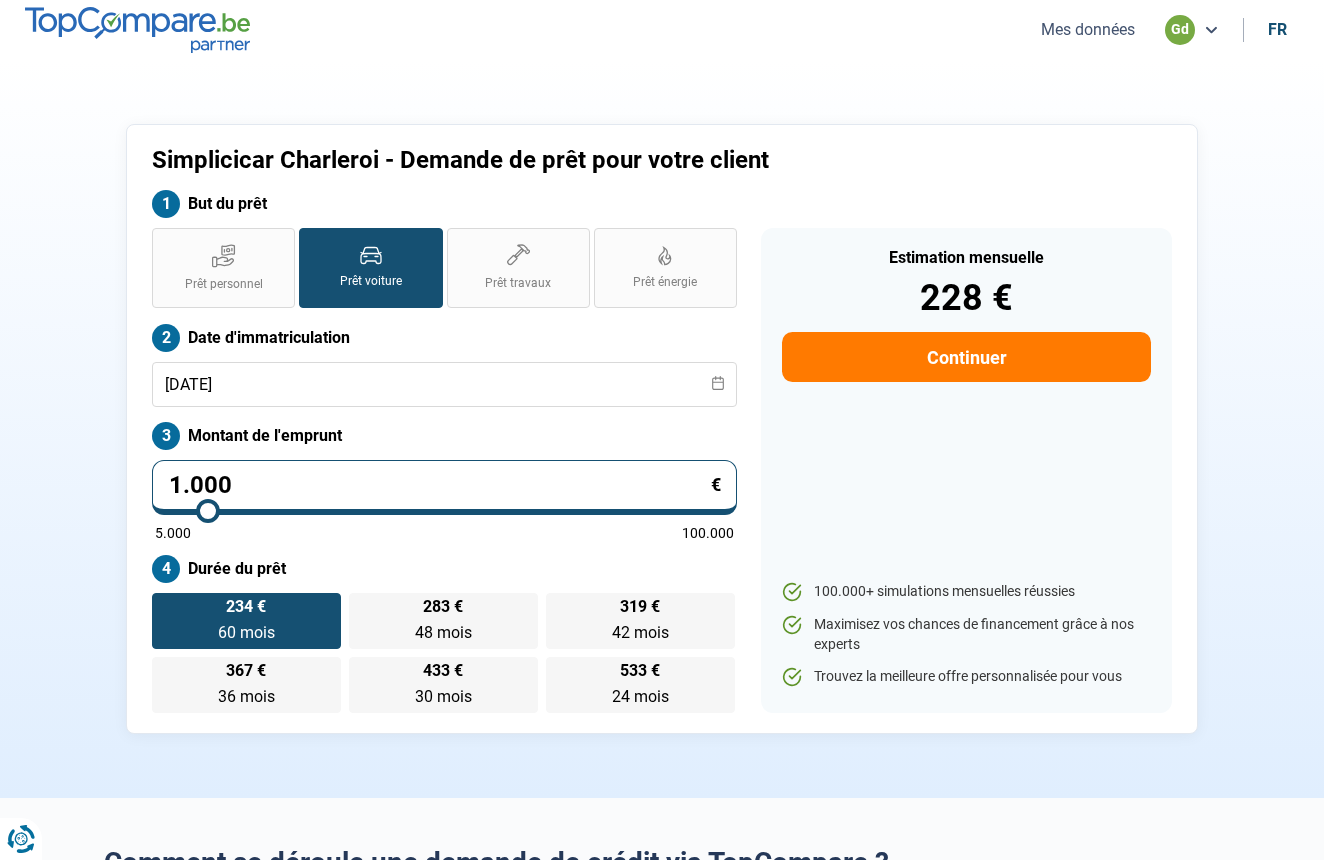 type on "5000" 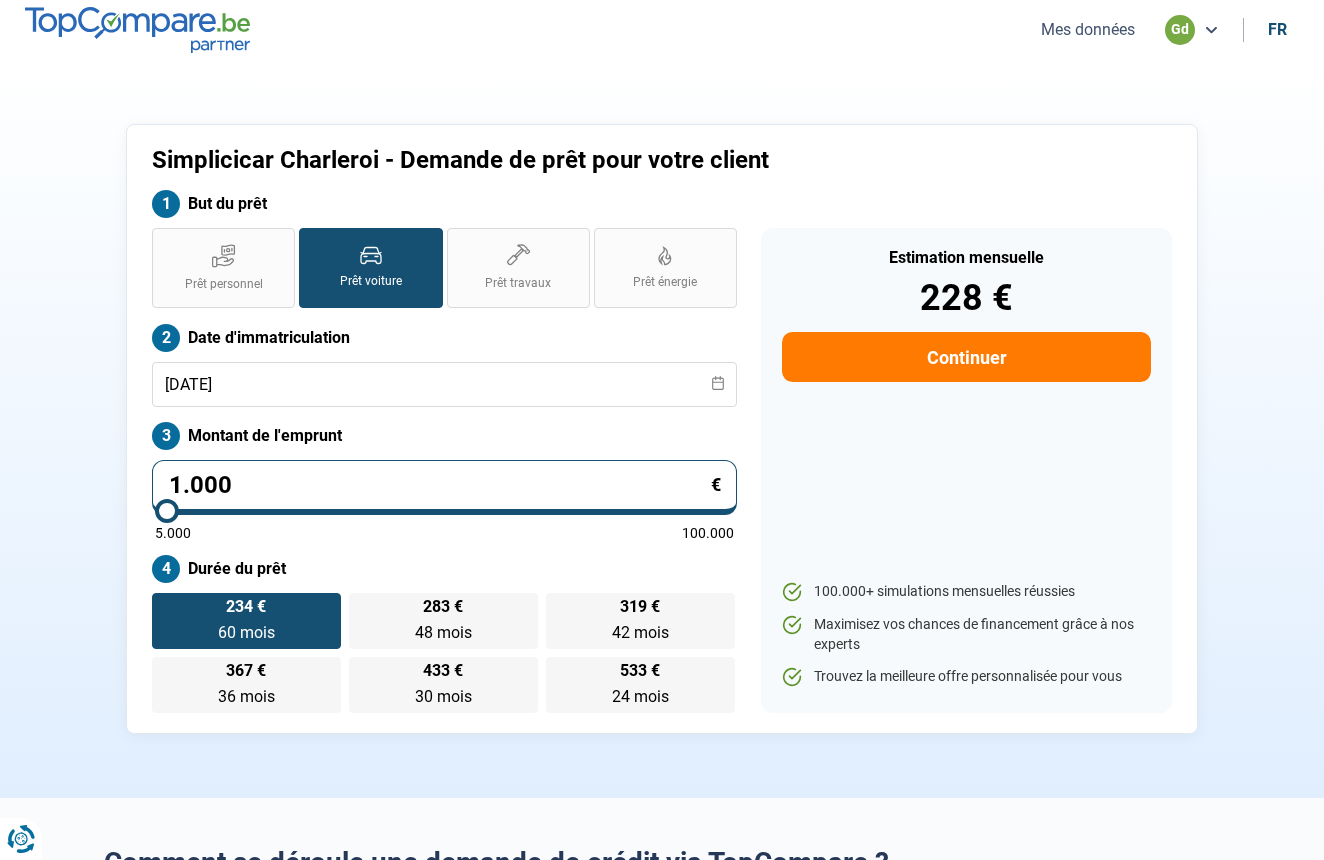 type on "16.000" 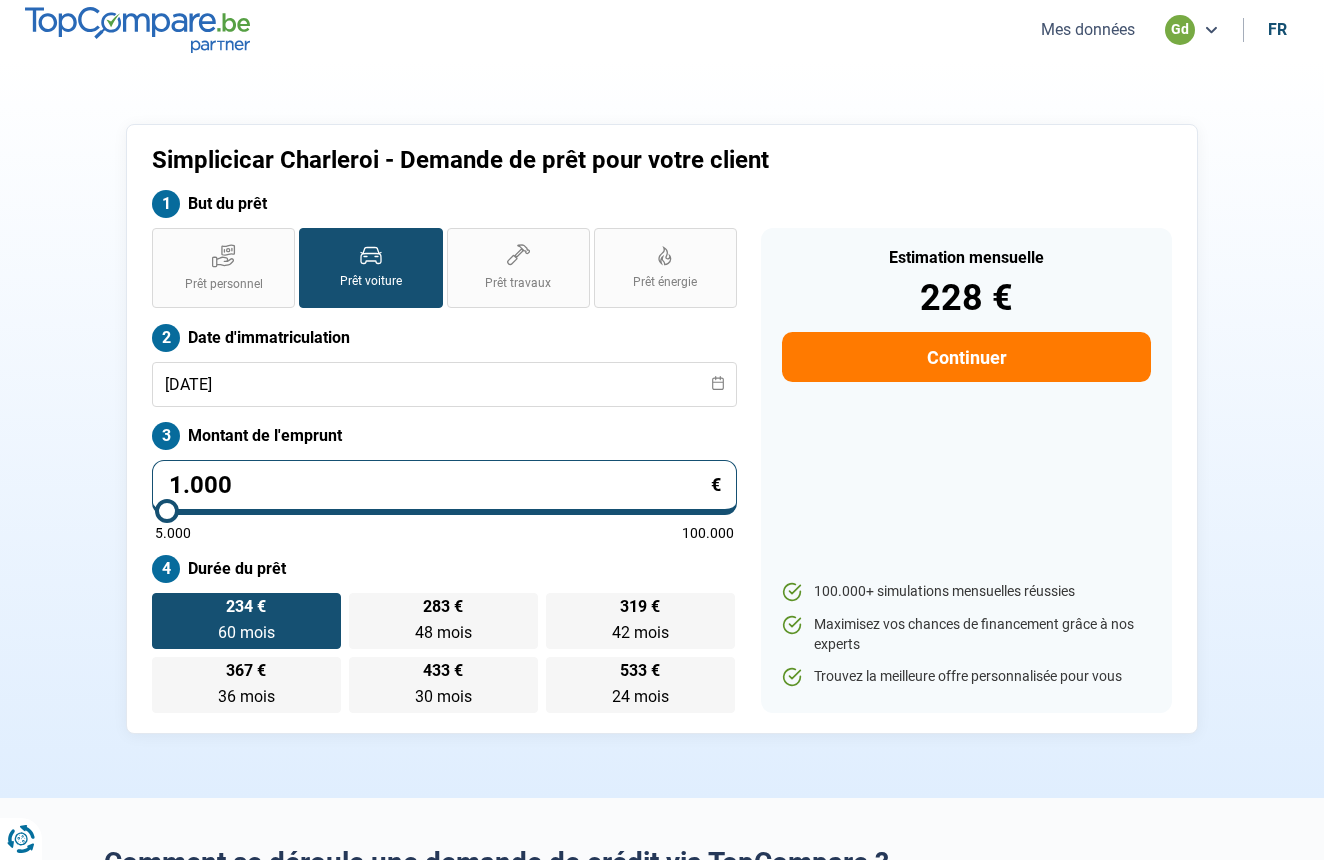 type on "16000" 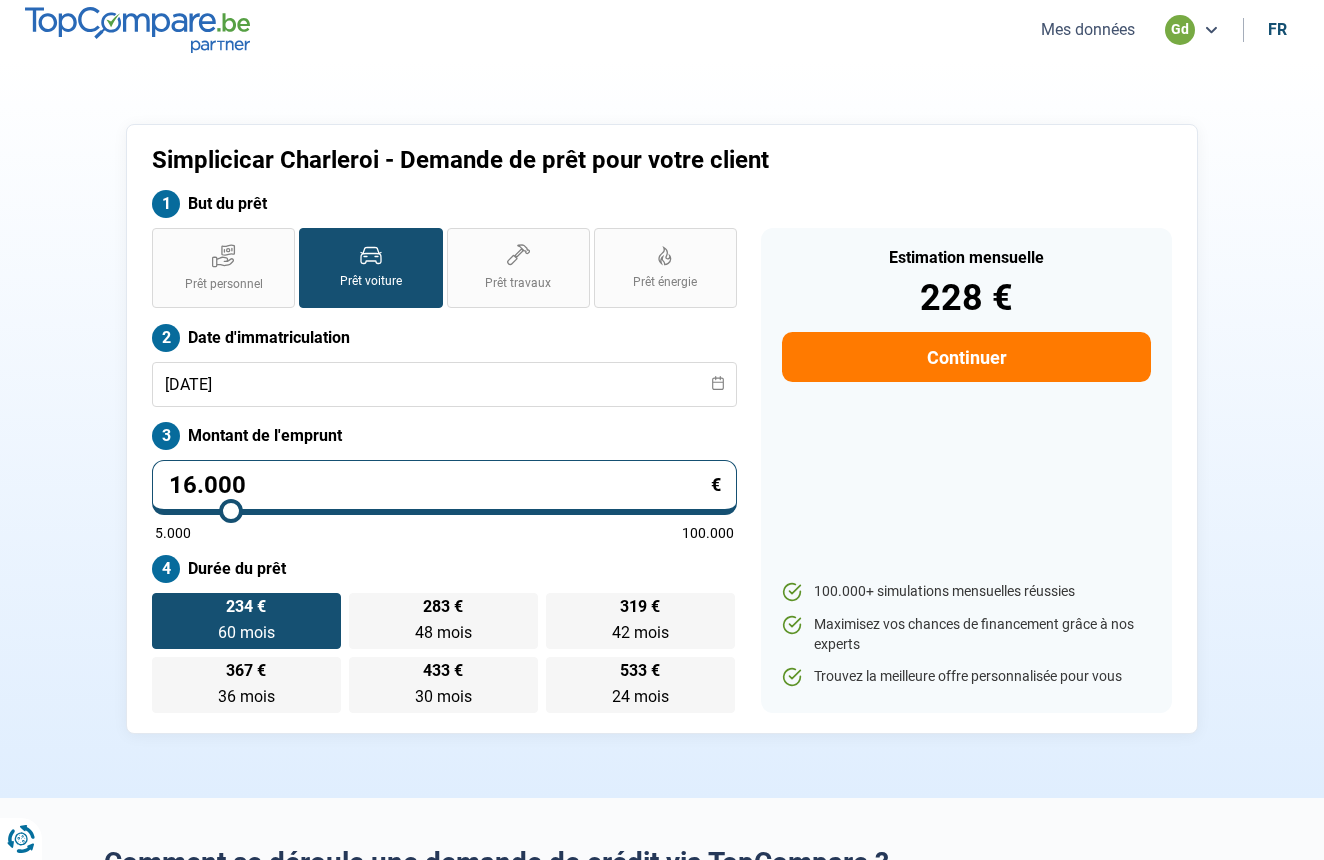 radio on "false" 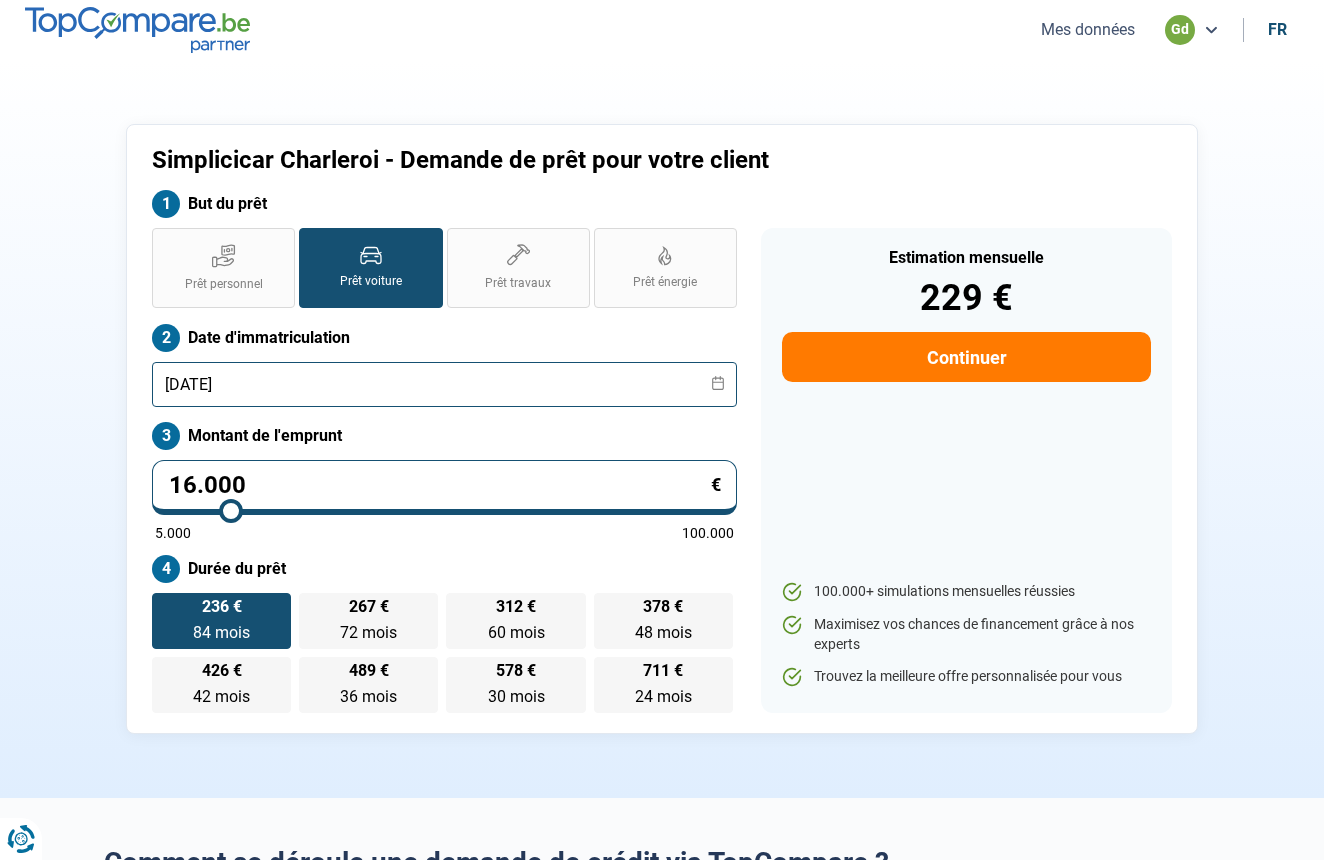 type on "16.000" 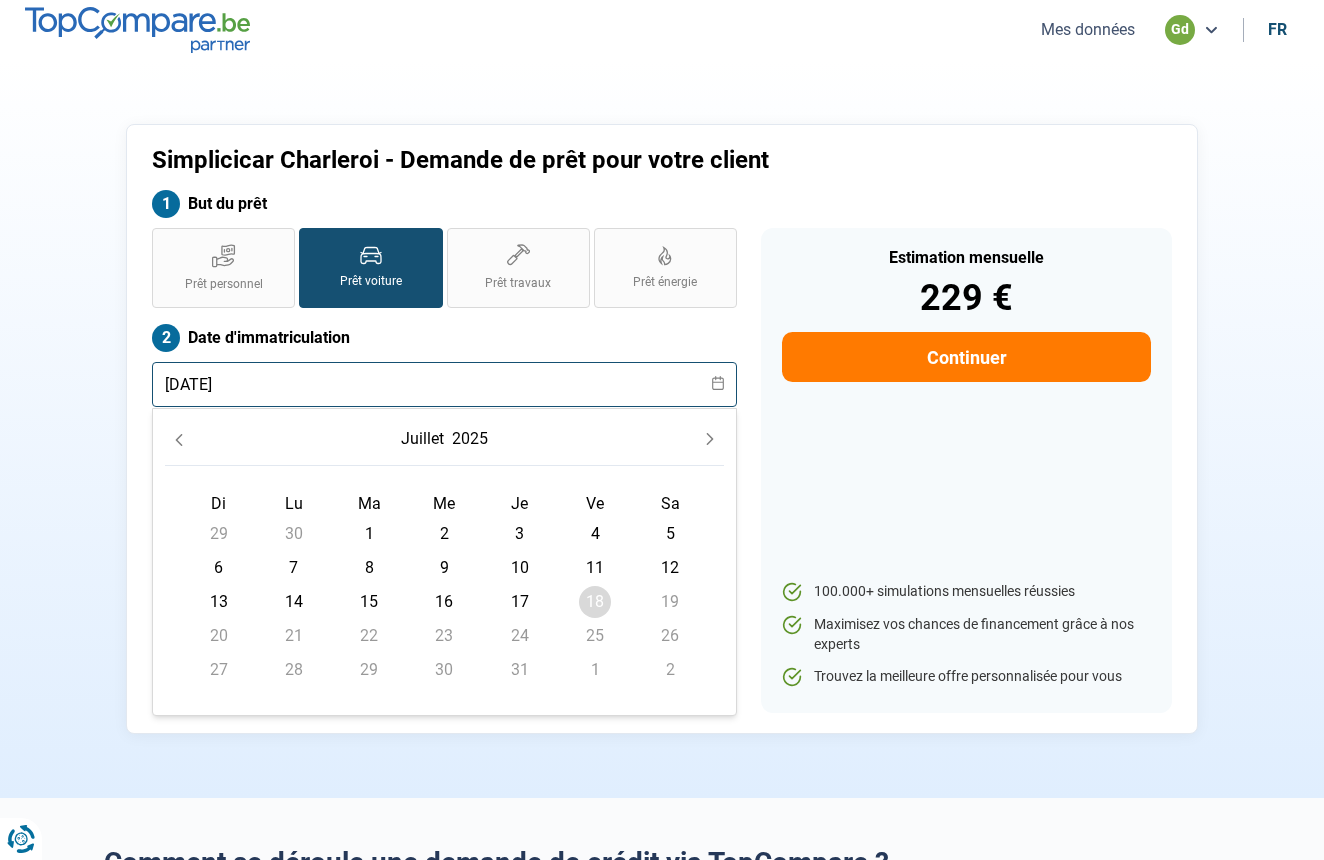 click on "[DATE]" at bounding box center [444, 384] 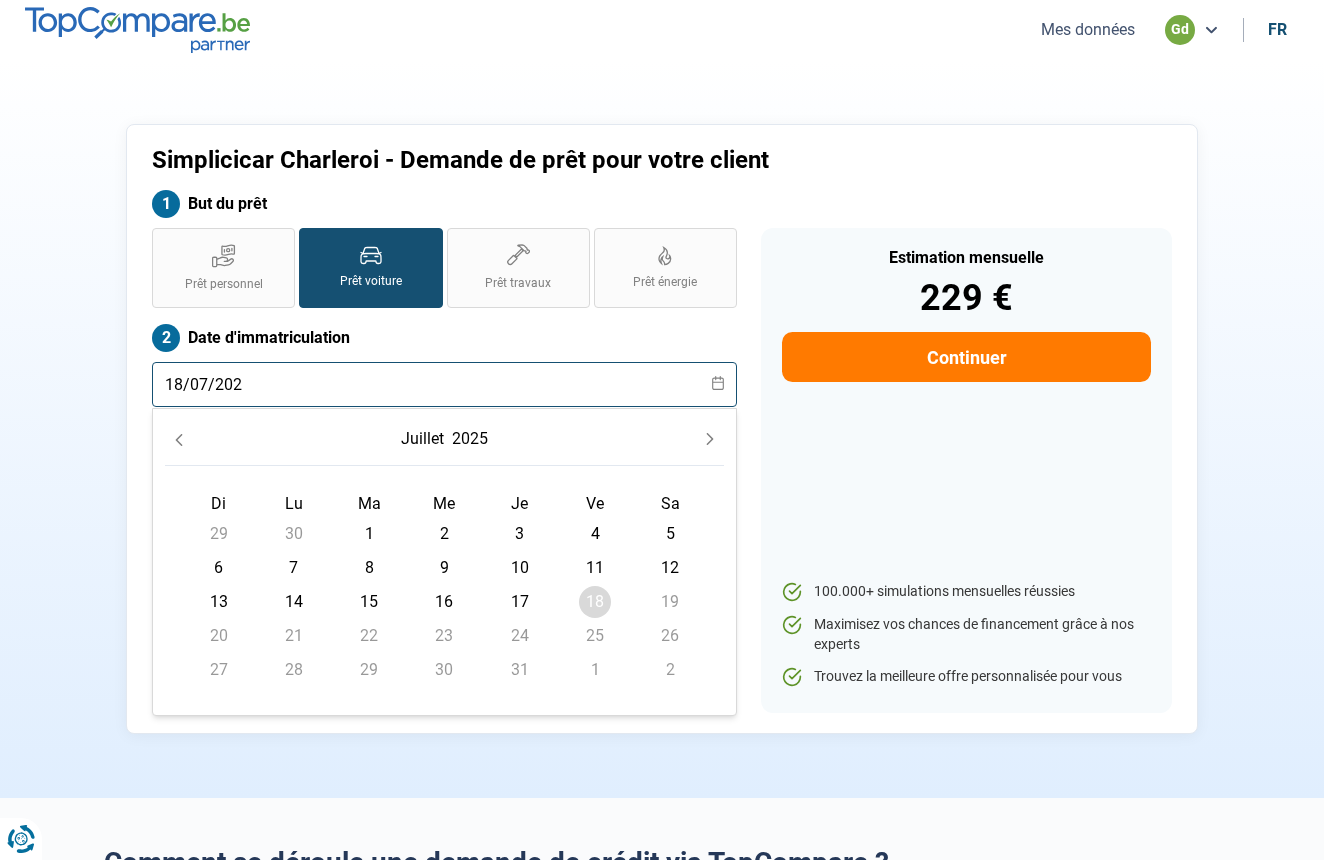 type on "[DATE]" 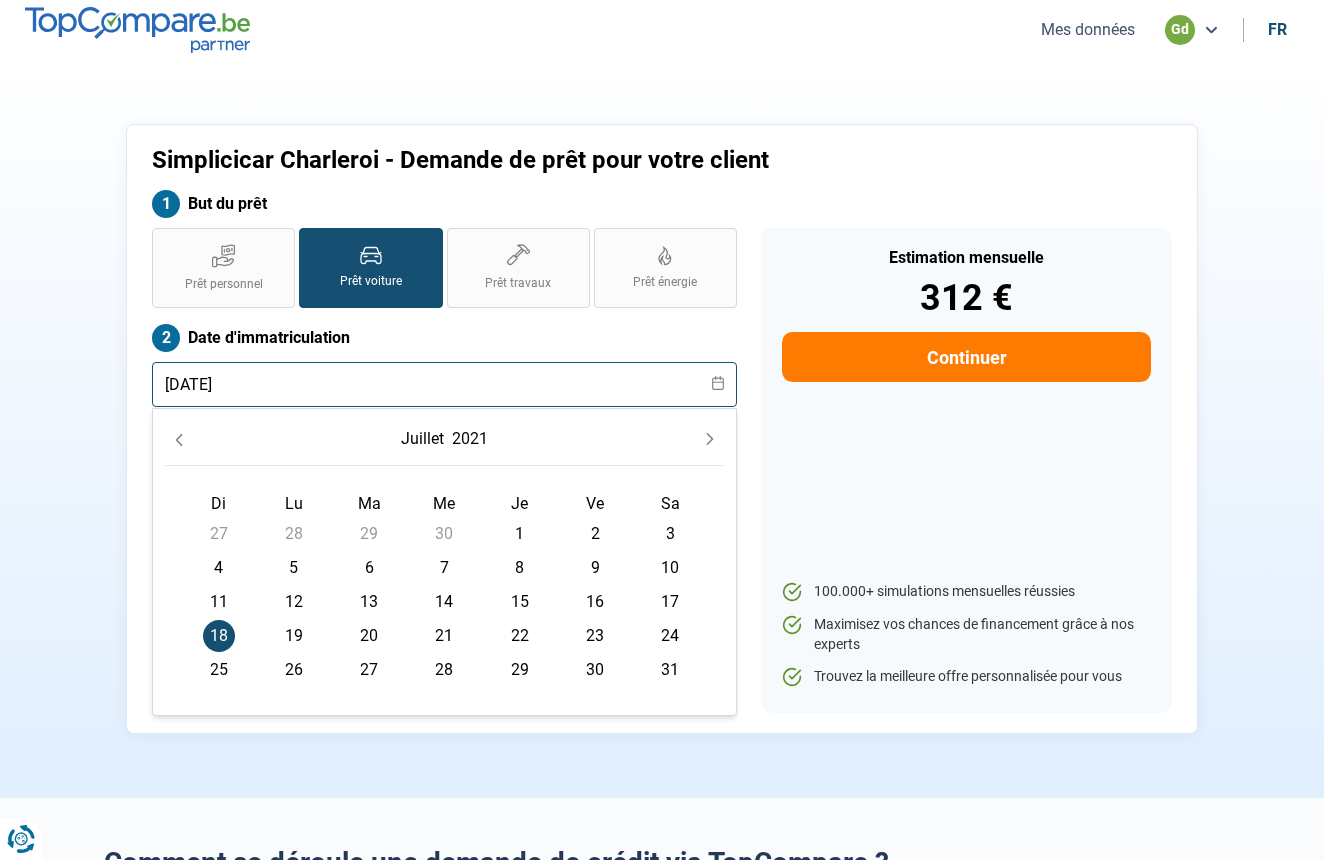 type on "[DATE]" 